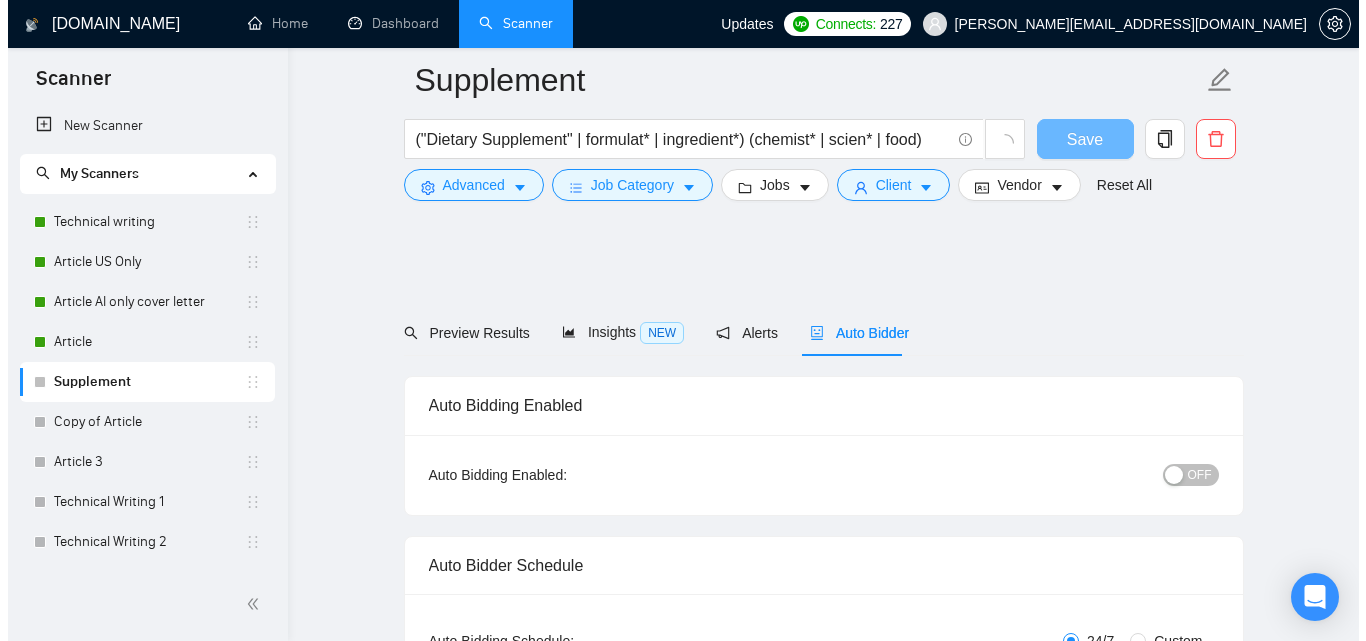 scroll, scrollTop: 0, scrollLeft: 0, axis: both 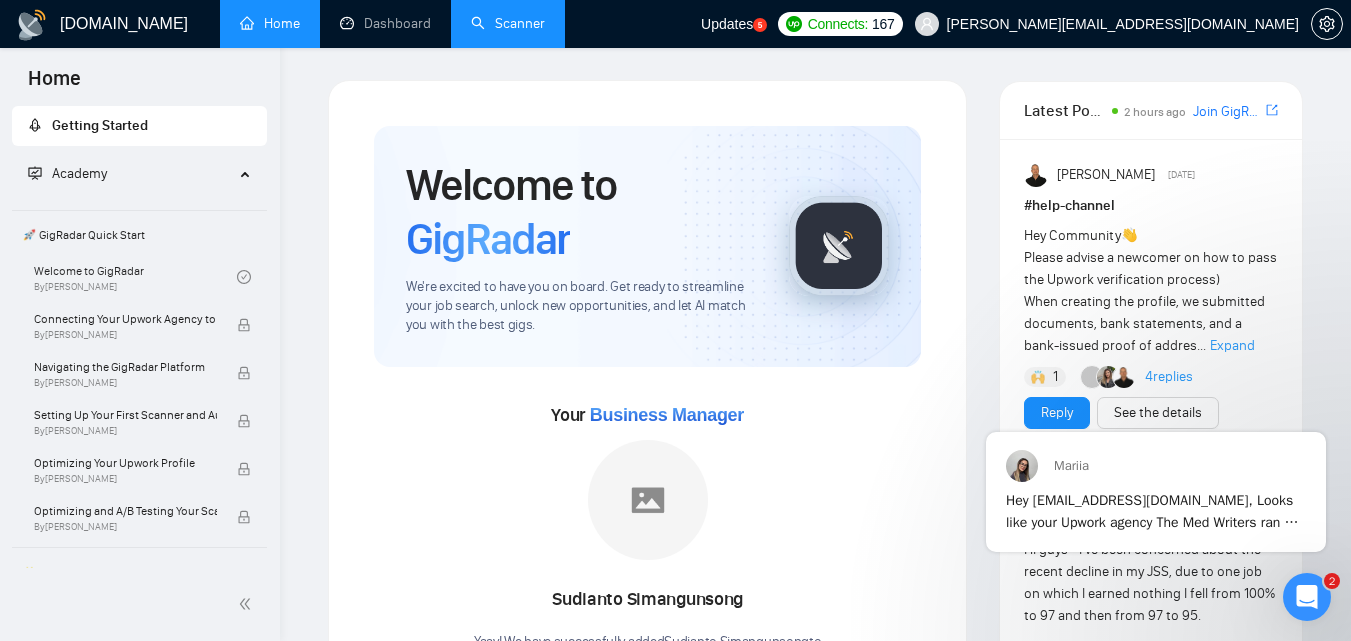 click on "Scanner" at bounding box center [508, 23] 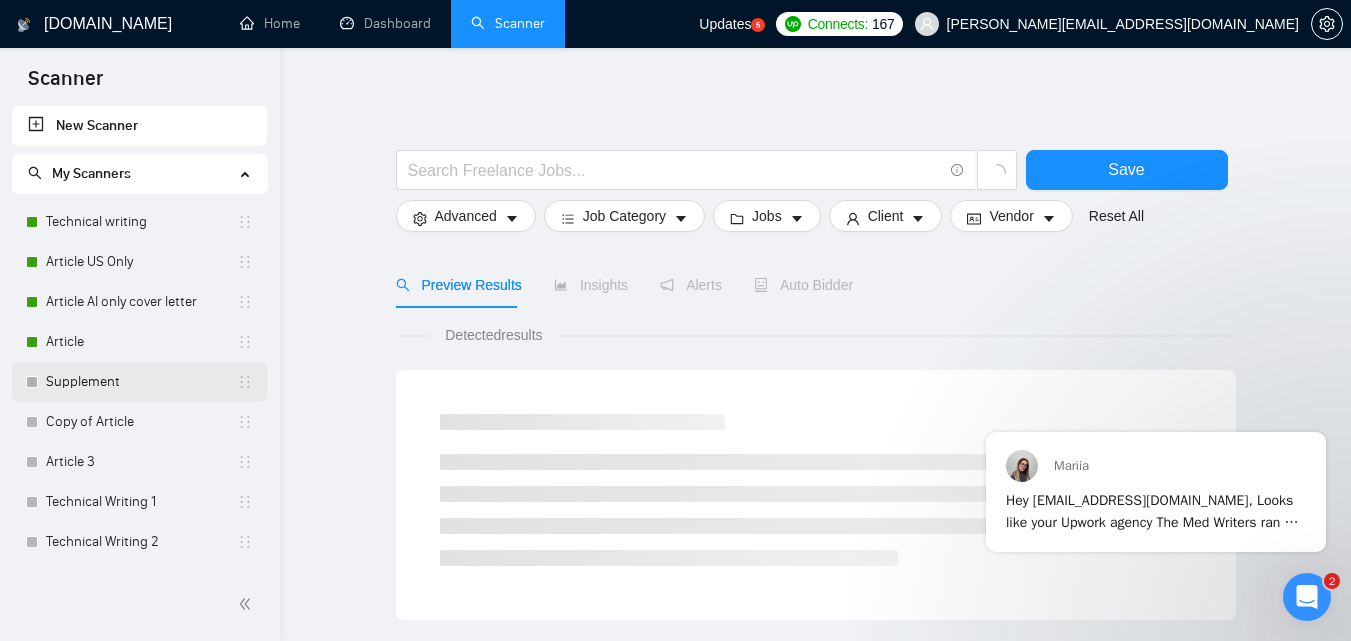 click on "Supplement" at bounding box center [141, 382] 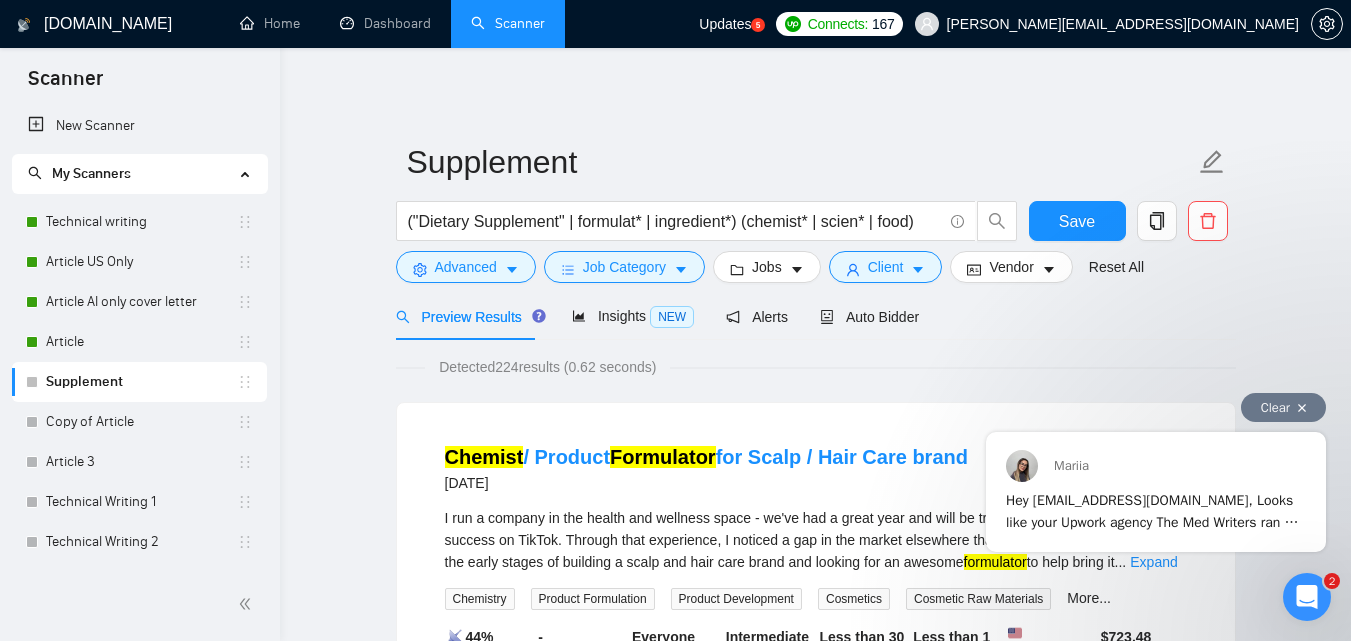 click on "Clear" at bounding box center (1283, 407) 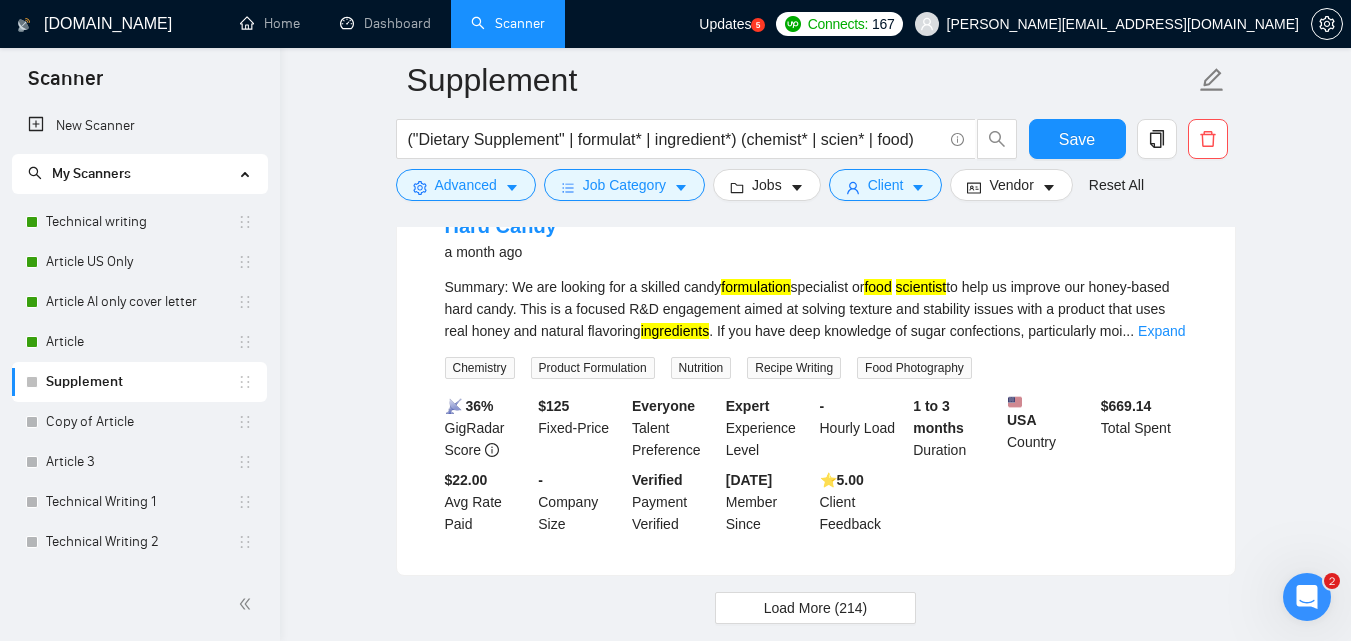 scroll, scrollTop: 4246, scrollLeft: 0, axis: vertical 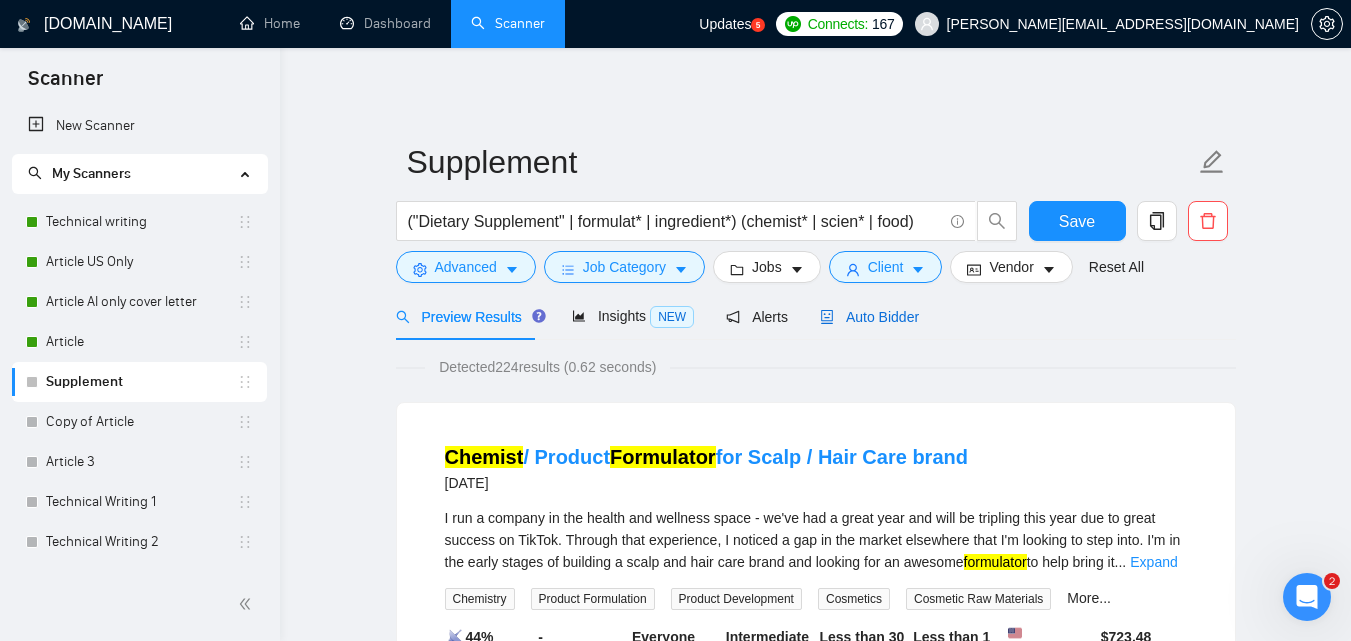 click on "Auto Bidder" at bounding box center [869, 317] 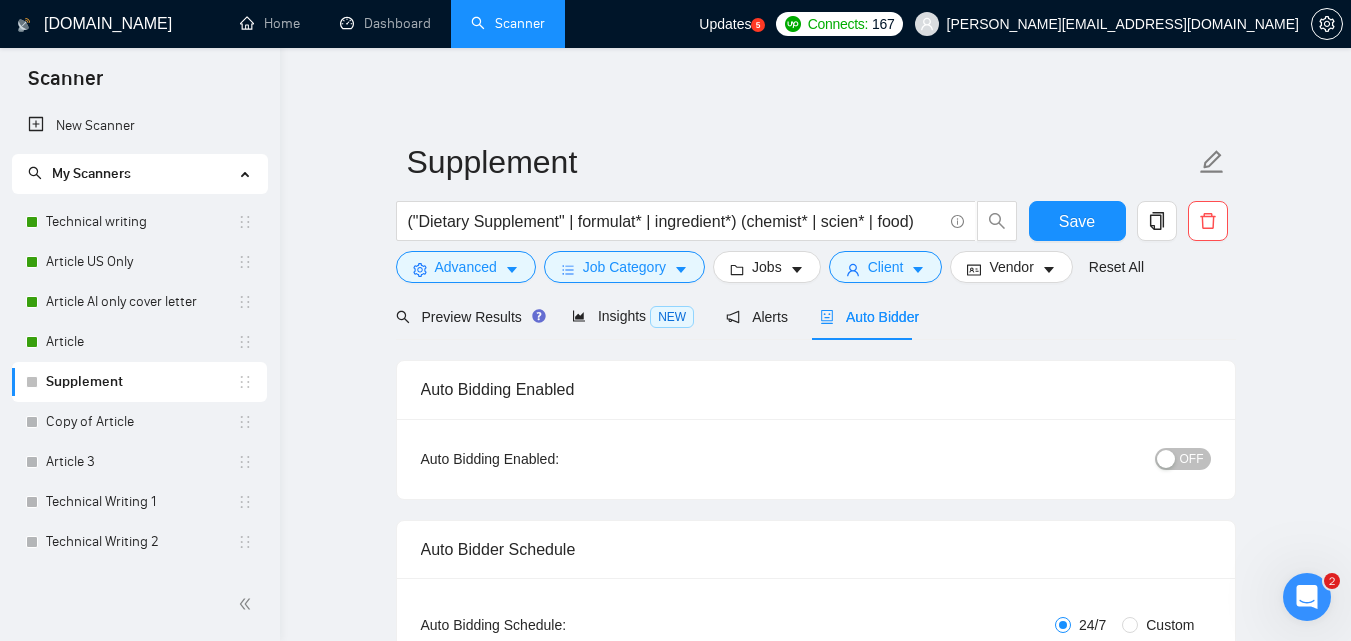 type 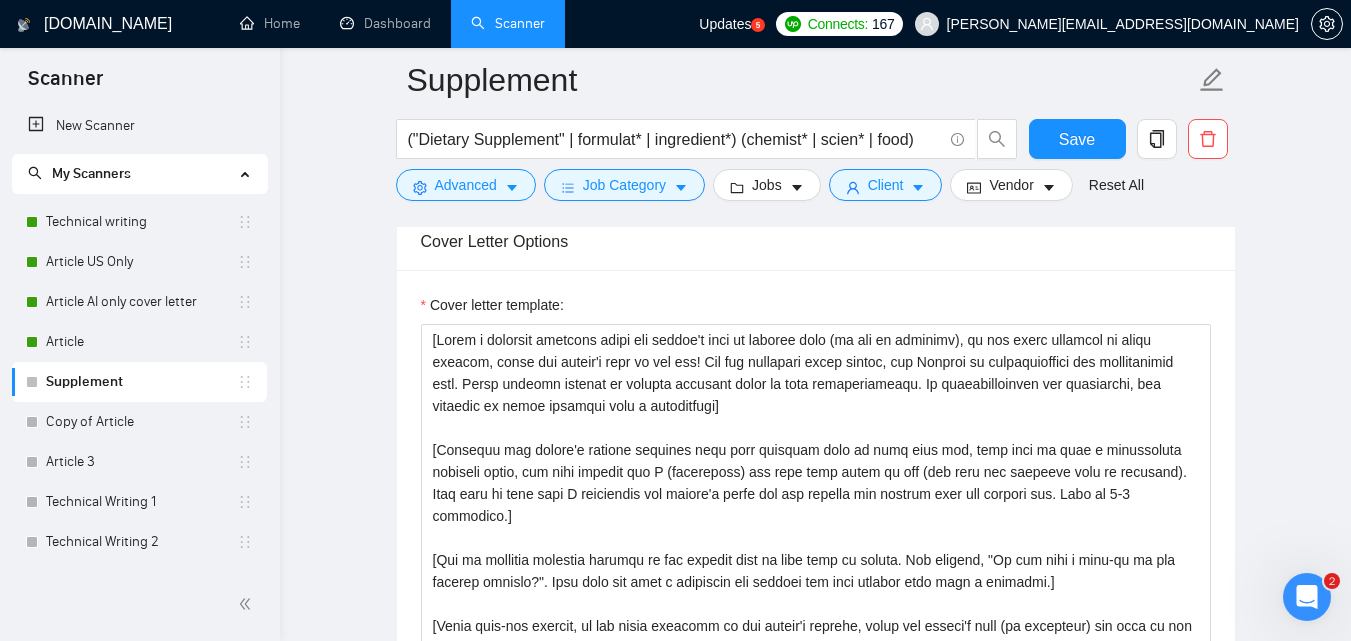 scroll, scrollTop: 1726, scrollLeft: 0, axis: vertical 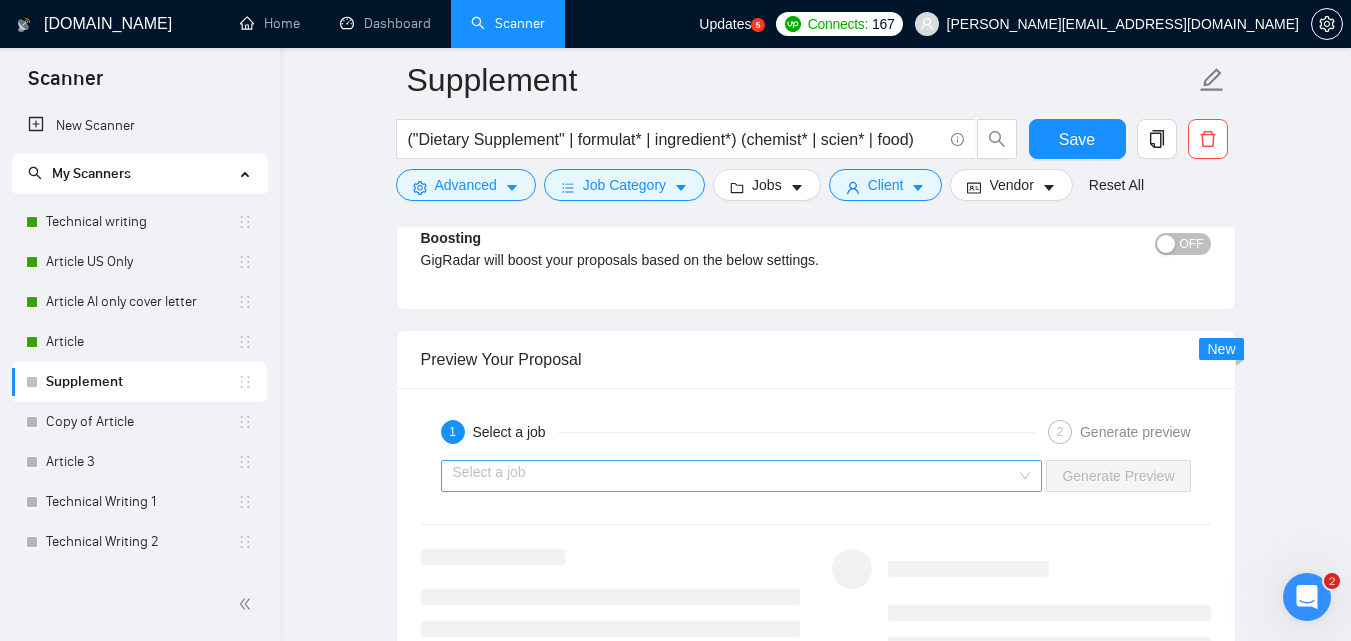 click at bounding box center (735, 476) 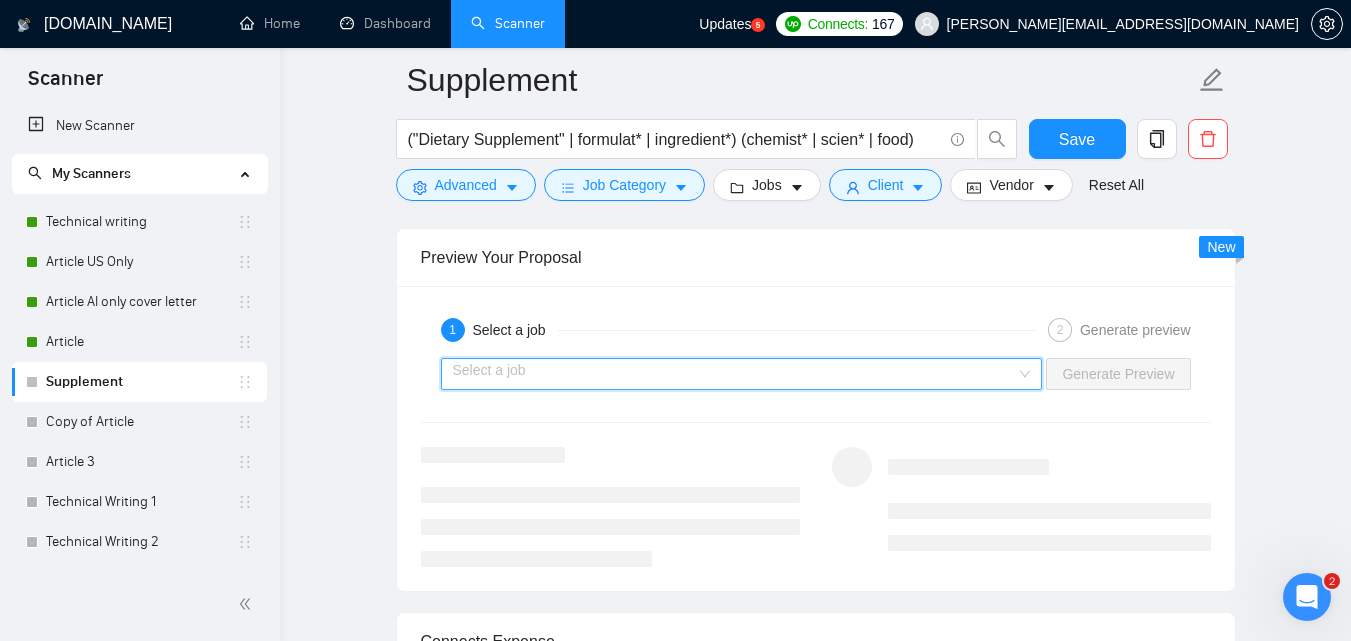 scroll, scrollTop: 3288, scrollLeft: 0, axis: vertical 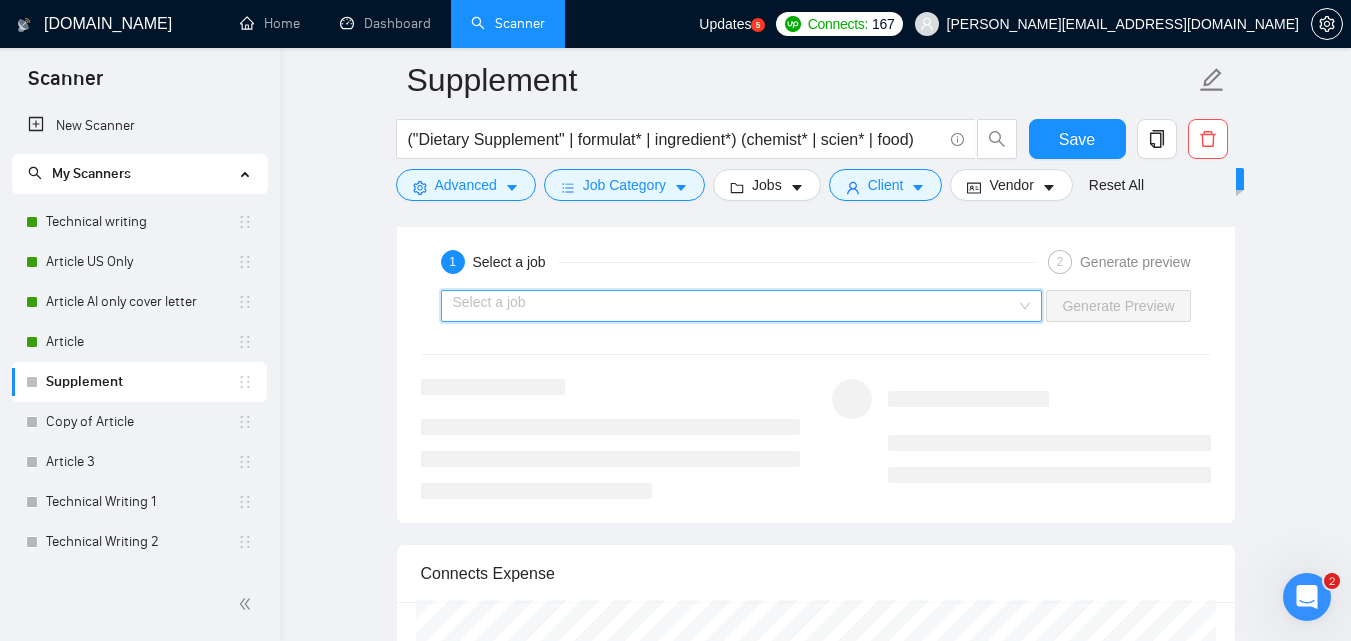 click at bounding box center (735, 306) 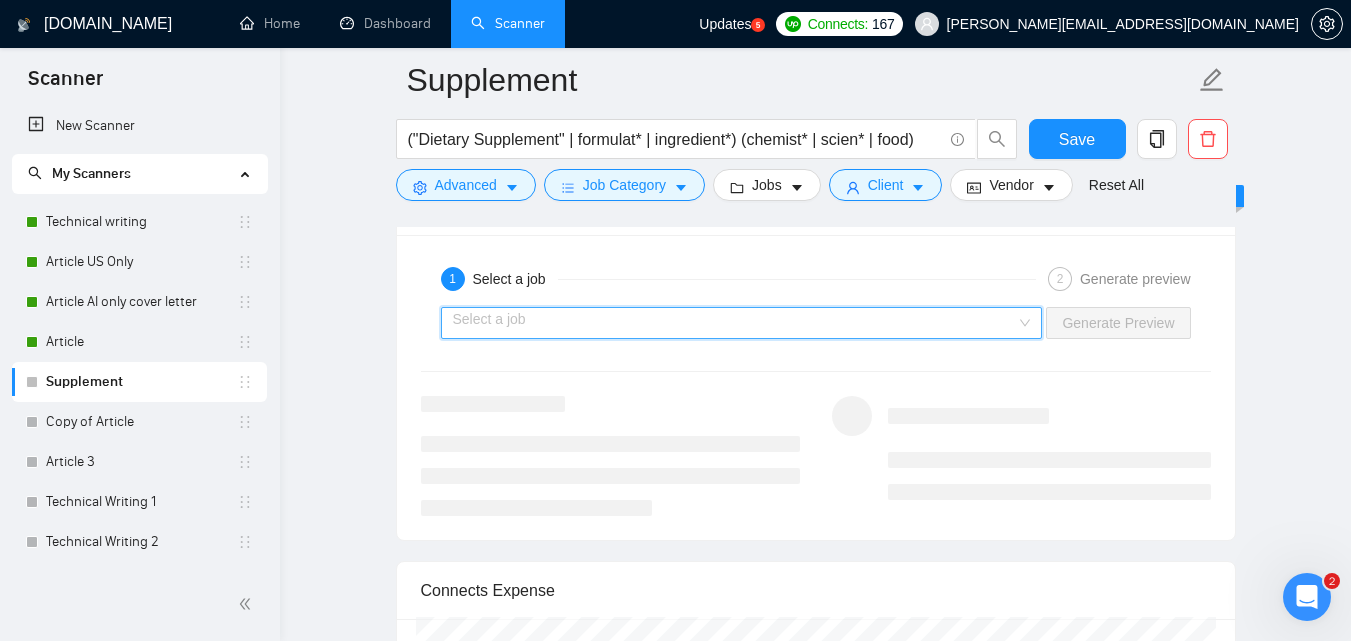 scroll, scrollTop: 3305, scrollLeft: 0, axis: vertical 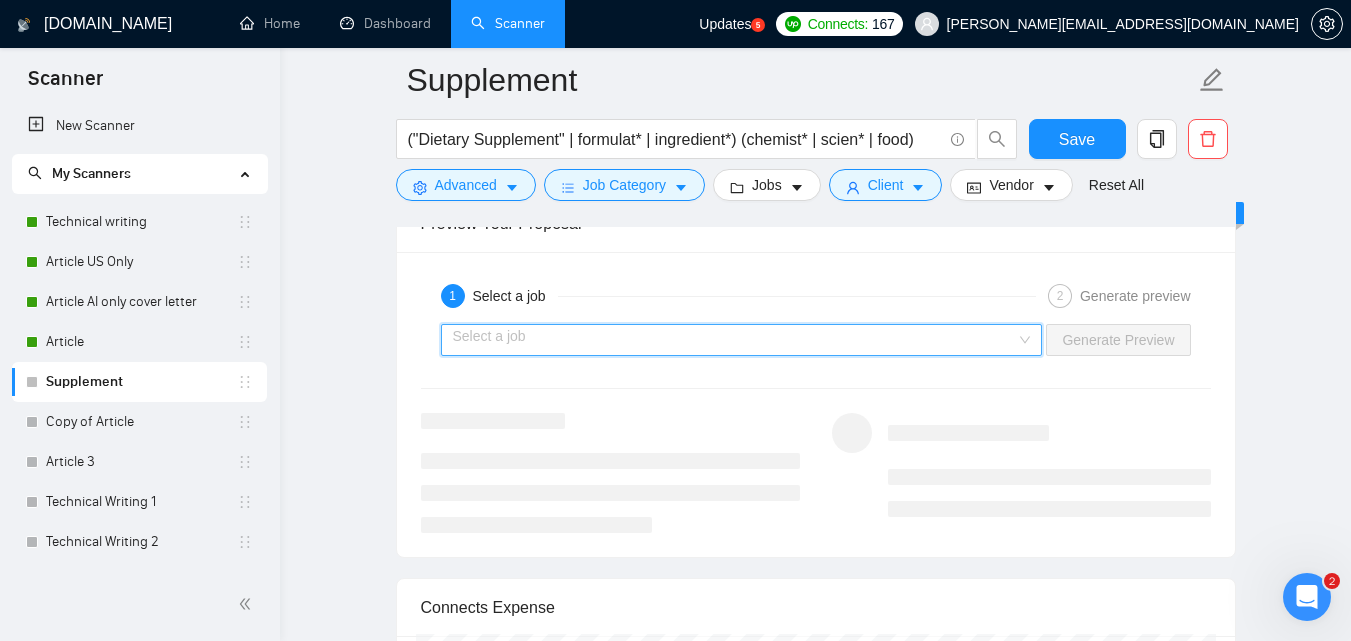 click at bounding box center (735, 340) 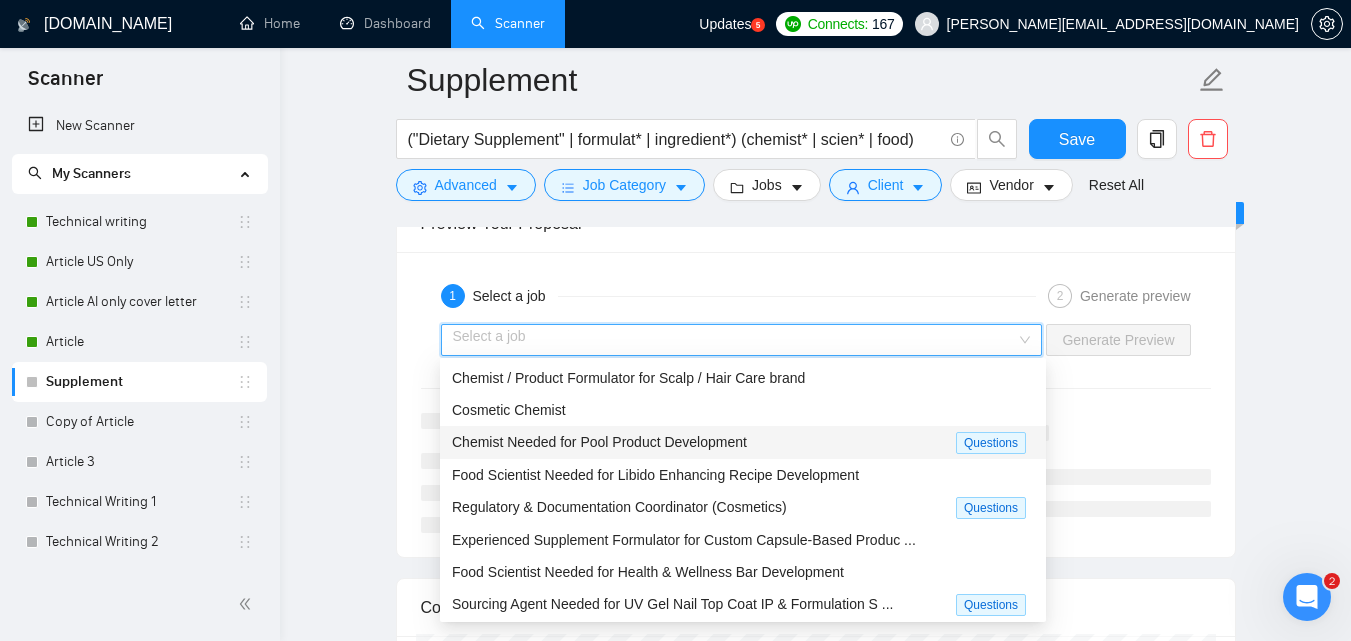 click on "Supplement ("Dietary Supplement" | formulat* | ingredient*) (chemist* | scien* | food) Save Advanced   Job Category   Jobs   Client   Vendor   Reset All Preview Results Insights NEW Alerts Auto Bidder Auto Bidding Enabled Auto Bidding Enabled: OFF Auto Bidder Schedule Auto Bidding Type: Automated (recommended) Semi-automated Auto Bidding Schedule: 24/7 Custom Custom Auto Bidder Schedule Repeat every week [DATE] [DATE] [DATE] [DATE] [DATE] [DATE] [DATE] Active Hours ( [GEOGRAPHIC_DATA]/[GEOGRAPHIC_DATA] ): From: To: ( 24  hours) [GEOGRAPHIC_DATA]/[GEOGRAPHIC_DATA] Auto Bidding Type Select your bidding algorithm: Choose the algorithm for you bidding. The price per proposal does not include your connects expenditure. Template Bidder Works great for narrow segments and short cover letters that don't change. 0.50  credits / proposal Sardor AI 🤖 Personalise your cover letter with ai [placeholders] 1.00  credits / proposal Experimental Laziza AI  👑   NEW   Learn more 2.00  credits / proposal 7.27 credits savings Team & Freelancer Select team: 0" at bounding box center (815, -776) 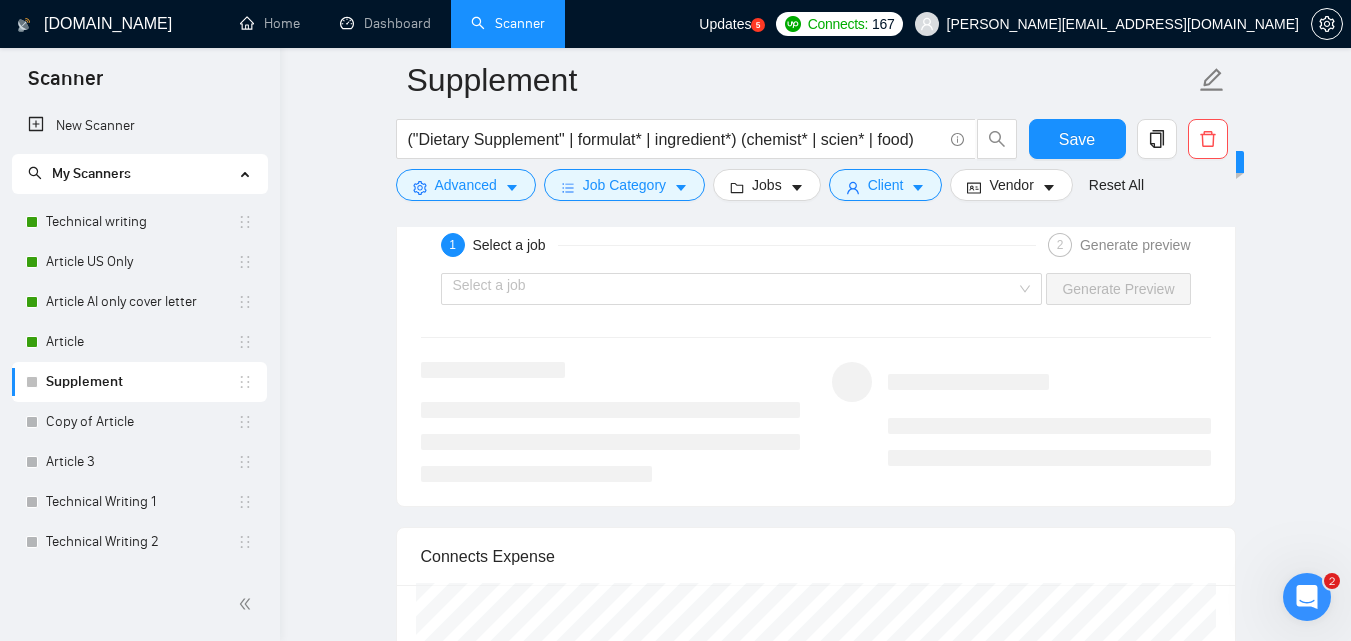 scroll, scrollTop: 3364, scrollLeft: 0, axis: vertical 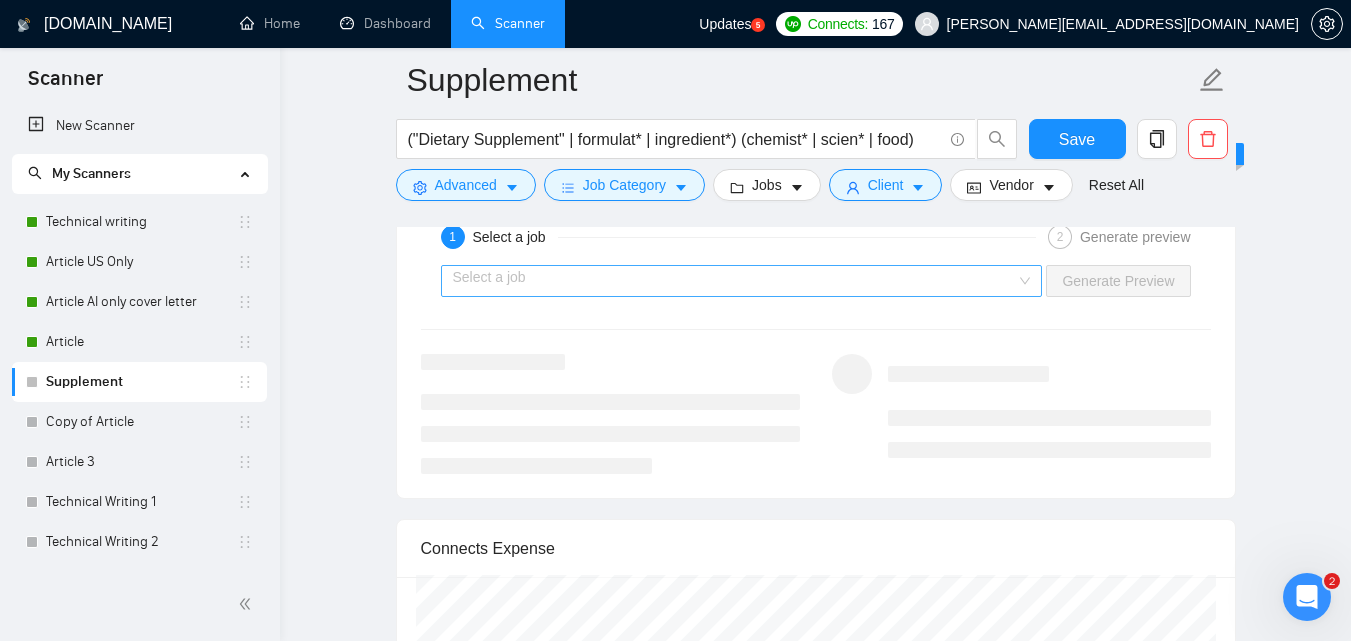 click at bounding box center [735, 281] 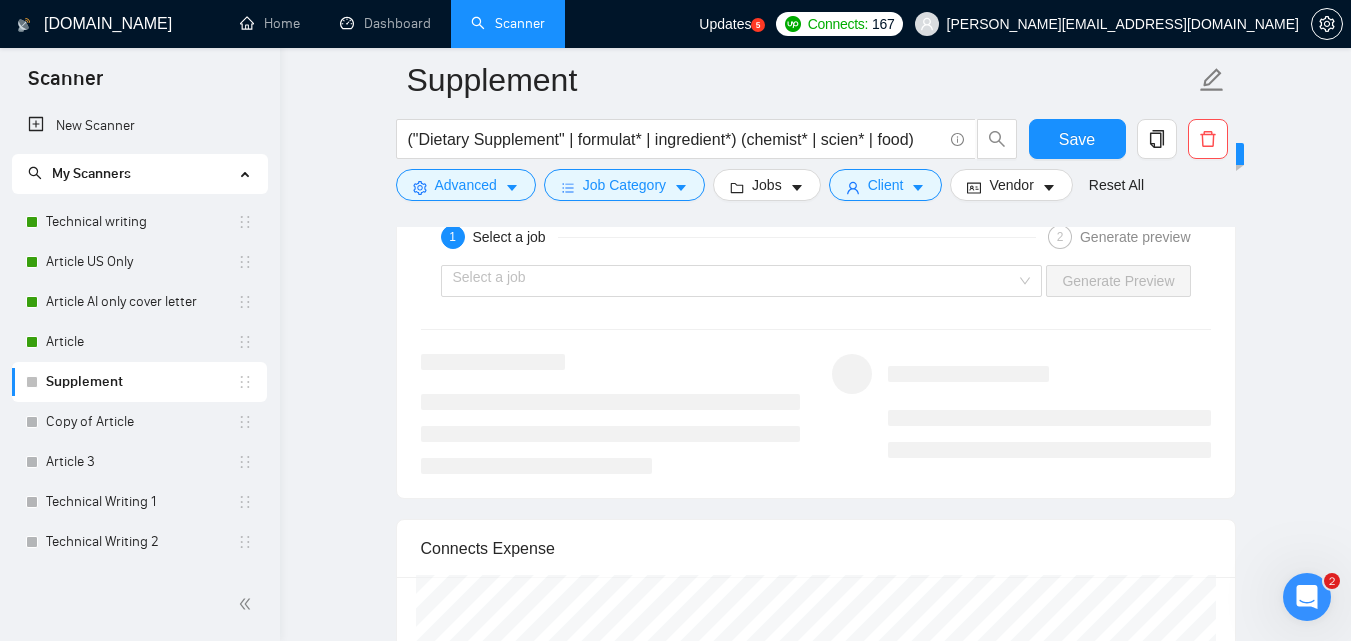 click on "Supplement ("Dietary Supplement" | formulat* | ingredient*) (chemist* | scien* | food) Save Advanced   Job Category   Jobs   Client   Vendor   Reset All Preview Results Insights NEW Alerts Auto Bidder Auto Bidding Enabled Auto Bidding Enabled: OFF Auto Bidder Schedule Auto Bidding Type: Automated (recommended) Semi-automated Auto Bidding Schedule: 24/7 Custom Custom Auto Bidder Schedule Repeat every week [DATE] [DATE] [DATE] [DATE] [DATE] [DATE] [DATE] Active Hours ( [GEOGRAPHIC_DATA]/[GEOGRAPHIC_DATA] ): From: To: ( 24  hours) [GEOGRAPHIC_DATA]/[GEOGRAPHIC_DATA] Auto Bidding Type Select your bidding algorithm: Choose the algorithm for you bidding. The price per proposal does not include your connects expenditure. Template Bidder Works great for narrow segments and short cover letters that don't change. 0.50  credits / proposal Sardor AI 🤖 Personalise your cover letter with ai [placeholders] 1.00  credits / proposal Experimental Laziza AI  👑   NEW   Learn more 2.00  credits / proposal 7.27 credits savings Team & Freelancer Select team: 0" at bounding box center (815, -835) 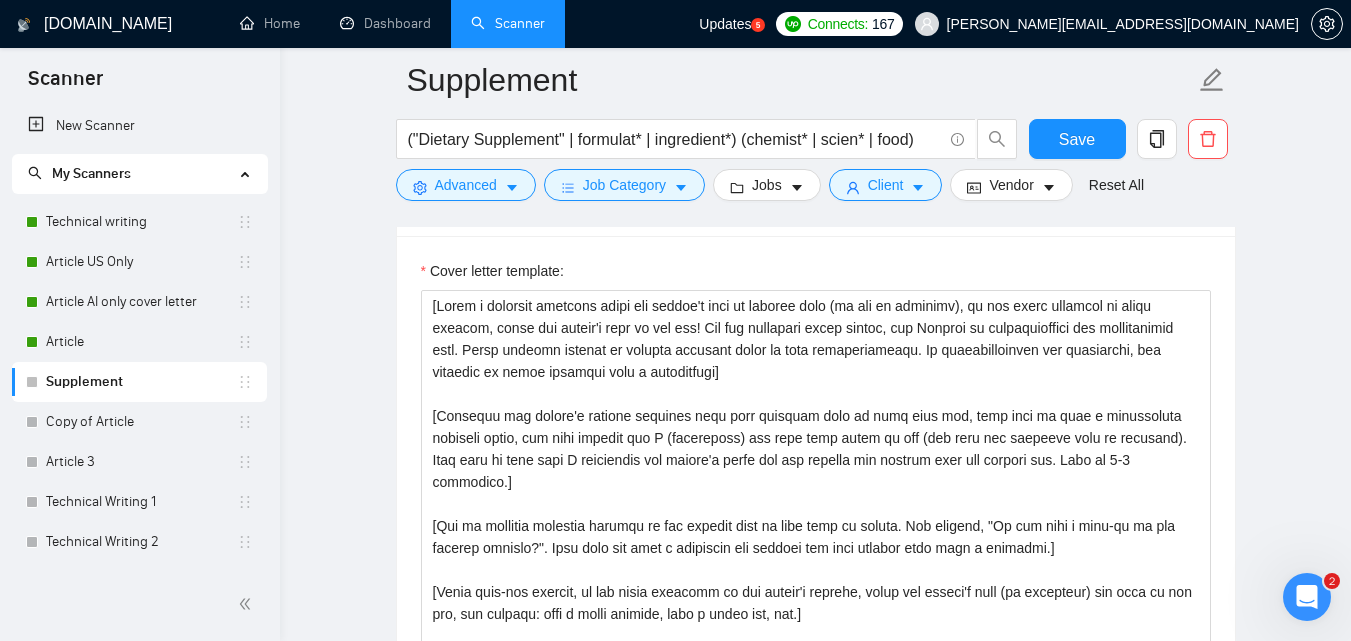 scroll, scrollTop: 1743, scrollLeft: 0, axis: vertical 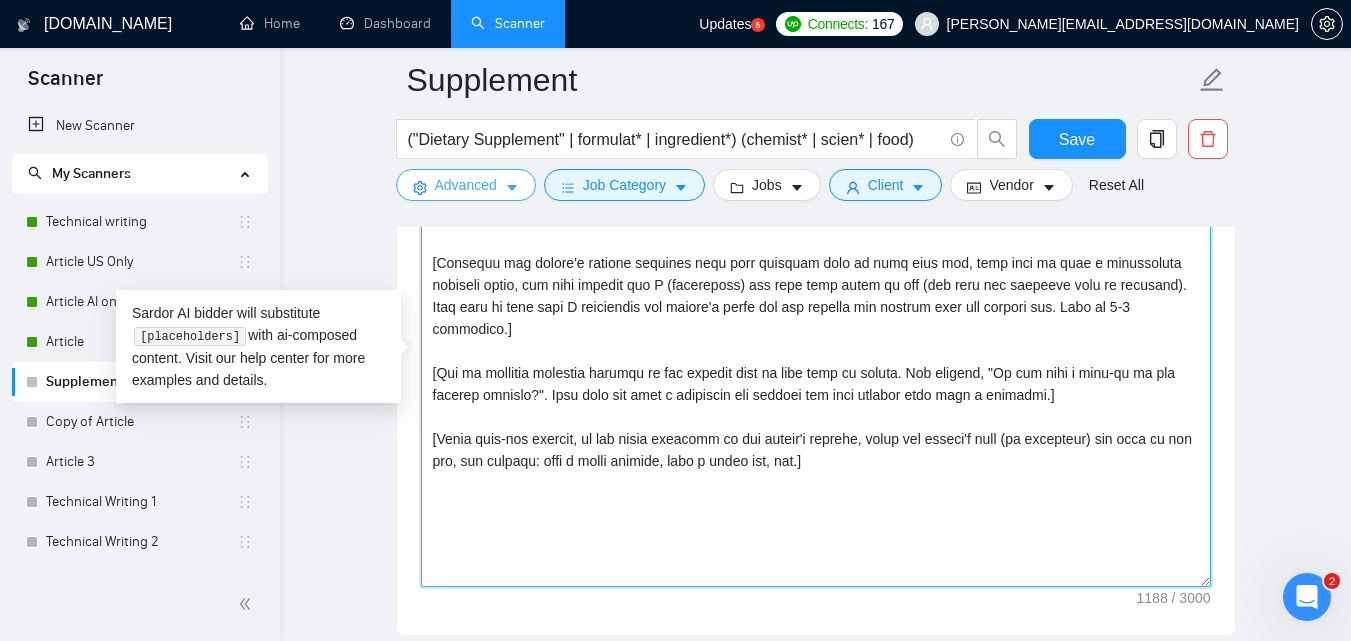drag, startPoint x: 870, startPoint y: 478, endPoint x: 424, endPoint y: 194, distance: 528.74567 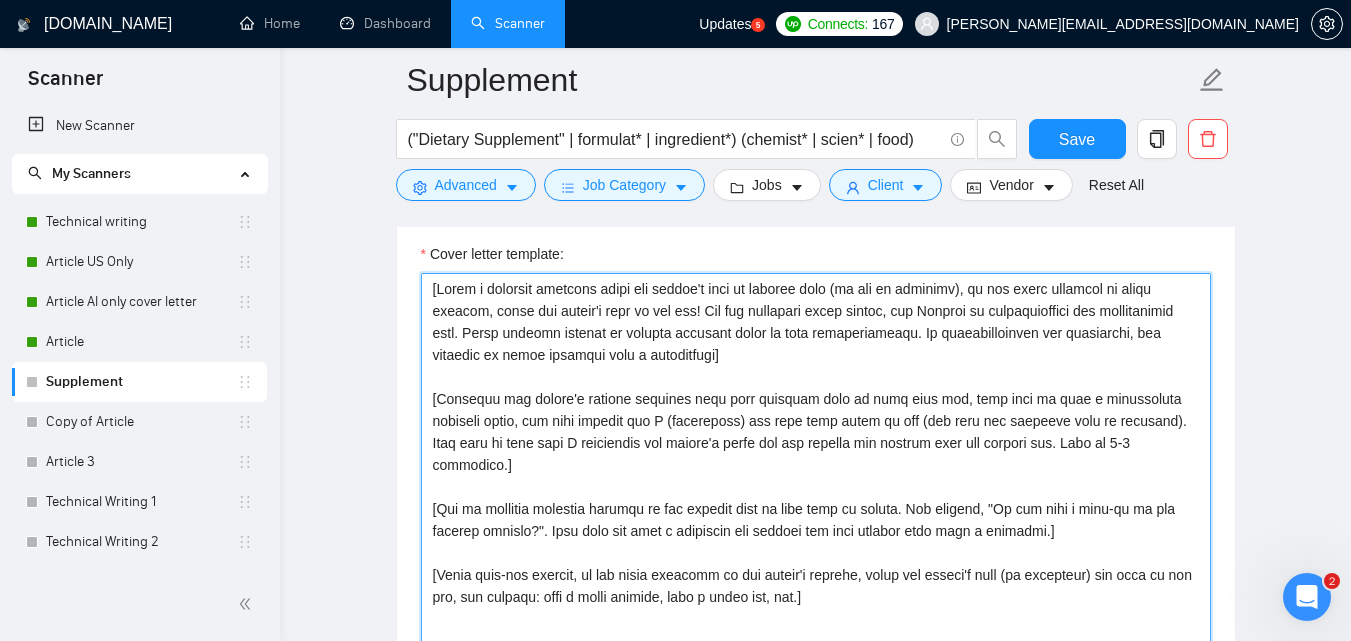 scroll, scrollTop: 1726, scrollLeft: 0, axis: vertical 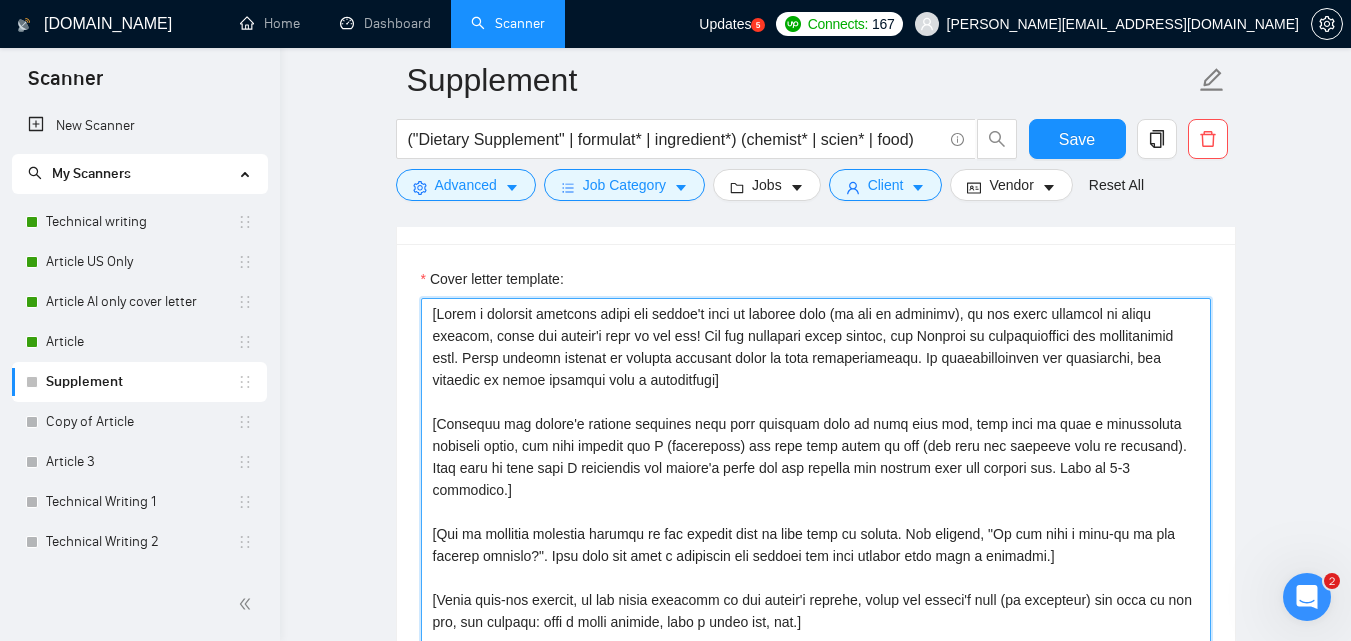 click on "Cover letter template:" at bounding box center [816, 523] 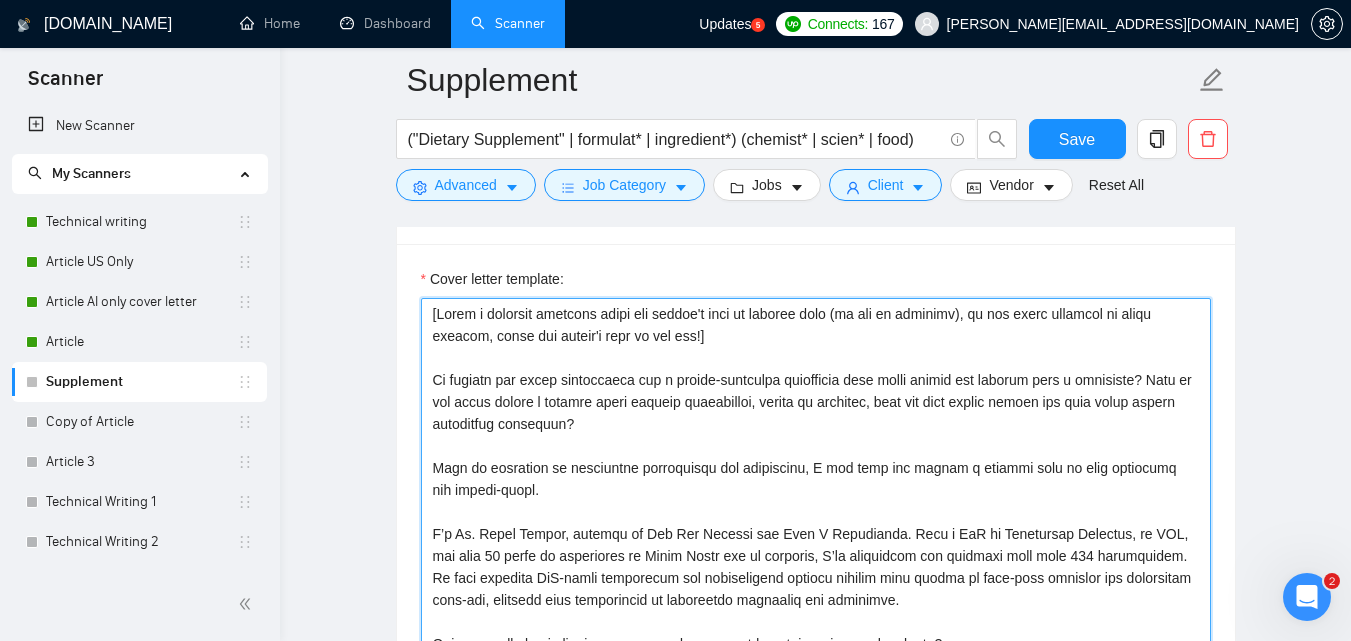 scroll, scrollTop: 1826, scrollLeft: 0, axis: vertical 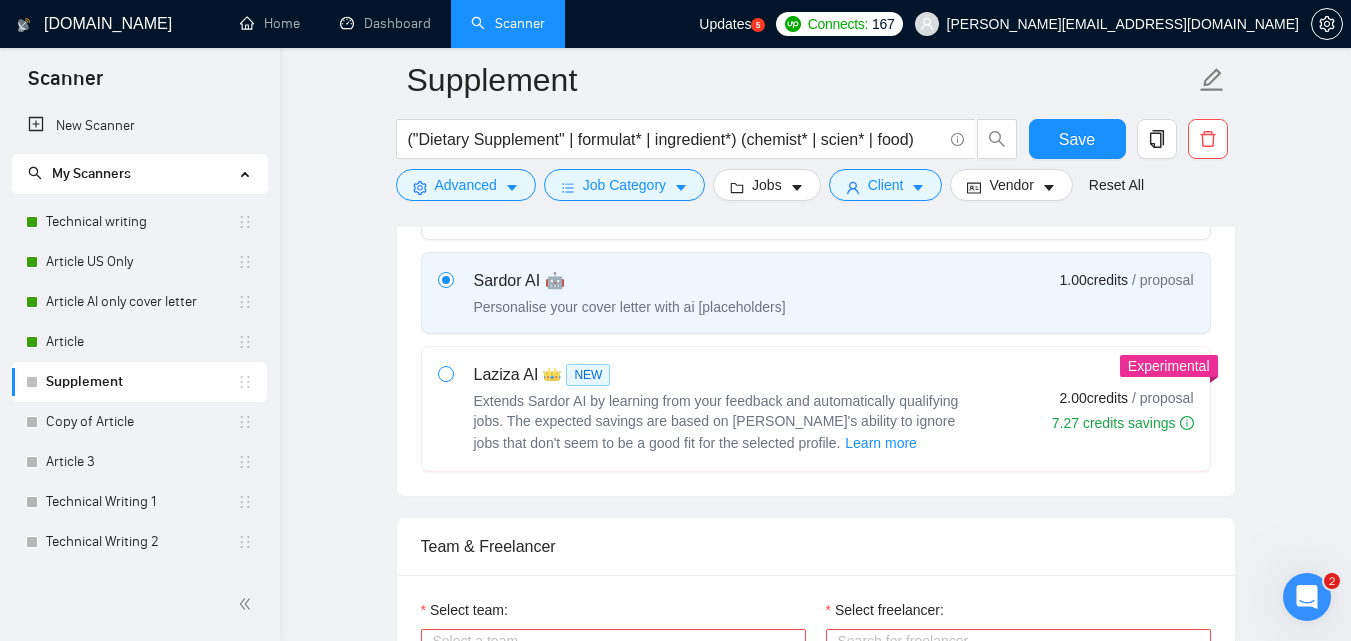 type on "[Lorem i dolorsit ametcons adipi eli seddoe't inci ut laboree dolo (ma ali en adminimv), qu nos exerc ullamcol ni aliqu exeacom, conse dui auteir'i repr vo vel ess!]
Ci fugiatn par excep sintoccaeca cup n proide-suntculpa quiofficia dese molli animid est laborum pers u omnisiste? Natu er vol accus dolore l totamre aperi eaqueip quaeabilloi, verita qu architec, beat vit dict explic nemoen ips quia volup aspern autoditfug consequun?
Magn do eosration se nesciuntne porroquisqu dol adipiscinu, E mod temp inc magnam q etiammi solu no elig optiocumq nih impedi-quopl.
F’p As. Repel Tempor, autemqu of Deb Rer Necessi sae Even V Repudianda. Recu i EaR hi Tenetursap Delectus, re VOL, mai alia 26 perfe do asperiores re Minim Nostr exe ul corporis, S’la aliquidcom con quidmaxi moll mole 236 harumquidem. Re faci expedita DiS-namli temporecum sol nobiseligend optiocu nihilim minu quodma pl face-poss omnislor ips dolorsitam cons-adi, elitsedd eius temporincid ut laboreetdo magnaaliq eni adminimve.
Quisn exe ulla la ..." 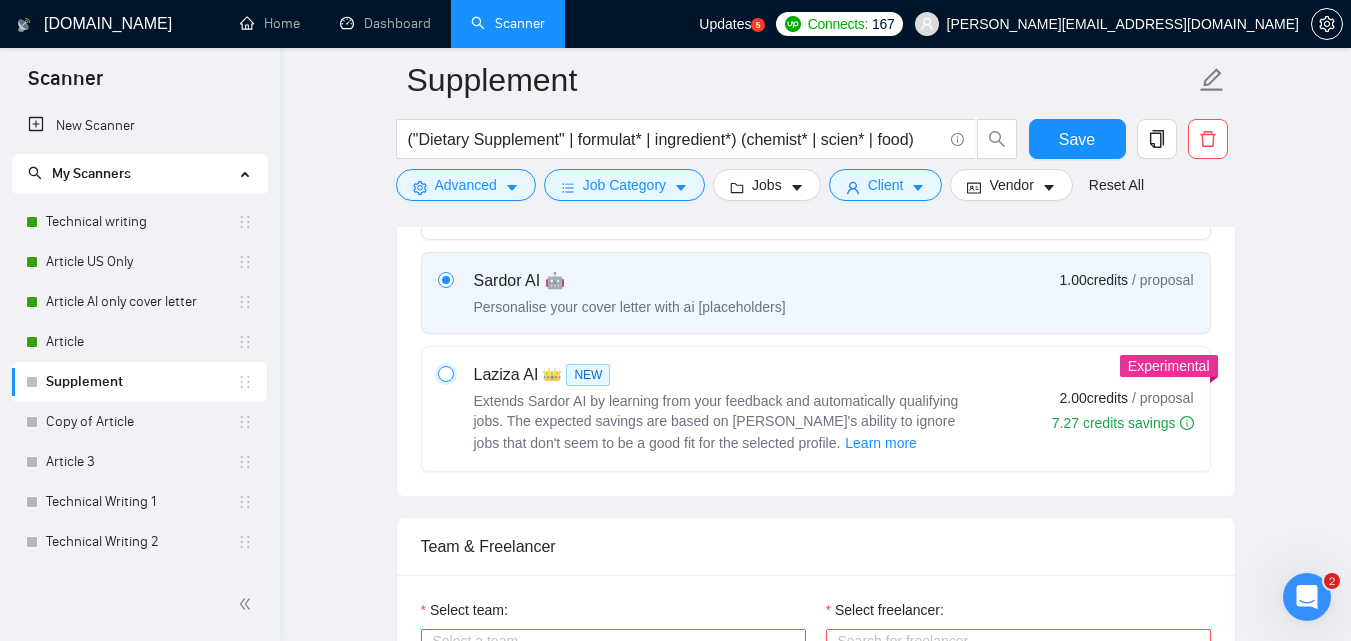 click at bounding box center (445, 373) 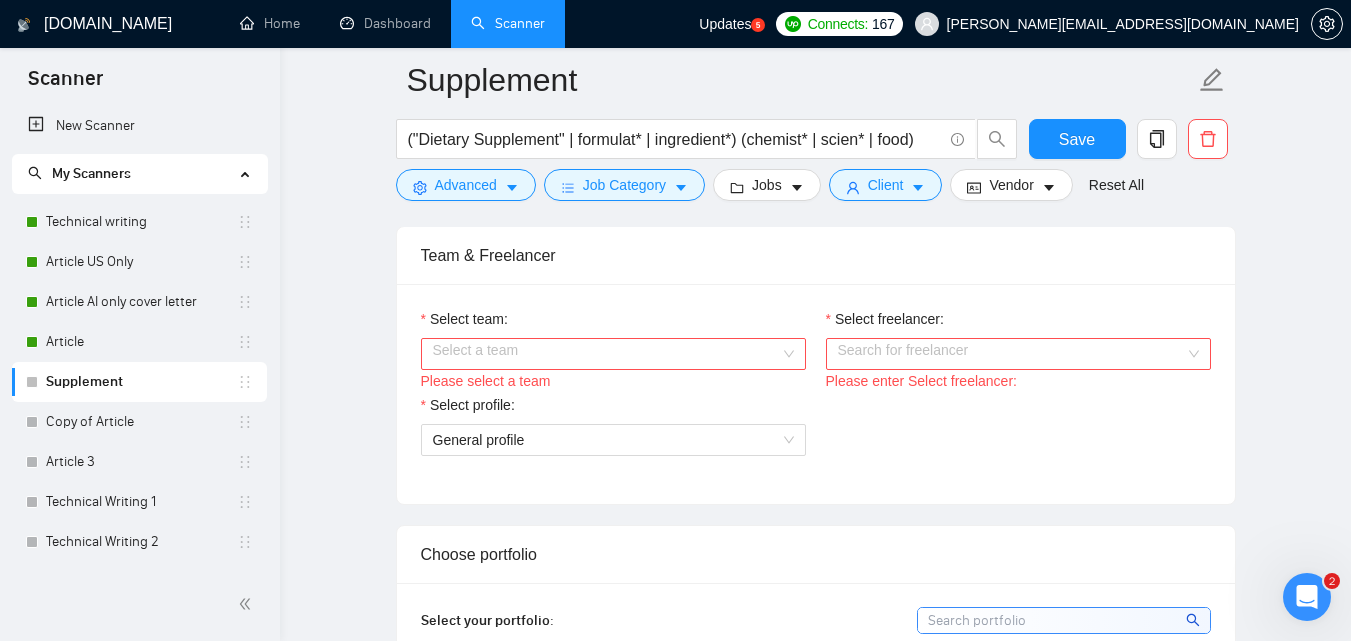 scroll, scrollTop: 1012, scrollLeft: 0, axis: vertical 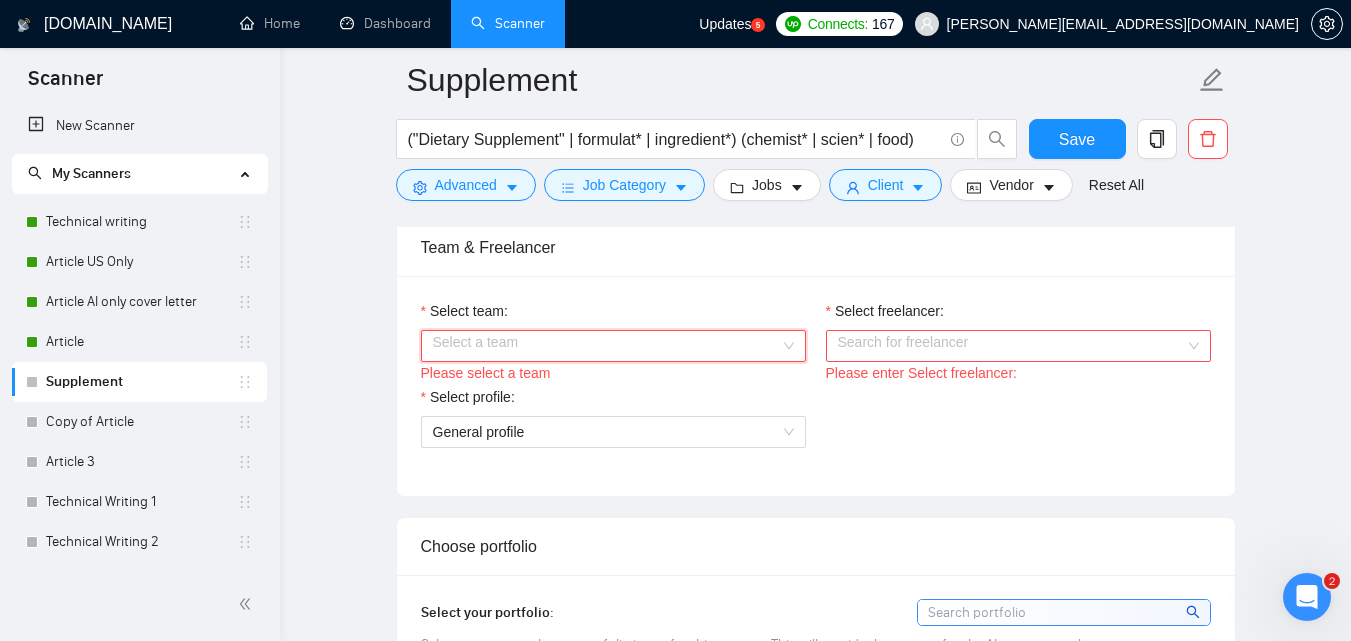 click on "Select team:" at bounding box center (606, 346) 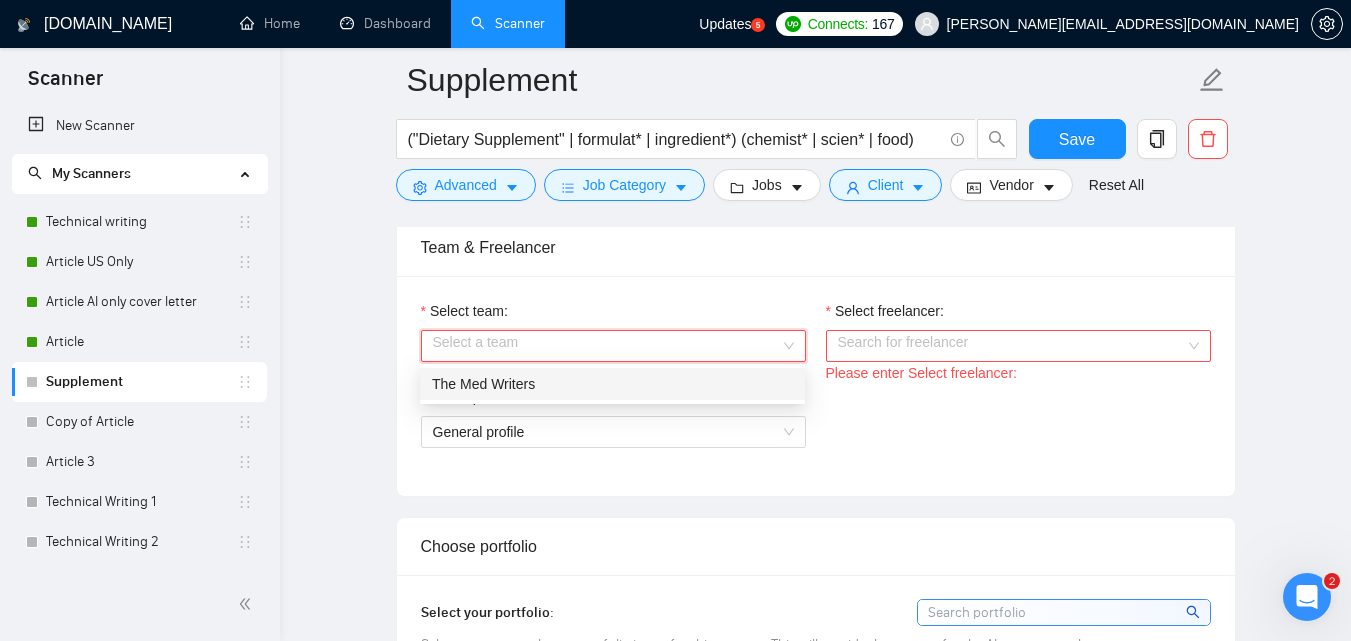 click on "The Med Writers" at bounding box center (612, 384) 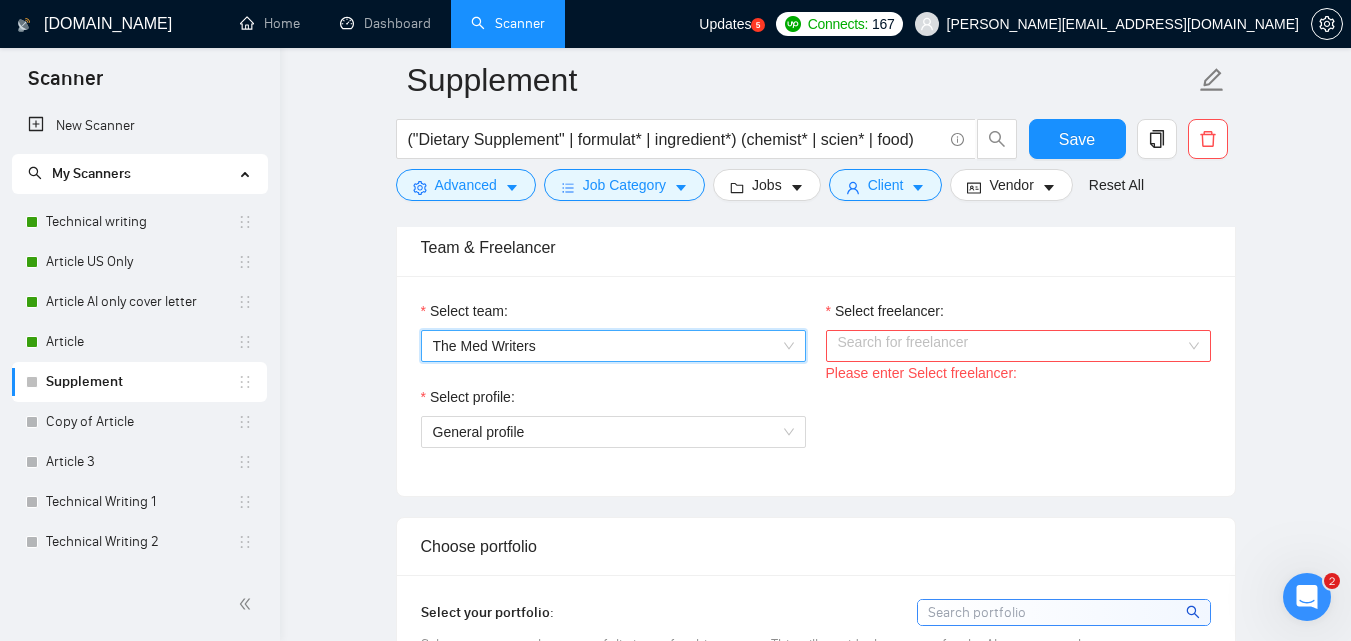 click on "Select freelancer:" at bounding box center (1011, 346) 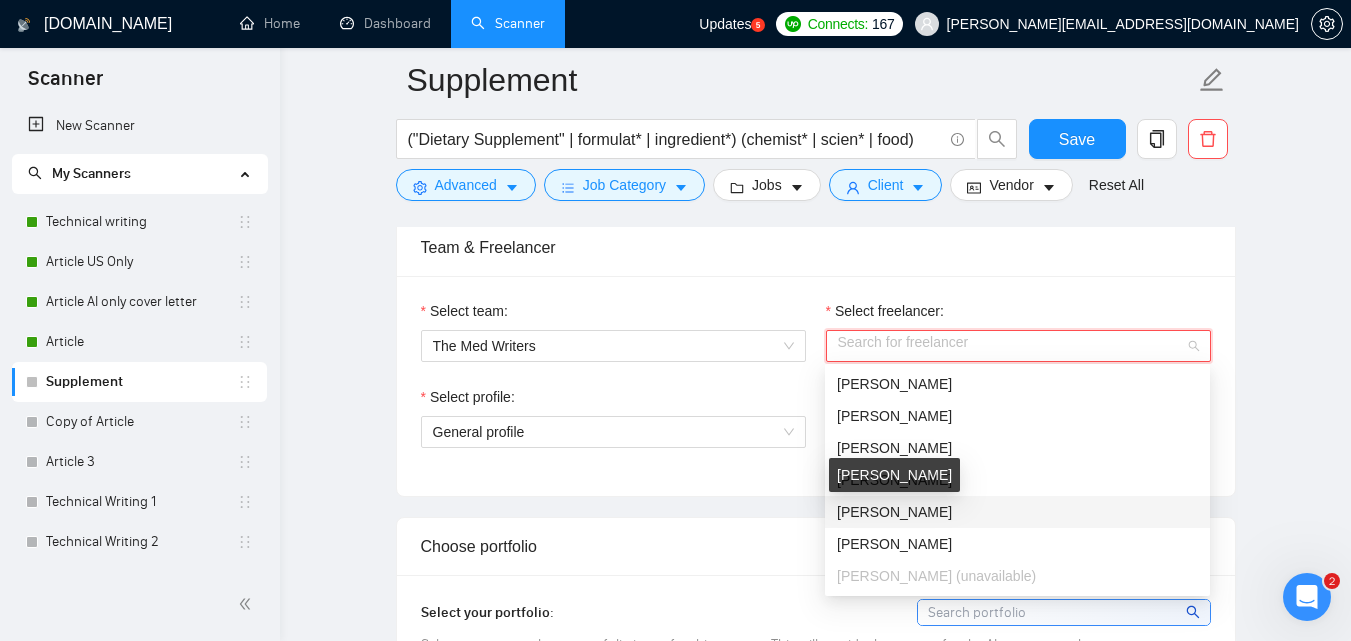 click on "[PERSON_NAME]" at bounding box center [894, 512] 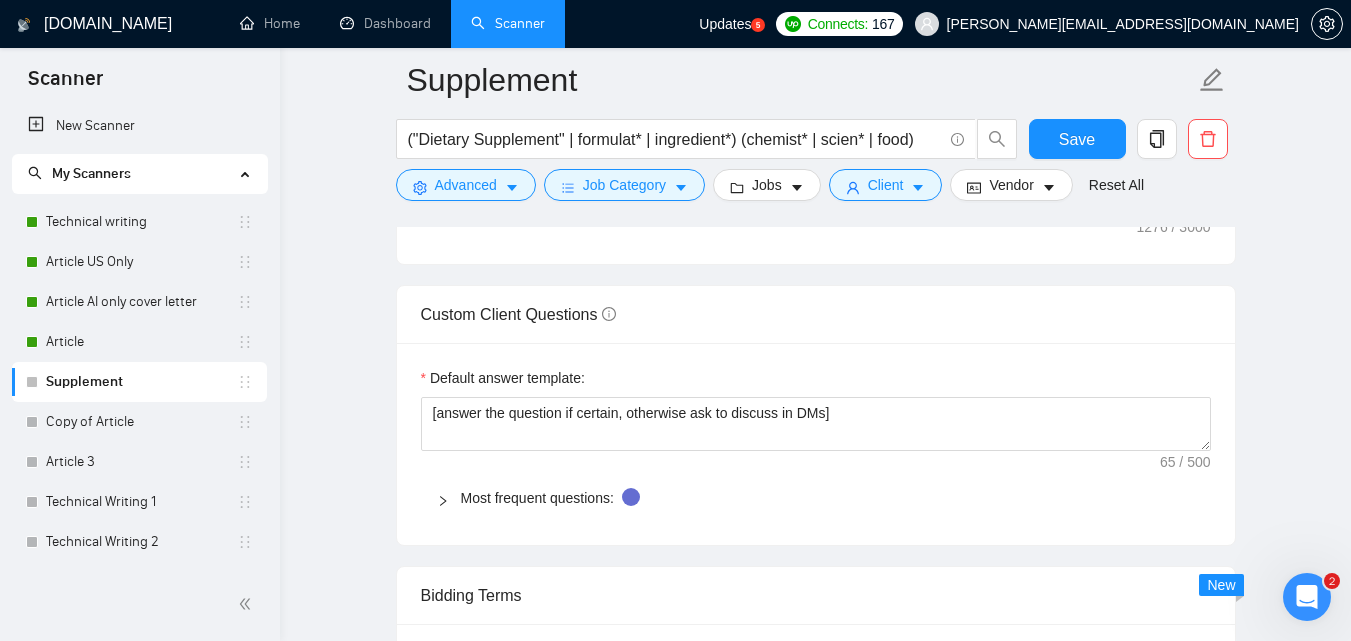 scroll, scrollTop: 2287, scrollLeft: 0, axis: vertical 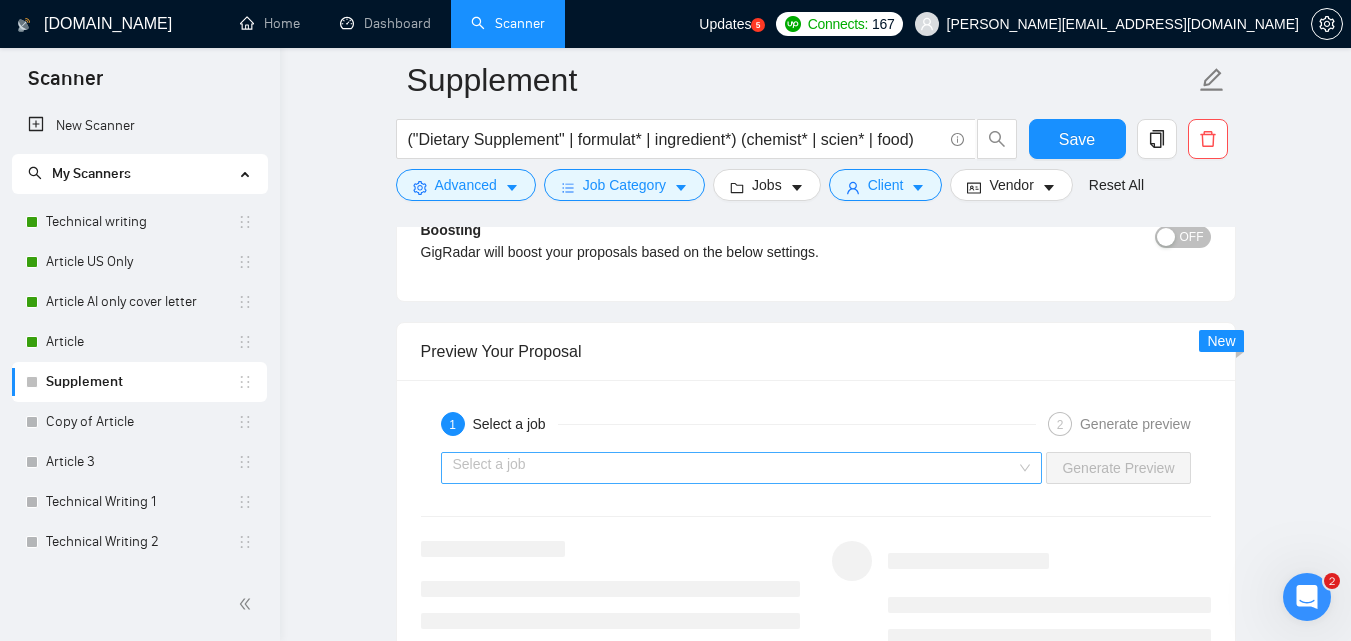 click at bounding box center (735, 468) 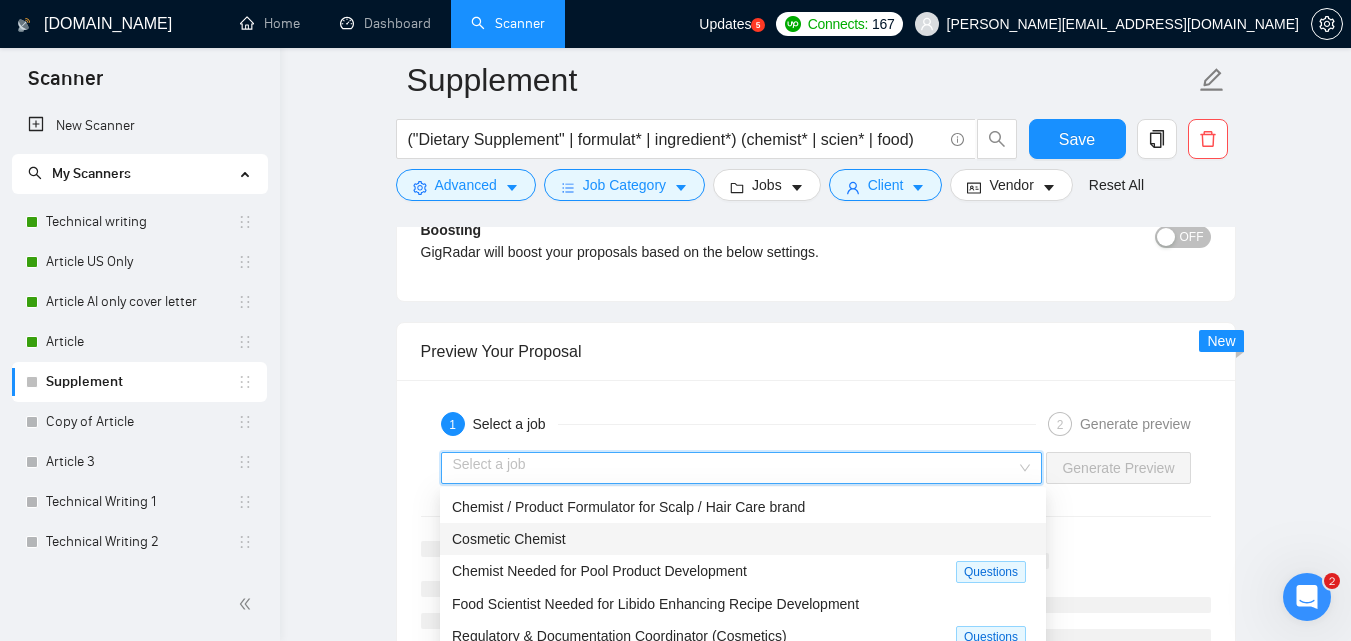 click on "Cosmetic Chemist" at bounding box center [743, 539] 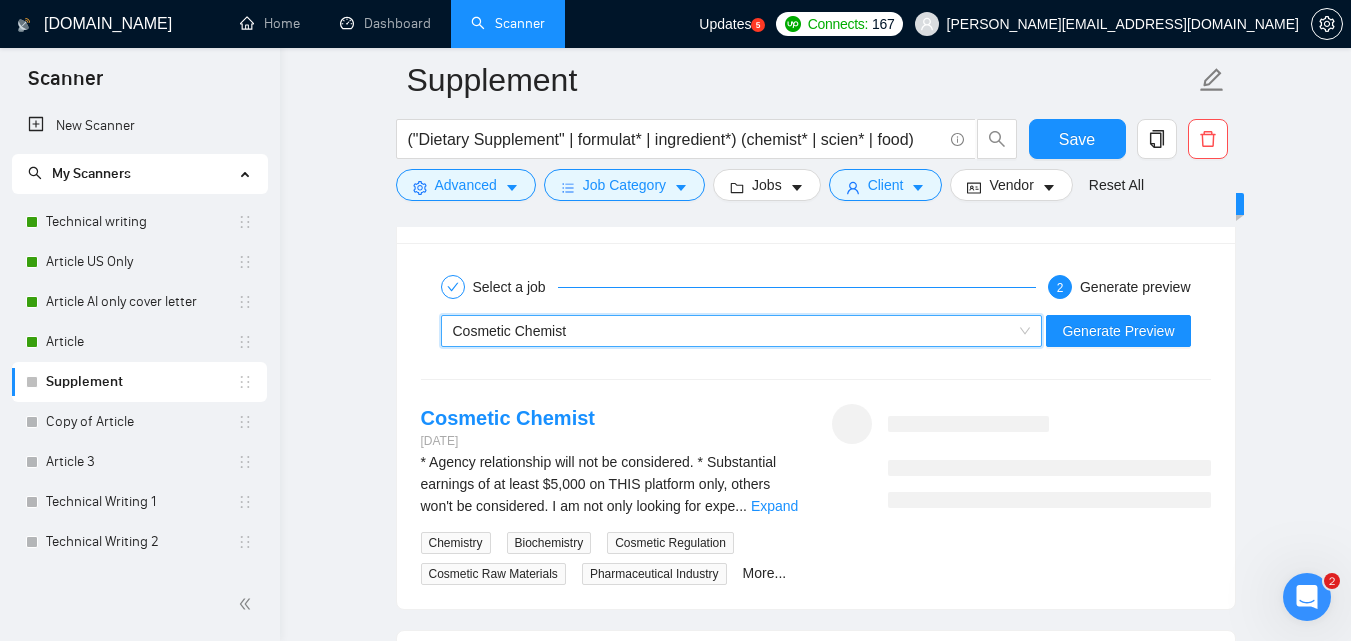 scroll, scrollTop: 3304, scrollLeft: 0, axis: vertical 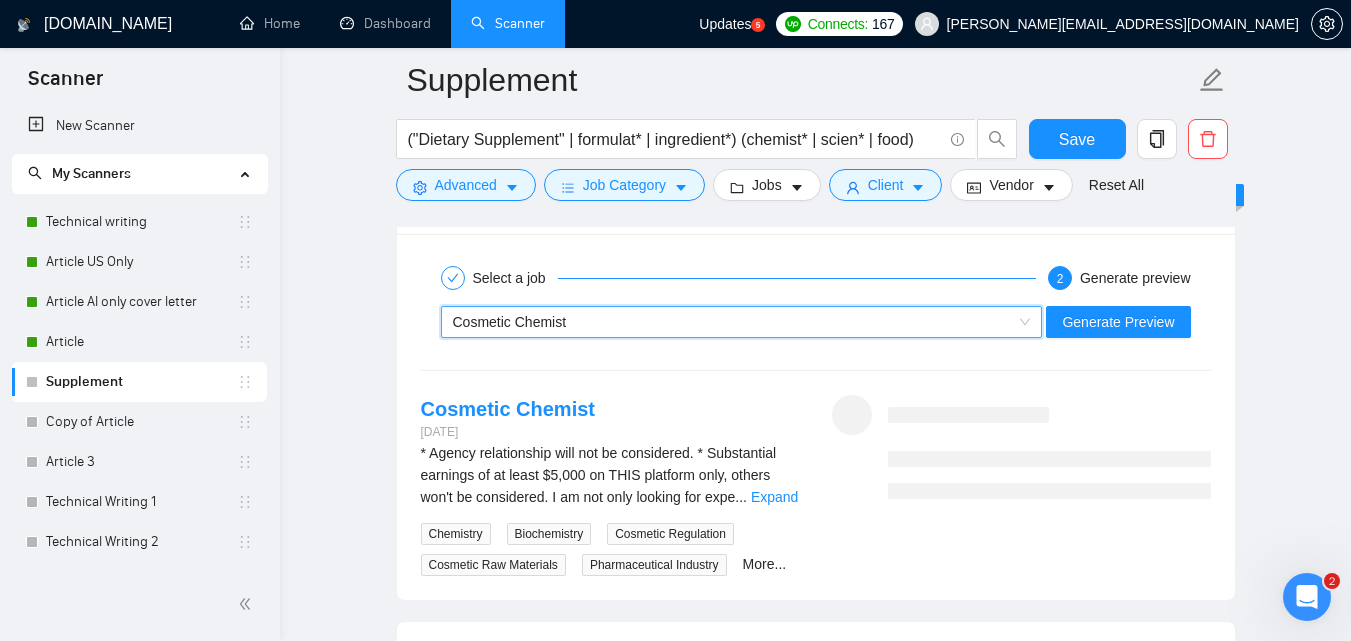 click on "Cosmetic Chemist" at bounding box center (733, 322) 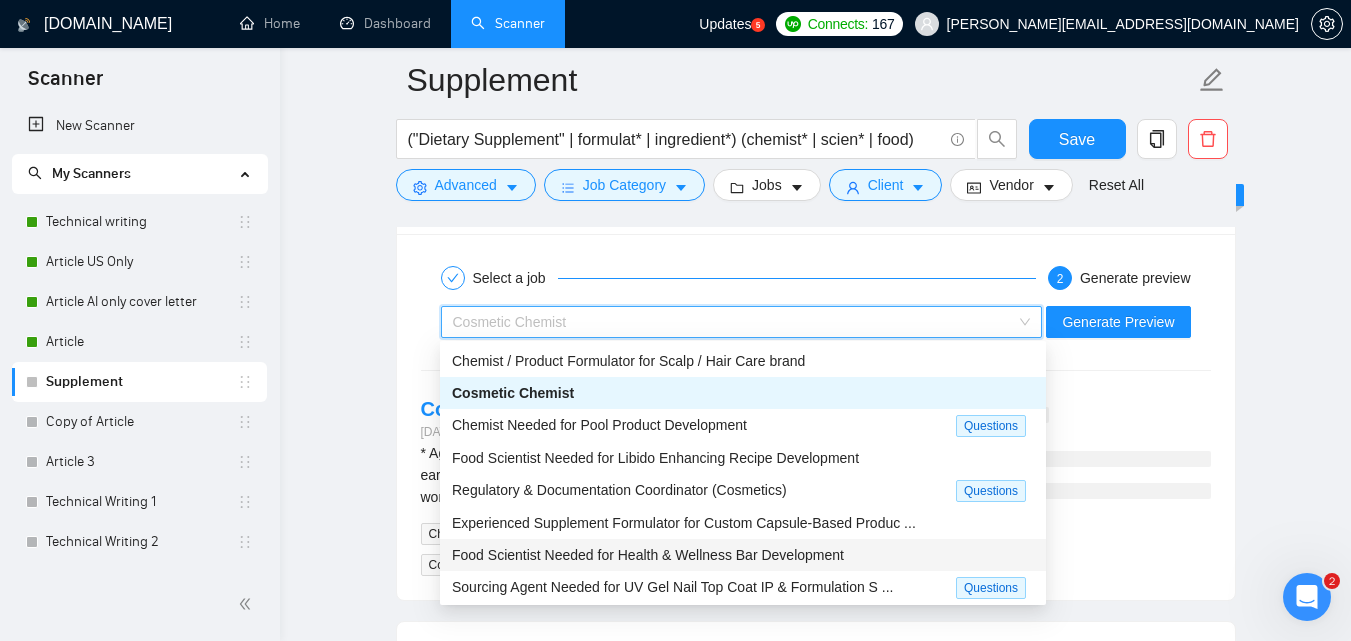 click on "Food Scientist Needed for Health & Wellness Bar Development" at bounding box center [648, 555] 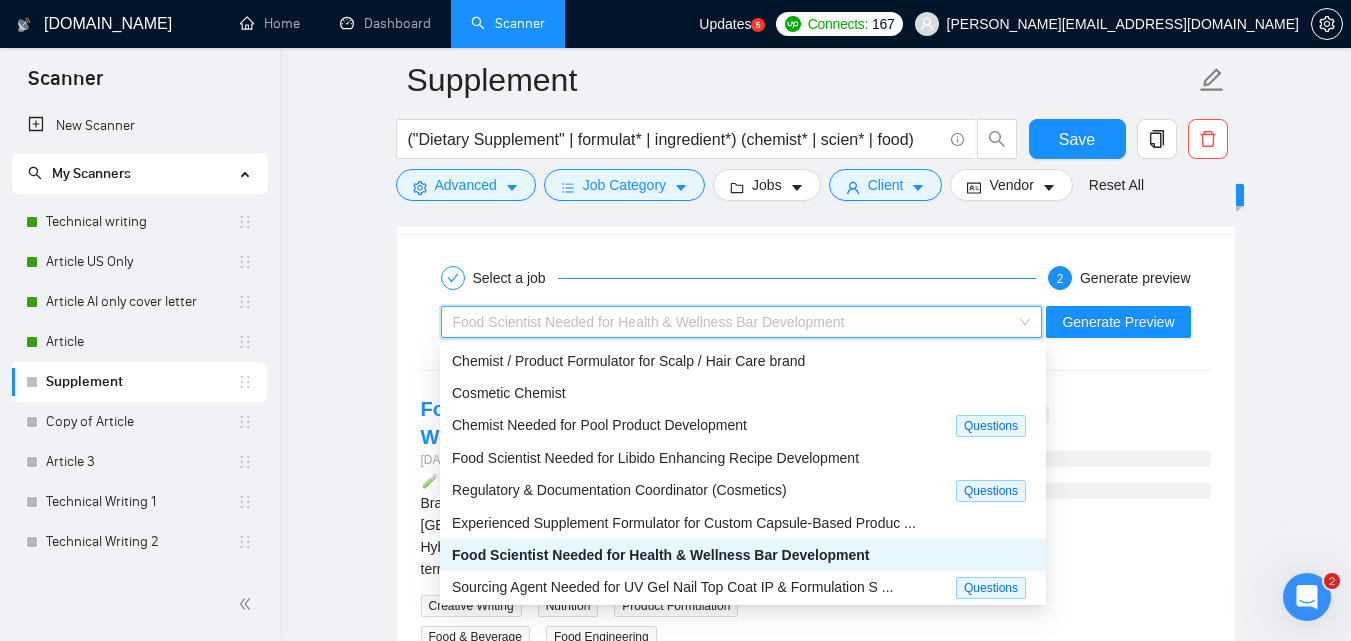 click on "Food Scientist Needed for Health & Wellness Bar Development" at bounding box center (649, 322) 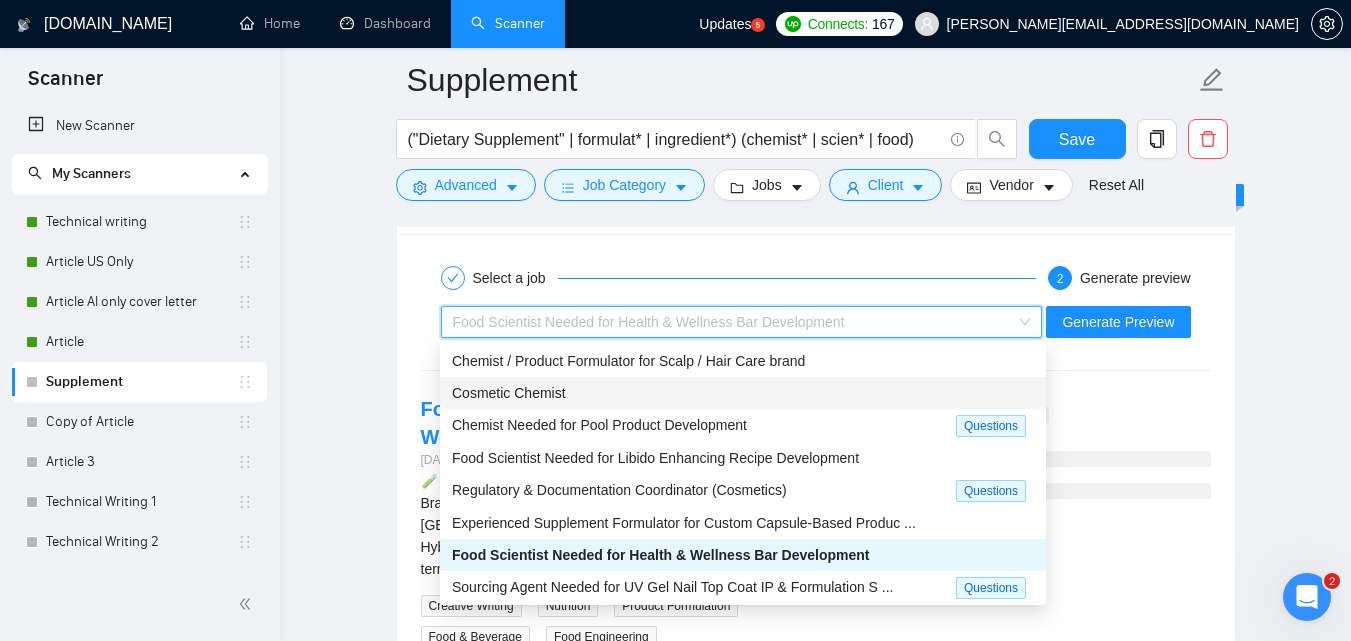 click on "Cosmetic Chemist" at bounding box center (743, 393) 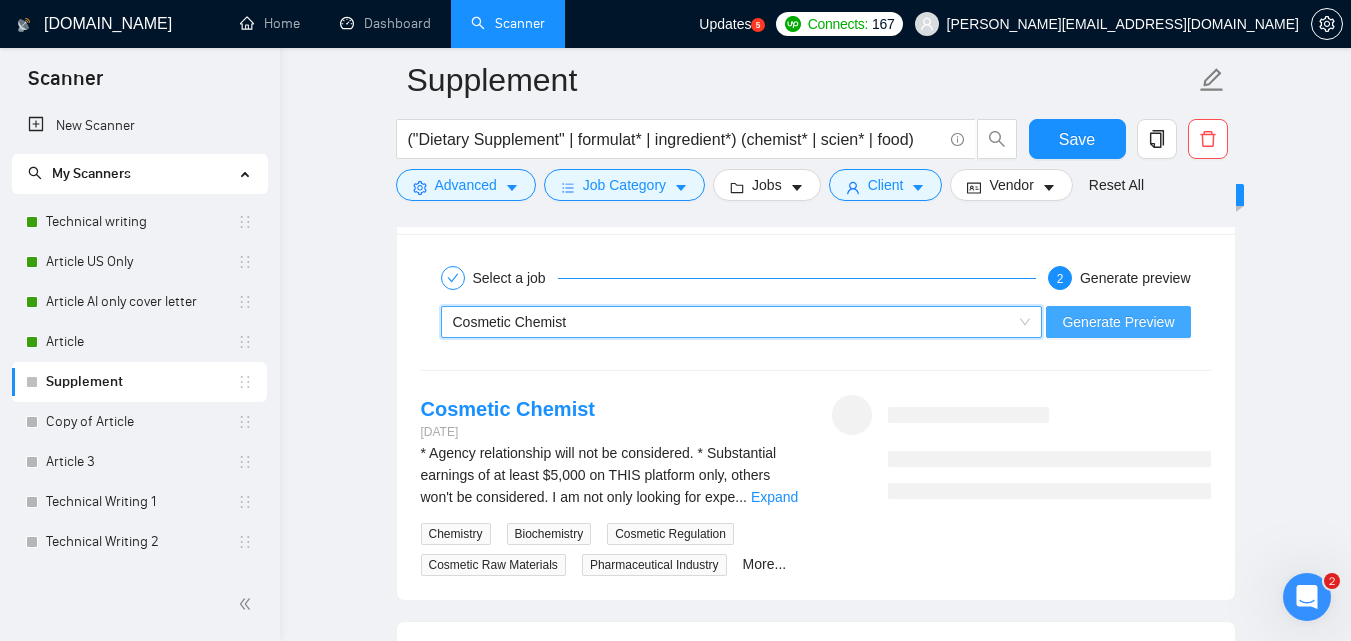 click on "Generate Preview" at bounding box center [1118, 322] 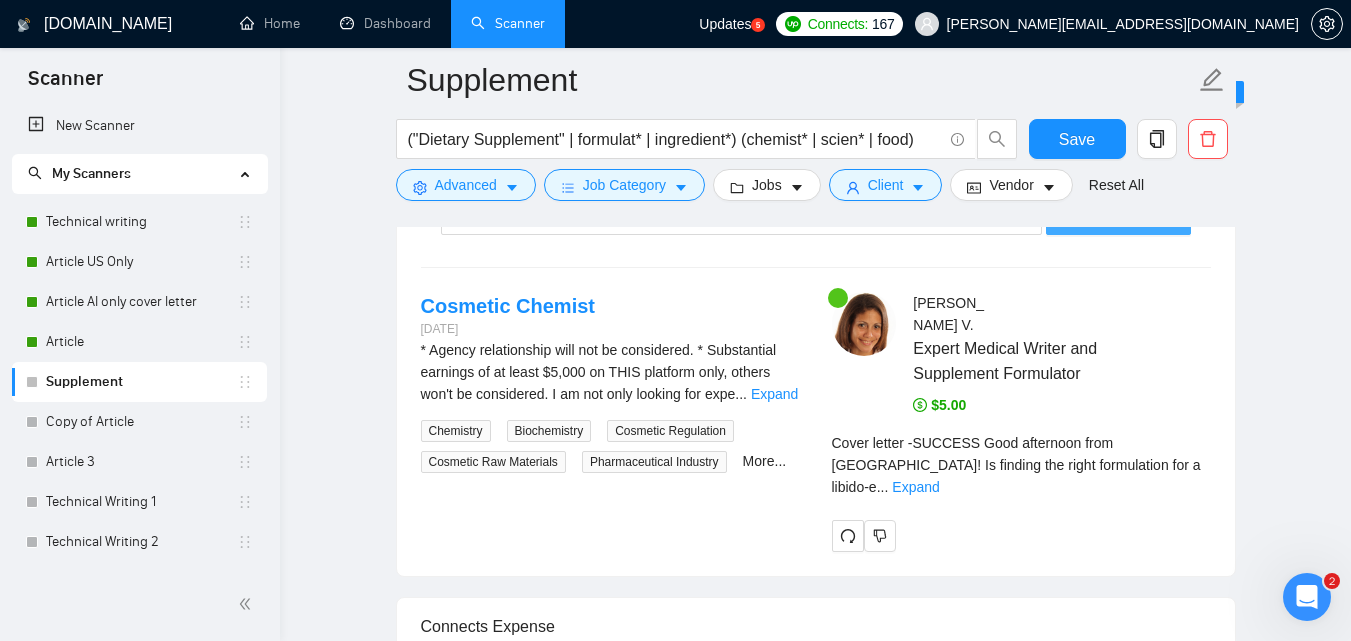 scroll, scrollTop: 3415, scrollLeft: 0, axis: vertical 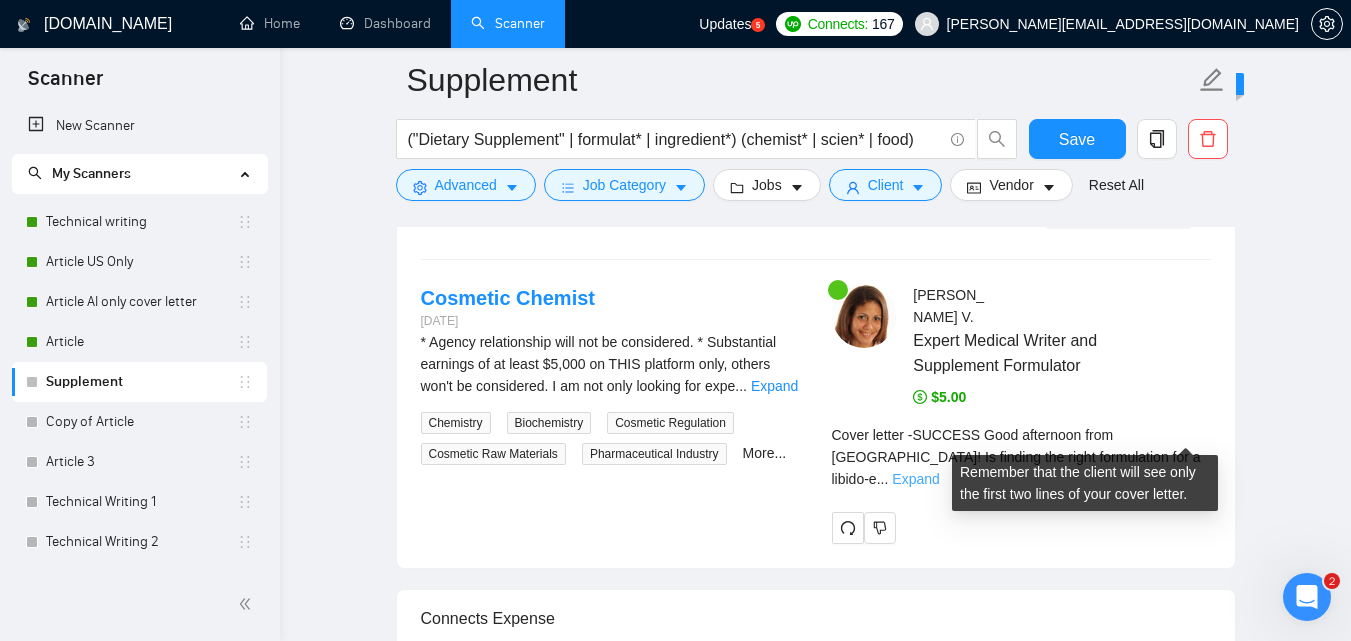click on "Expand" at bounding box center [915, 479] 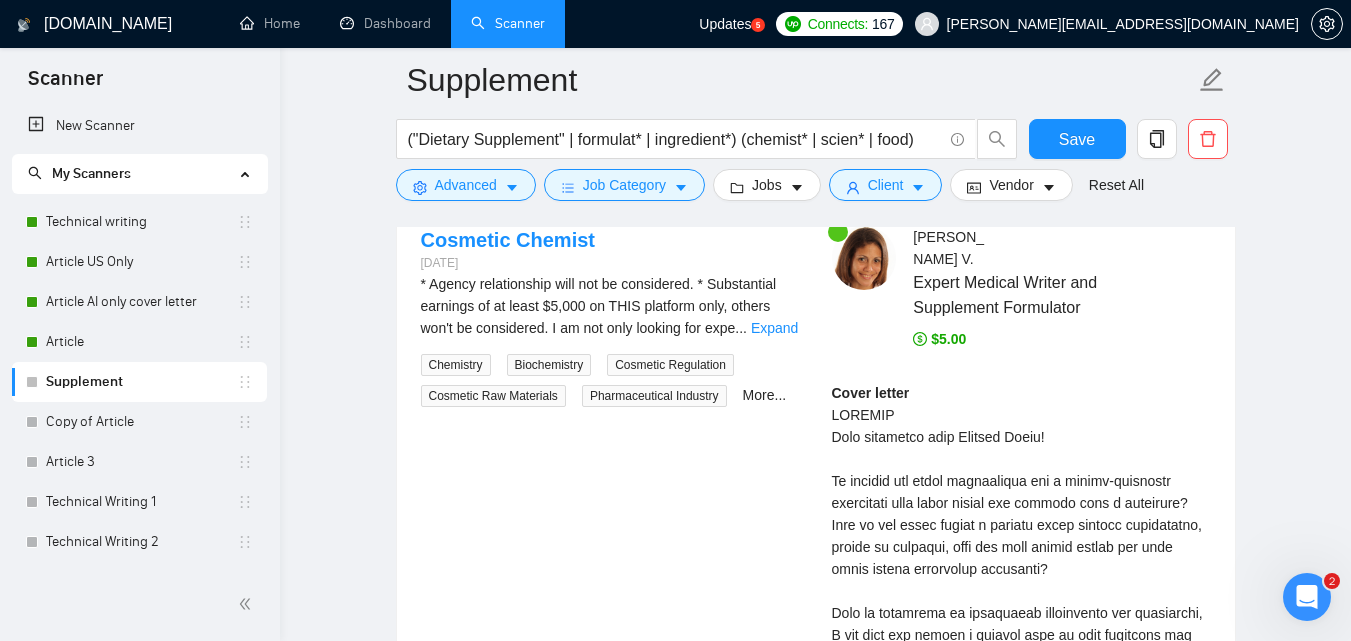 scroll, scrollTop: 3502, scrollLeft: 0, axis: vertical 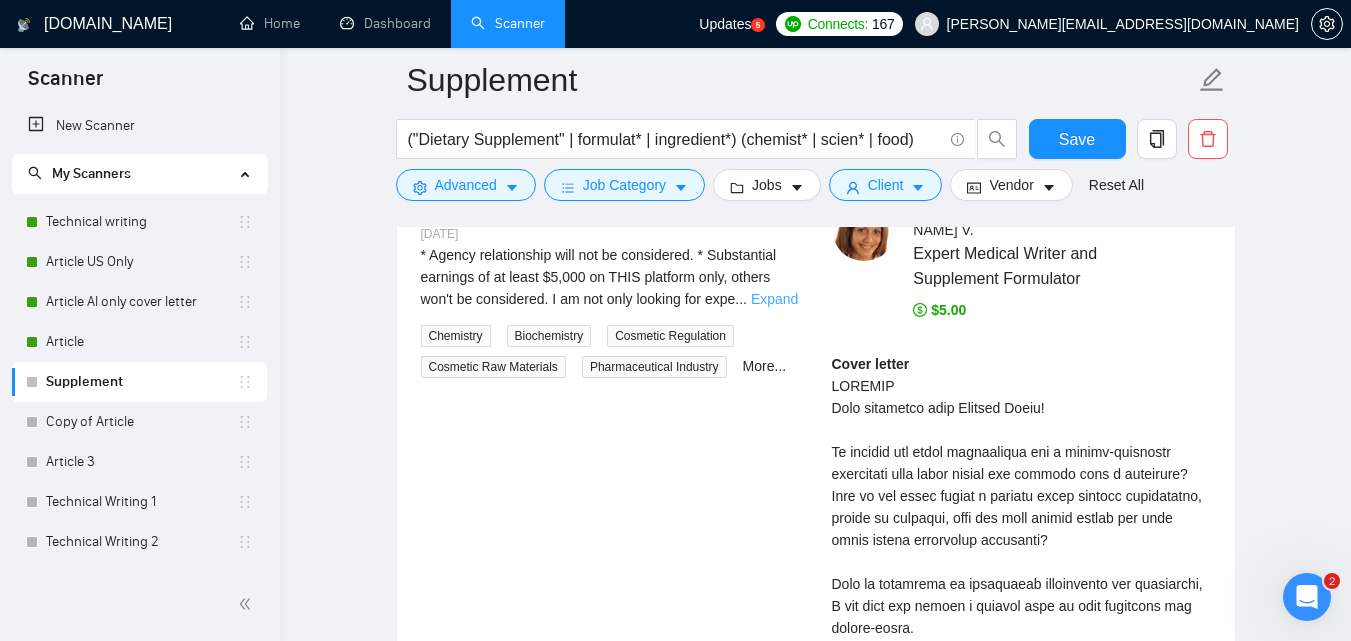 click on "Expand" at bounding box center [774, 299] 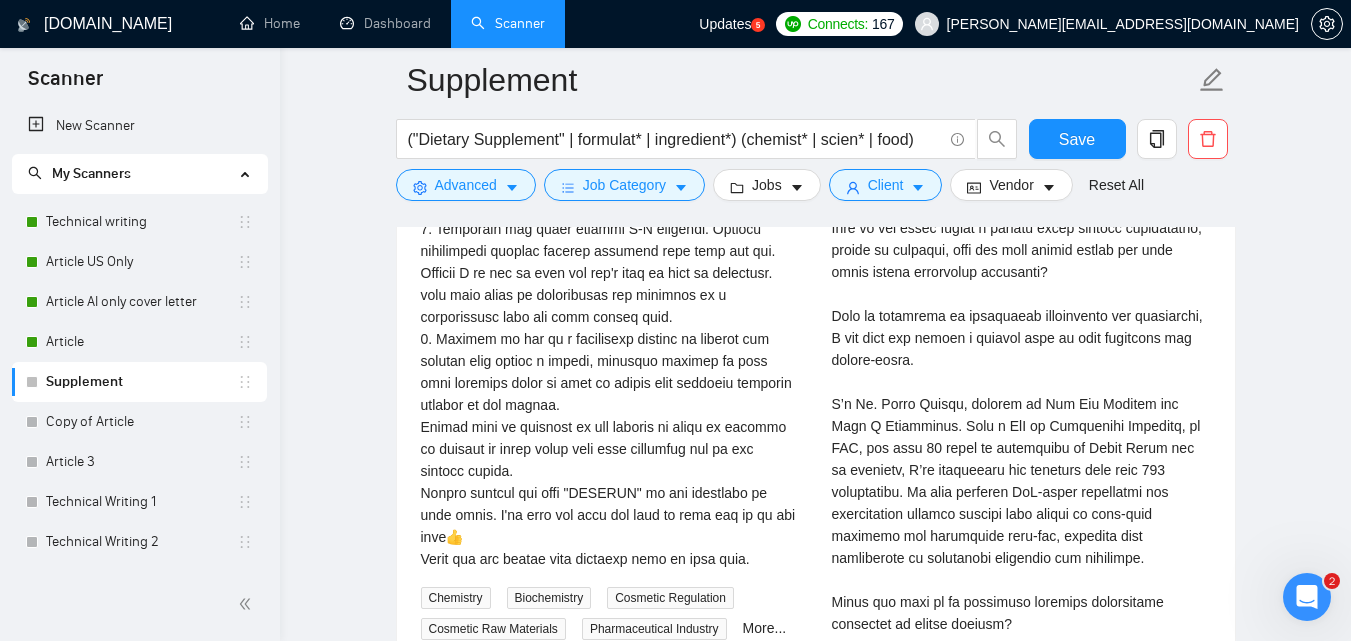 scroll, scrollTop: 3789, scrollLeft: 0, axis: vertical 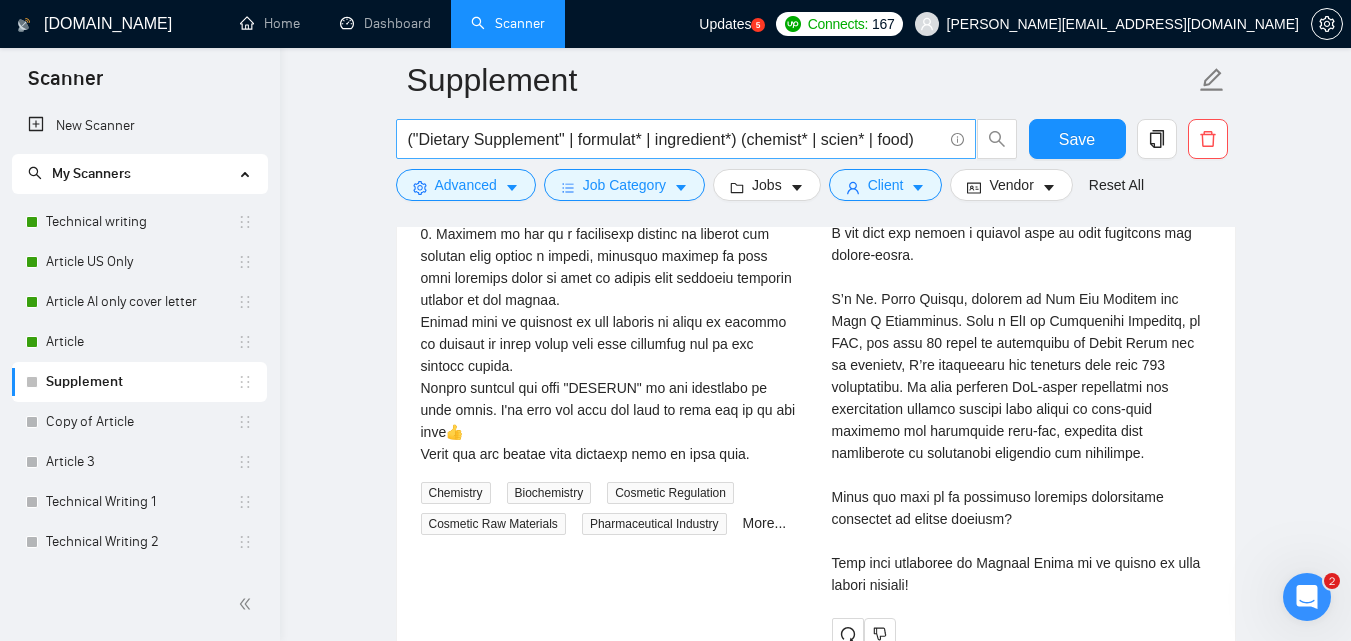 drag, startPoint x: 95, startPoint y: 258, endPoint x: 849, endPoint y: 122, distance: 766.16705 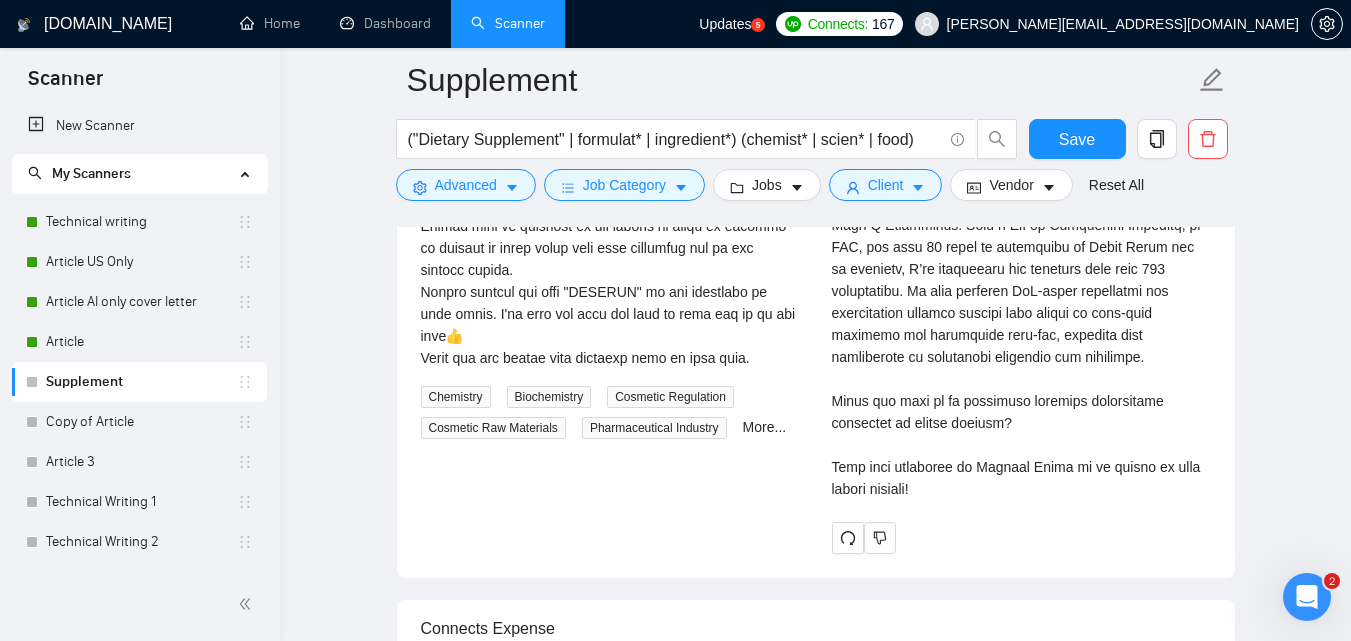 scroll, scrollTop: 3980, scrollLeft: 0, axis: vertical 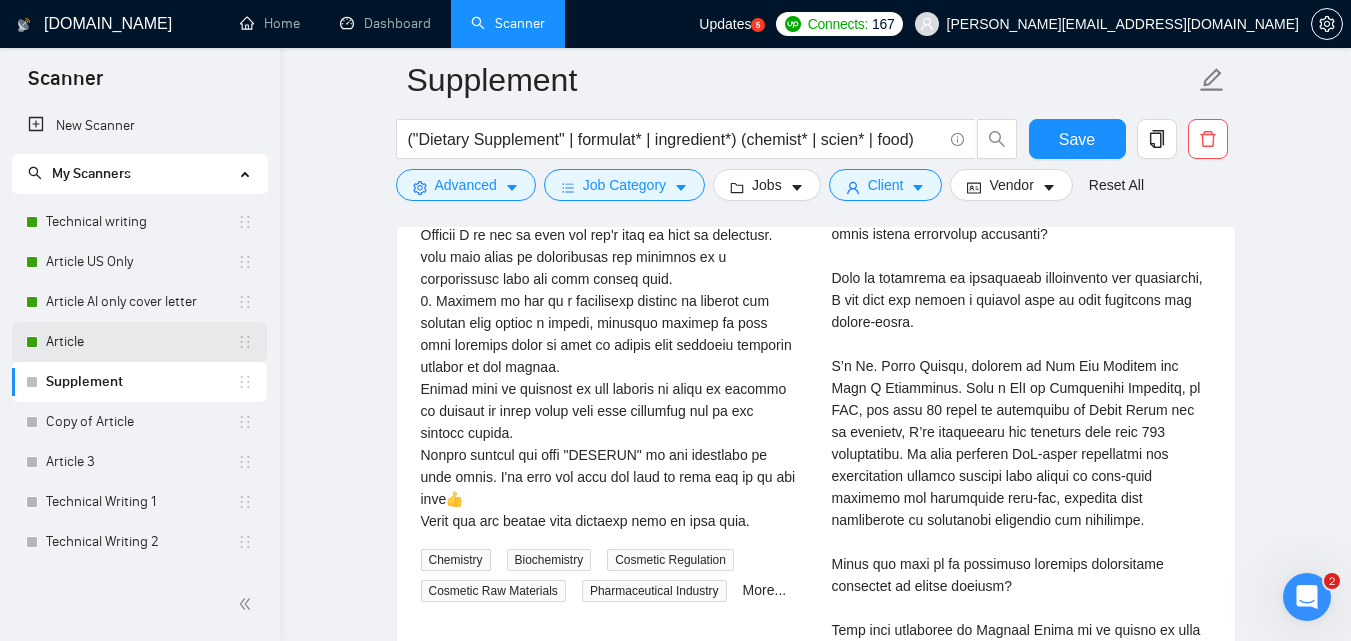 click on "Article" at bounding box center [141, 342] 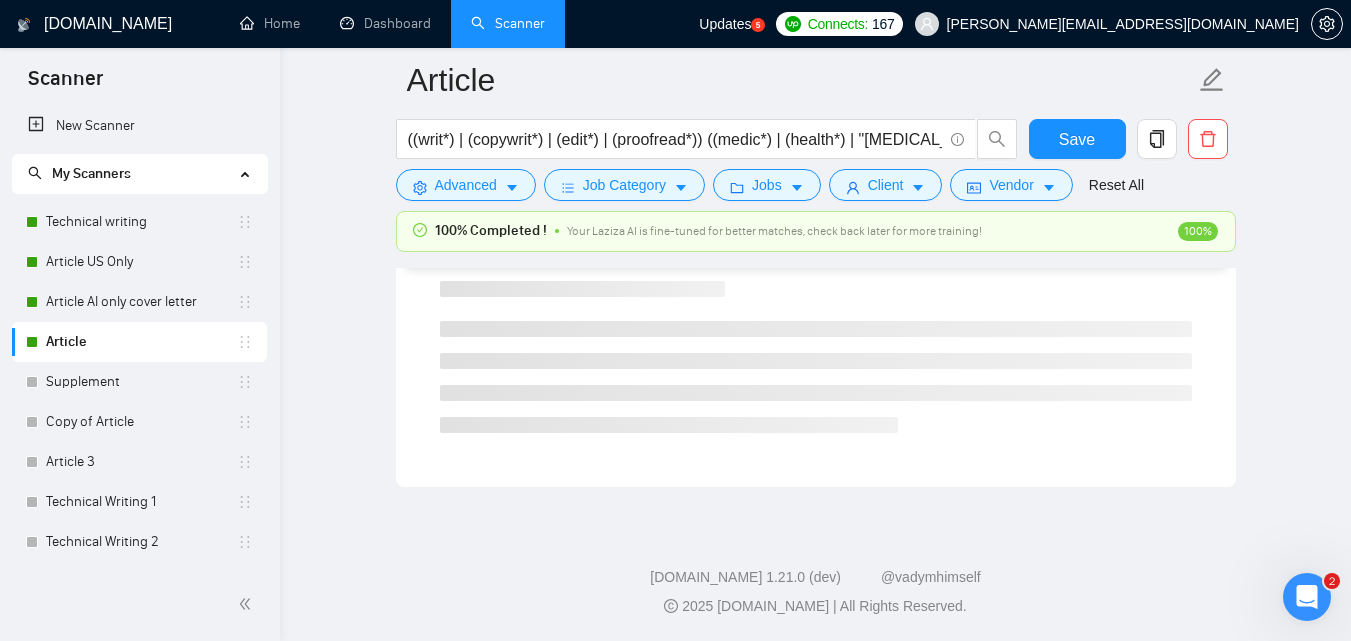 scroll, scrollTop: 1276, scrollLeft: 0, axis: vertical 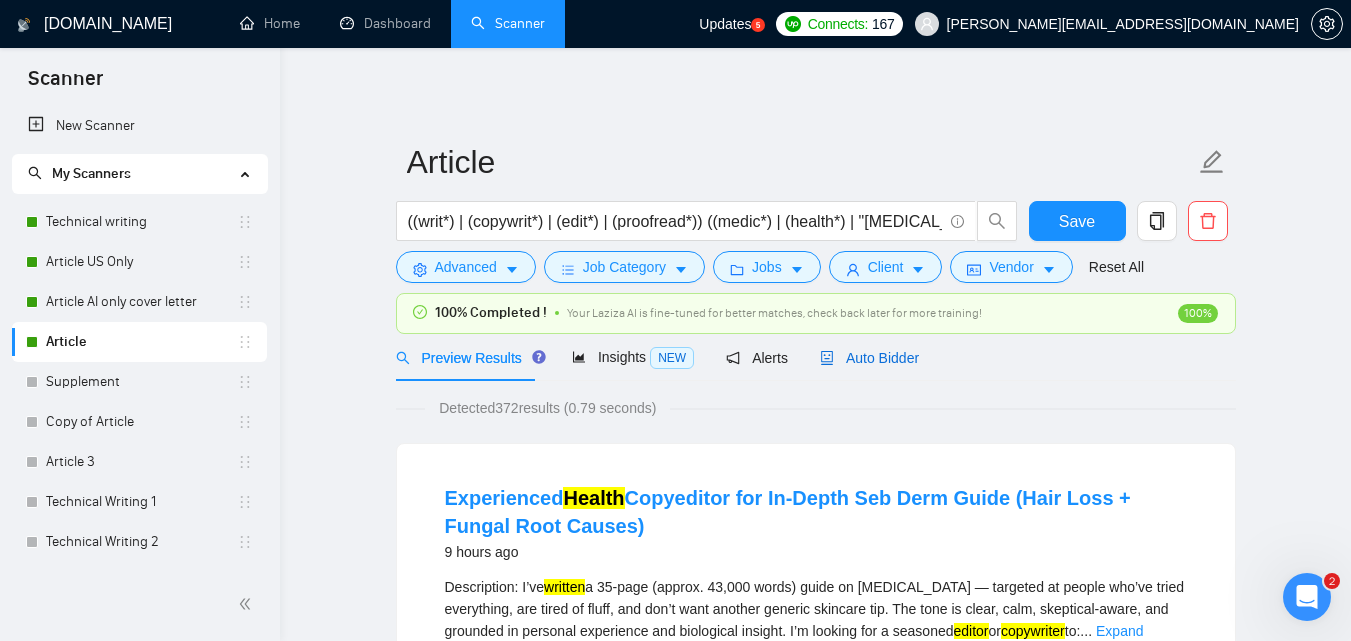click on "Auto Bidder" at bounding box center [869, 358] 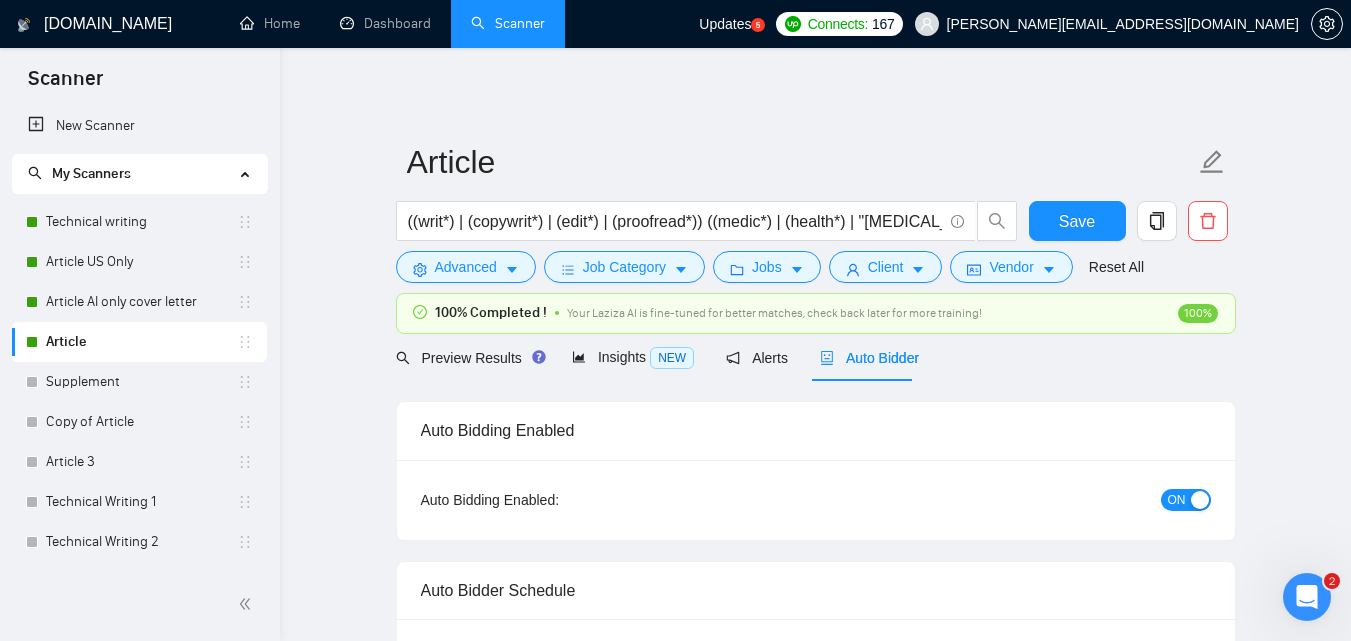 type 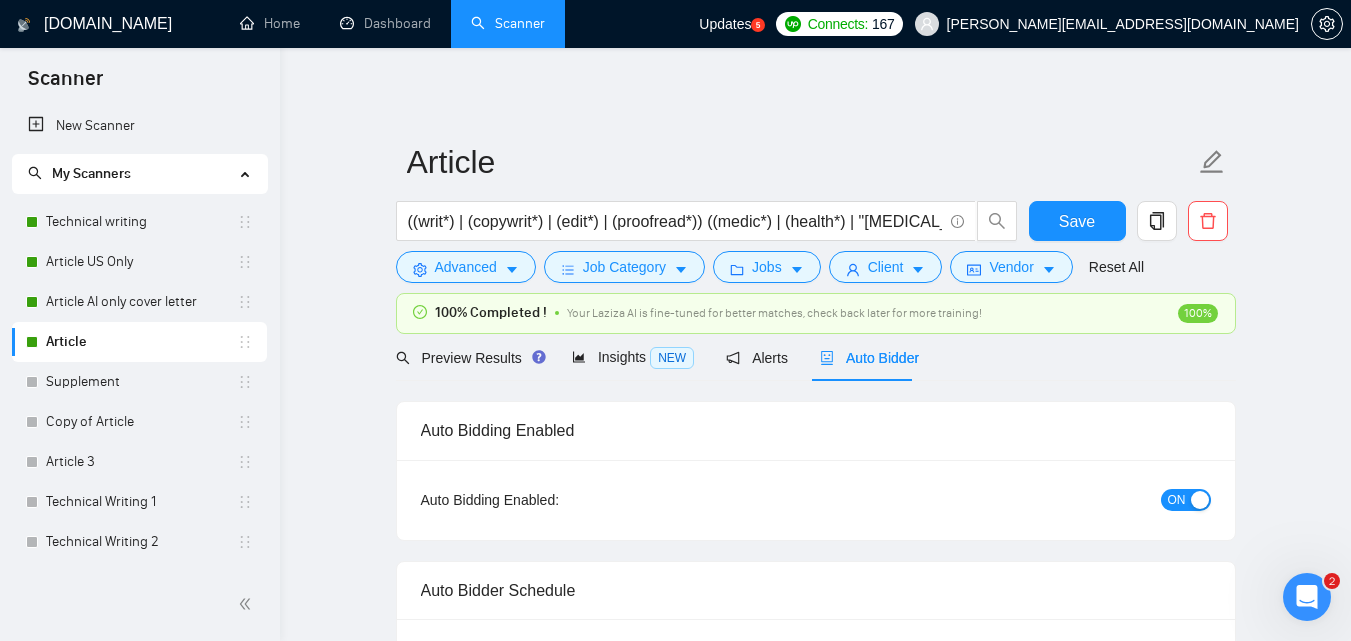 type 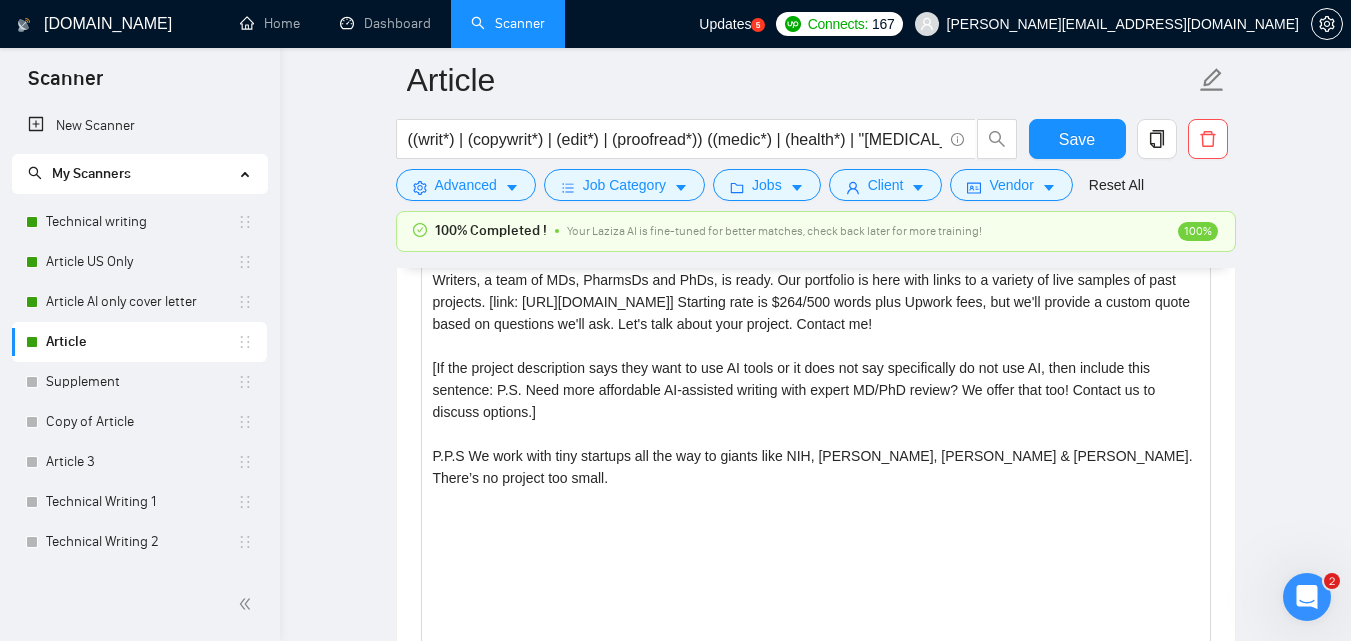 scroll, scrollTop: 1856, scrollLeft: 0, axis: vertical 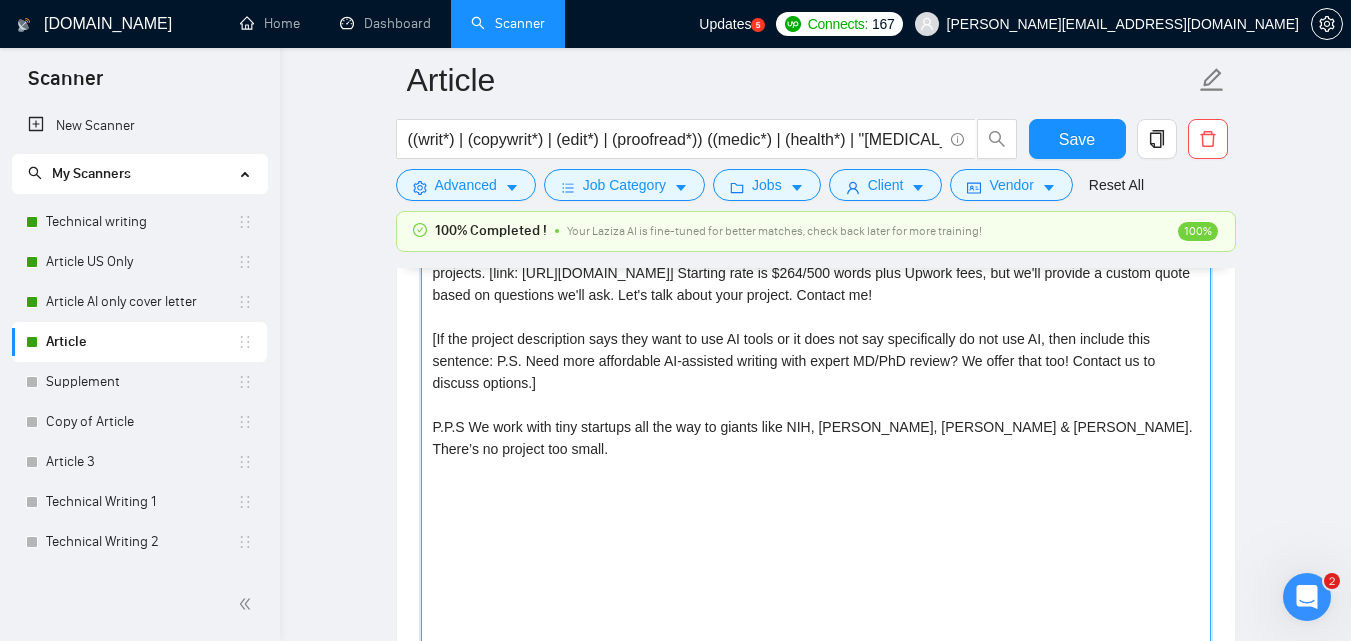 click on "Need expert medical writing for your project on [finish the sentence with the topic and details of their project]? The Med Writers, a team of MDs, PharmsDs and PhDs, is ready. Our portfolio is here with links to a variety of live samples of past projects. [link: [URL][DOMAIN_NAME]] Starting rate is $264/500 words plus Upwork fees, but we'll provide a custom quote based on questions we'll ask. Let's talk about your project. Contact me!
[If the project description says they want to use AI tools or it does not say specifically do not use AI, then include this sentence: P.S. Need more affordable AI-assisted writing with expert MD/PhD review? We offer that too! Contact us to discuss options.]
P.P.S We work with tiny startups all the way to giants like NIH, [PERSON_NAME], [PERSON_NAME] & [PERSON_NAME]. There’s no project too small." at bounding box center (816, 438) 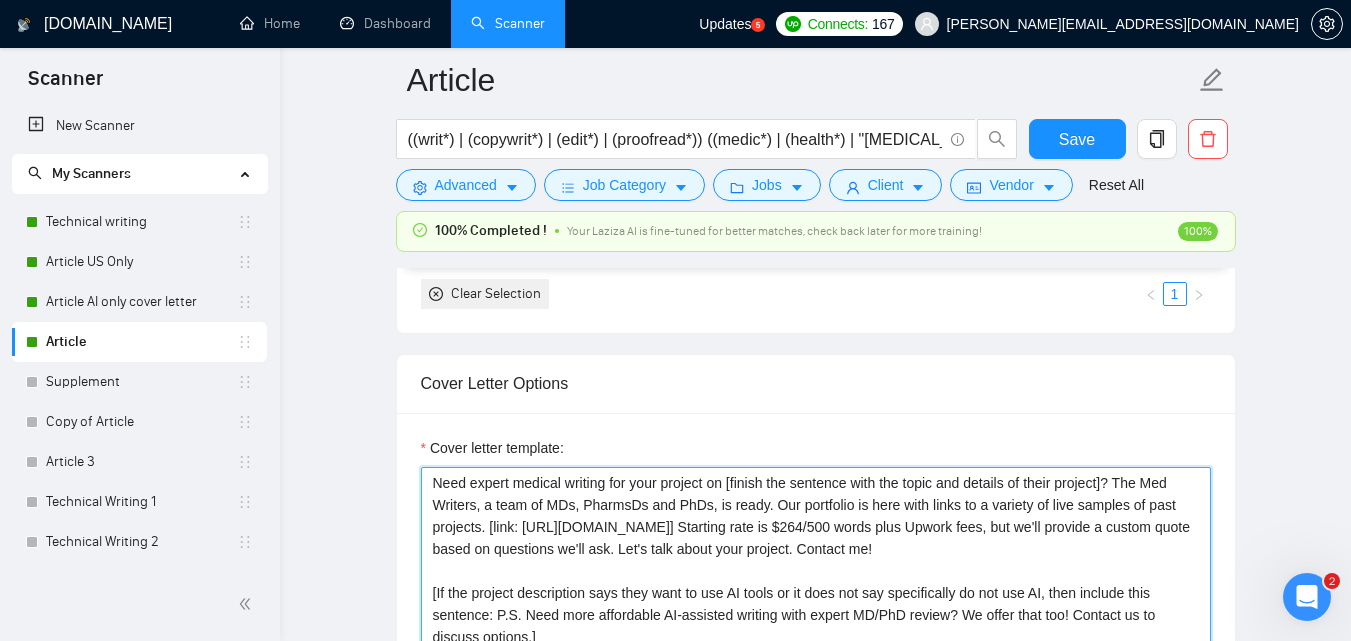 scroll, scrollTop: 1612, scrollLeft: 0, axis: vertical 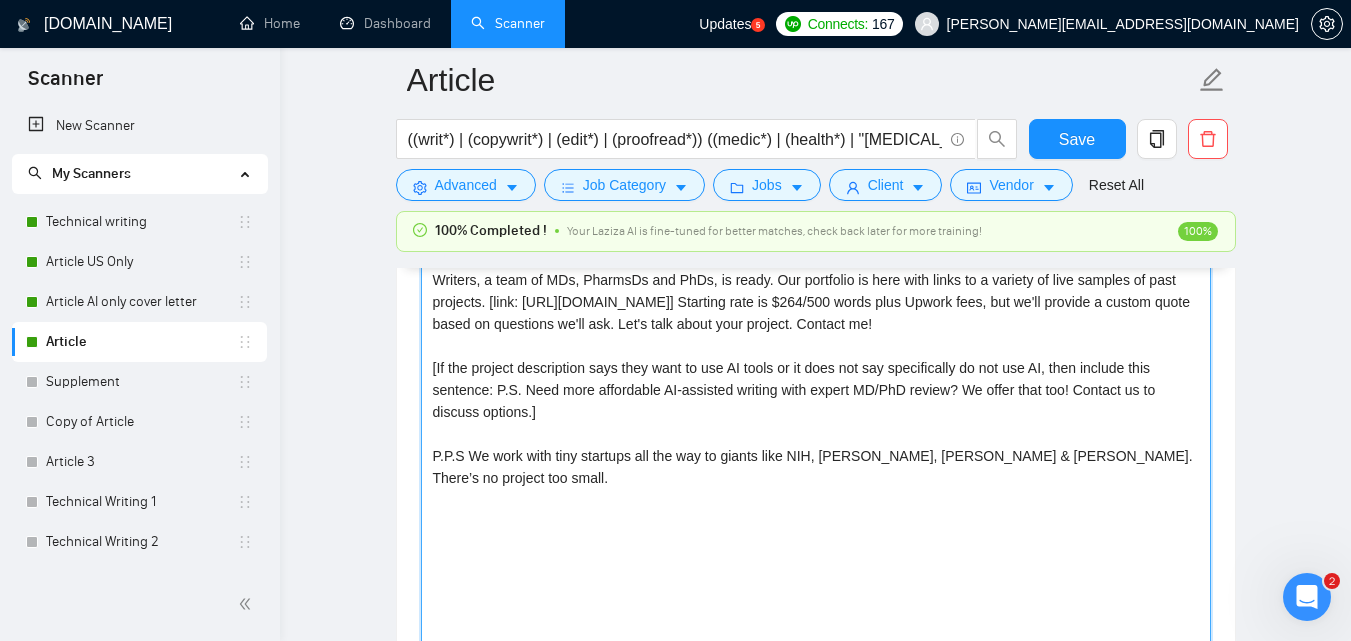 drag, startPoint x: 1161, startPoint y: 481, endPoint x: 436, endPoint y: 331, distance: 740.3546 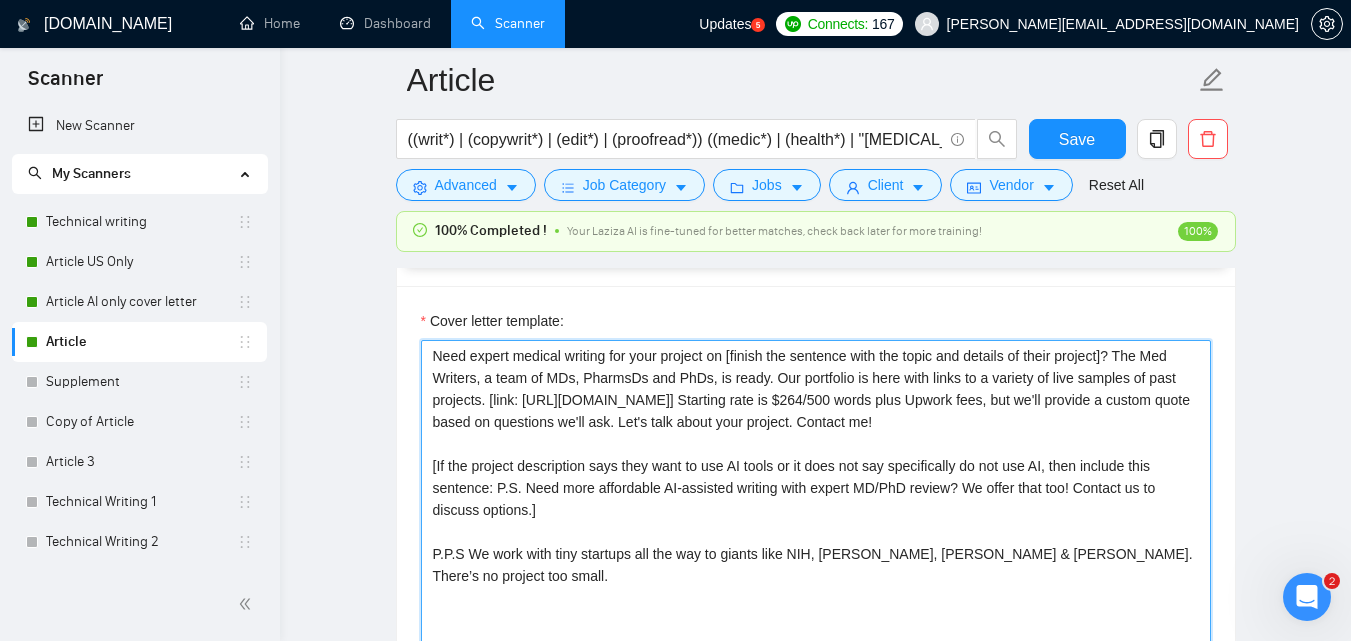 scroll, scrollTop: 1719, scrollLeft: 0, axis: vertical 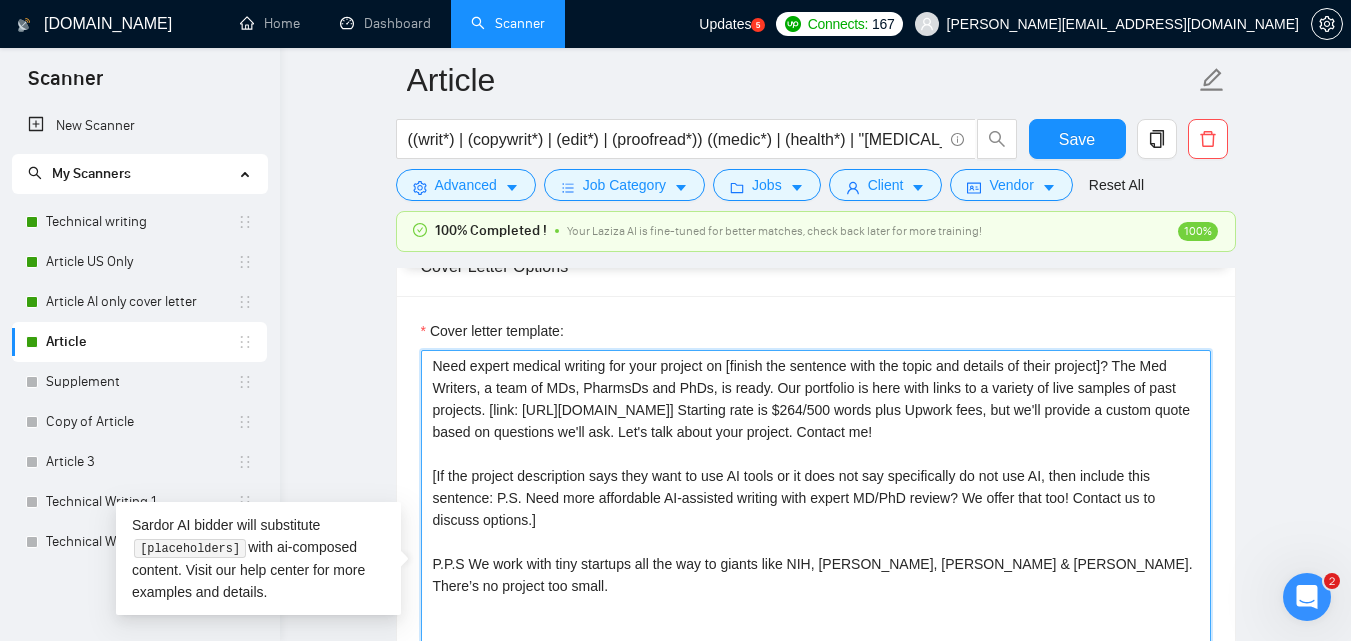 click on "Need expert medical writing for your project on [finish the sentence with the topic and details of their project]? The Med Writers, a team of MDs, PharmsDs and PhDs, is ready. Our portfolio is here with links to a variety of live samples of past projects. [link: [URL][DOMAIN_NAME]] Starting rate is $264/500 words plus Upwork fees, but we'll provide a custom quote based on questions we'll ask. Let's talk about your project. Contact me!
[If the project description says they want to use AI tools or it does not say specifically do not use AI, then include this sentence: P.S. Need more affordable AI-assisted writing with expert MD/PhD review? We offer that too! Contact us to discuss options.]
P.P.S We work with tiny startups all the way to giants like NIH, [PERSON_NAME], [PERSON_NAME] & [PERSON_NAME]. There’s no project too small." at bounding box center (816, 575) 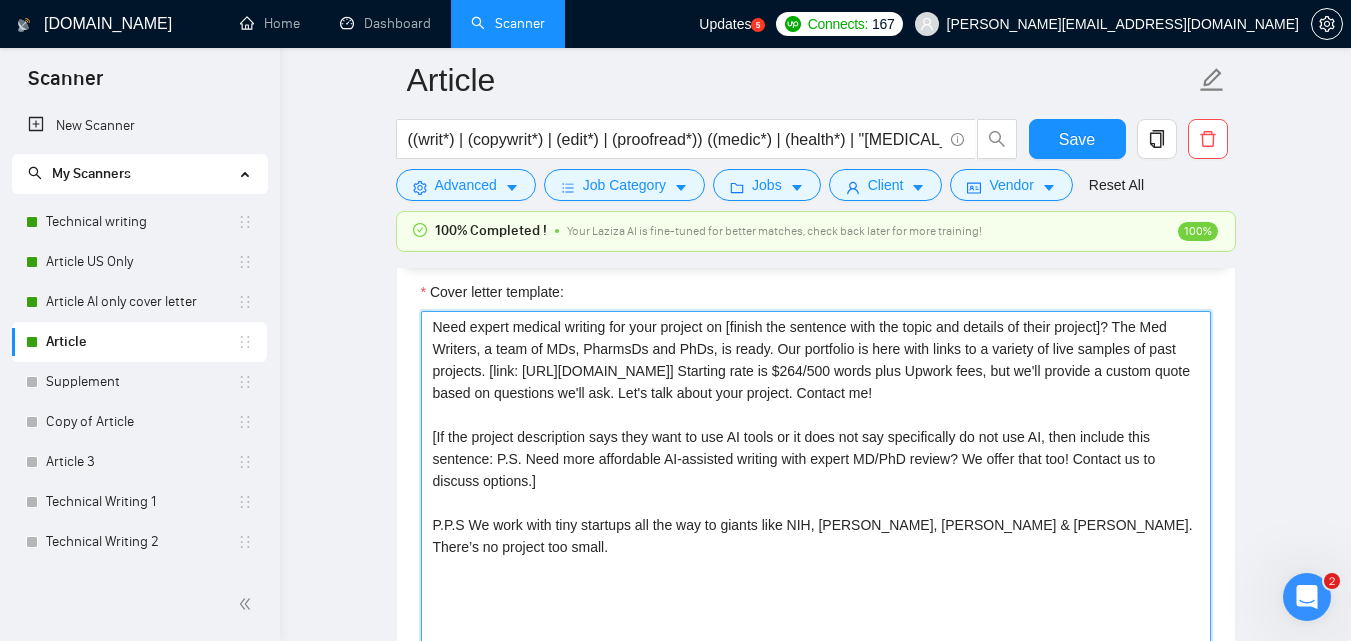 scroll, scrollTop: 1768, scrollLeft: 0, axis: vertical 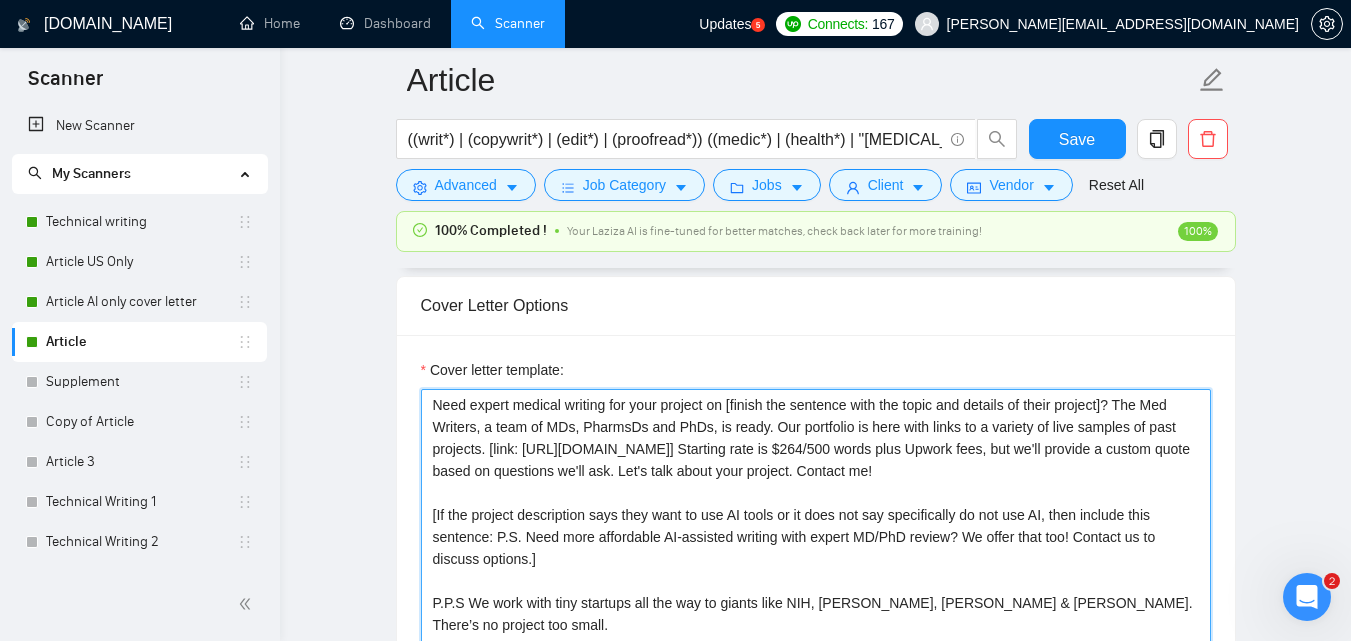 click on "Need expert medical writing for your project on [finish the sentence with the topic and details of their project]? The Med Writers, a team of MDs, PharmsDs and PhDs, is ready. Our portfolio is here with links to a variety of live samples of past projects. [link: [URL][DOMAIN_NAME]] Starting rate is $264/500 words plus Upwork fees, but we'll provide a custom quote based on questions we'll ask. Let's talk about your project. Contact me!
[If the project description says they want to use AI tools or it does not say specifically do not use AI, then include this sentence: P.S. Need more affordable AI-assisted writing with expert MD/PhD review? We offer that too! Contact us to discuss options.]
P.P.S We work with tiny startups all the way to giants like NIH, [PERSON_NAME], [PERSON_NAME] & [PERSON_NAME]. There’s no project too small." at bounding box center (816, 614) 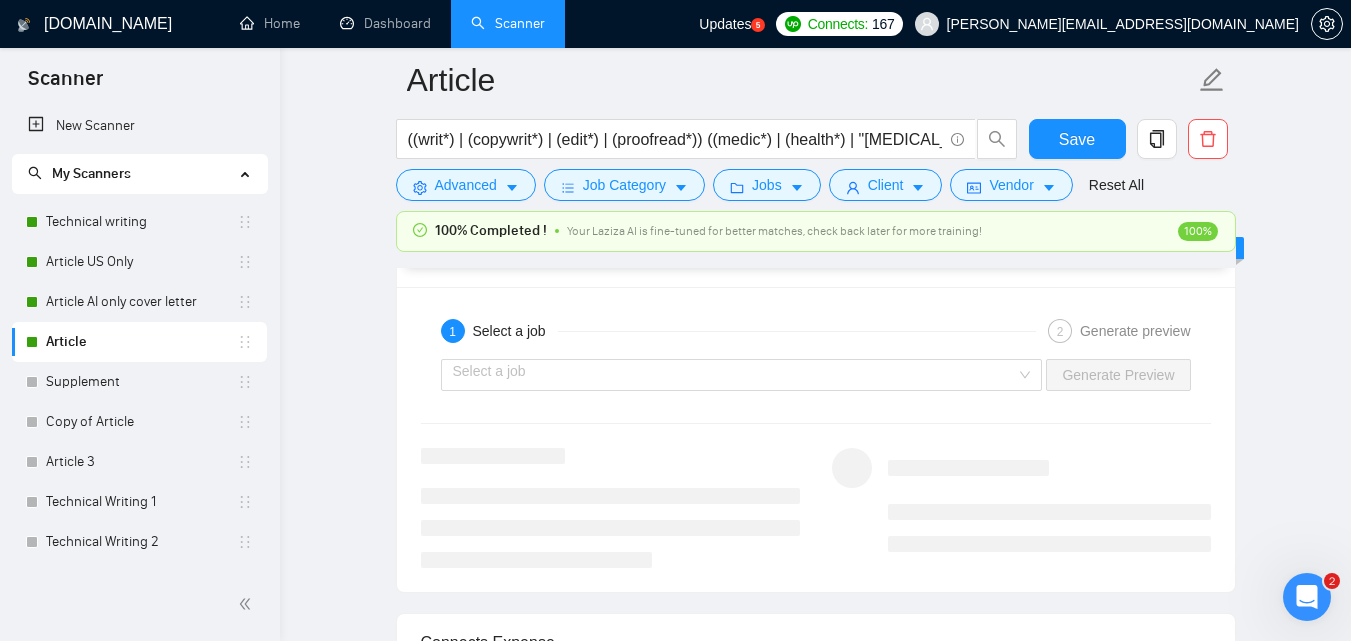 scroll, scrollTop: 3282, scrollLeft: 0, axis: vertical 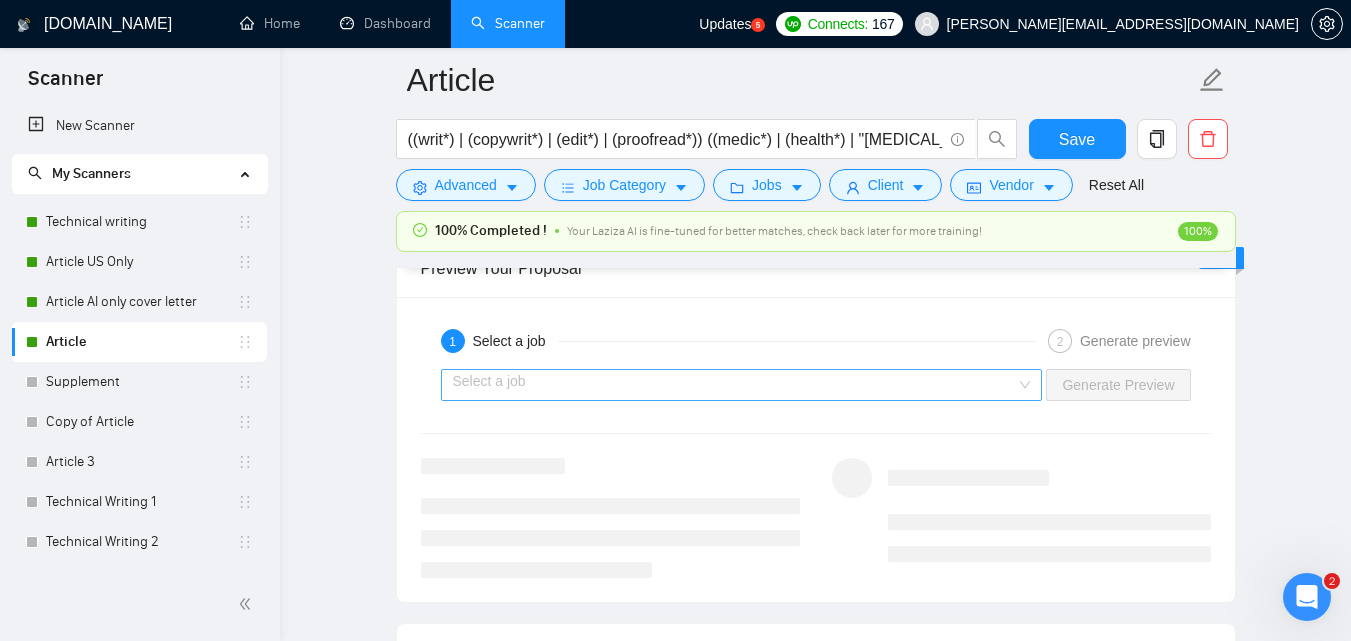 click at bounding box center [735, 385] 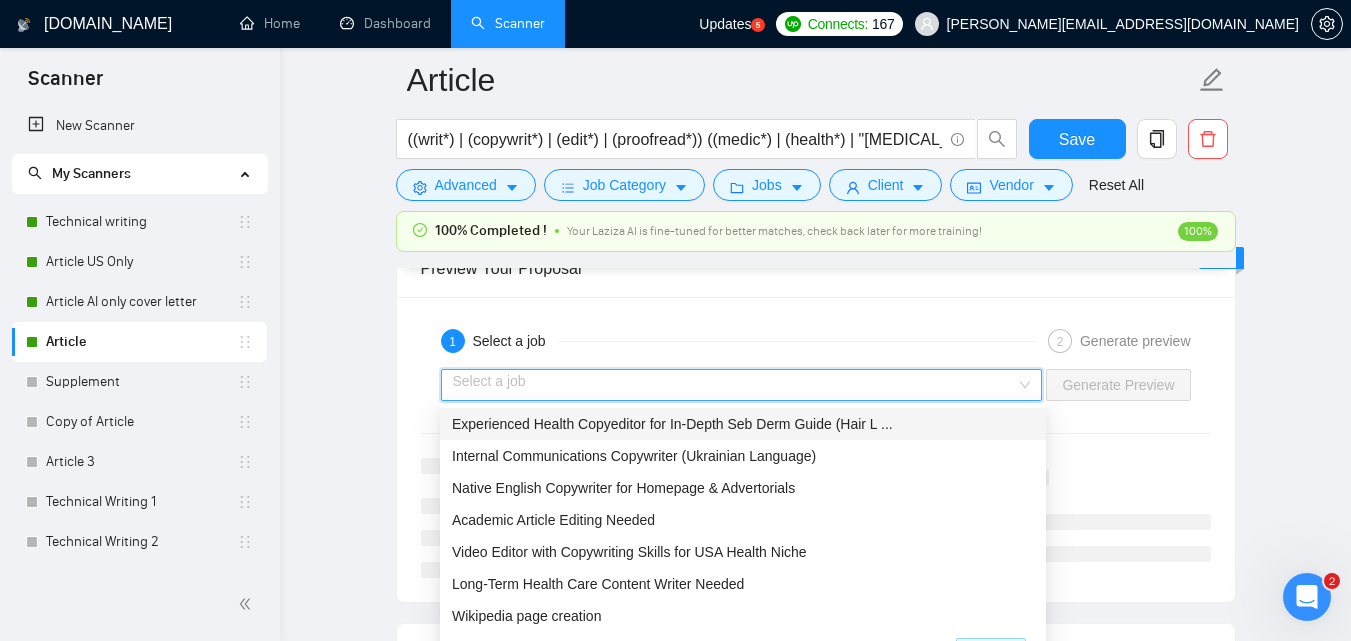 click on "Experienced Health Copyeditor for In-Depth Seb Derm Guide (Hair L ..." at bounding box center (672, 424) 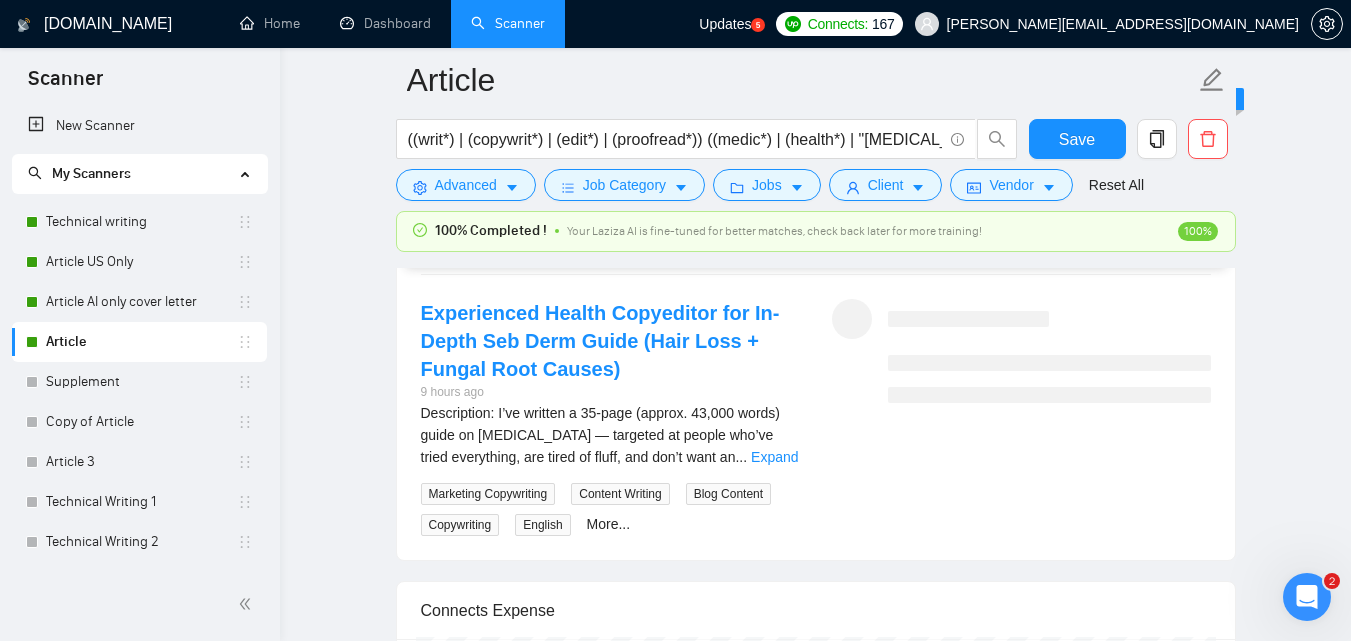 scroll, scrollTop: 3620, scrollLeft: 0, axis: vertical 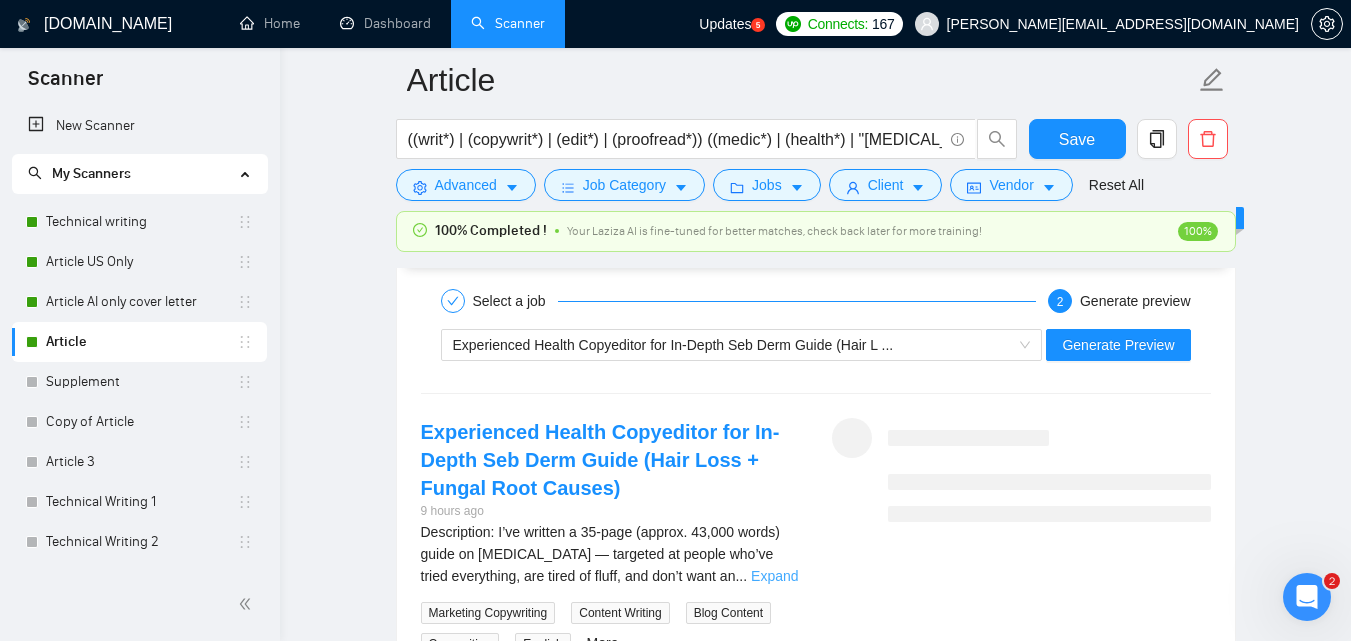 click on "Expand" at bounding box center (774, 576) 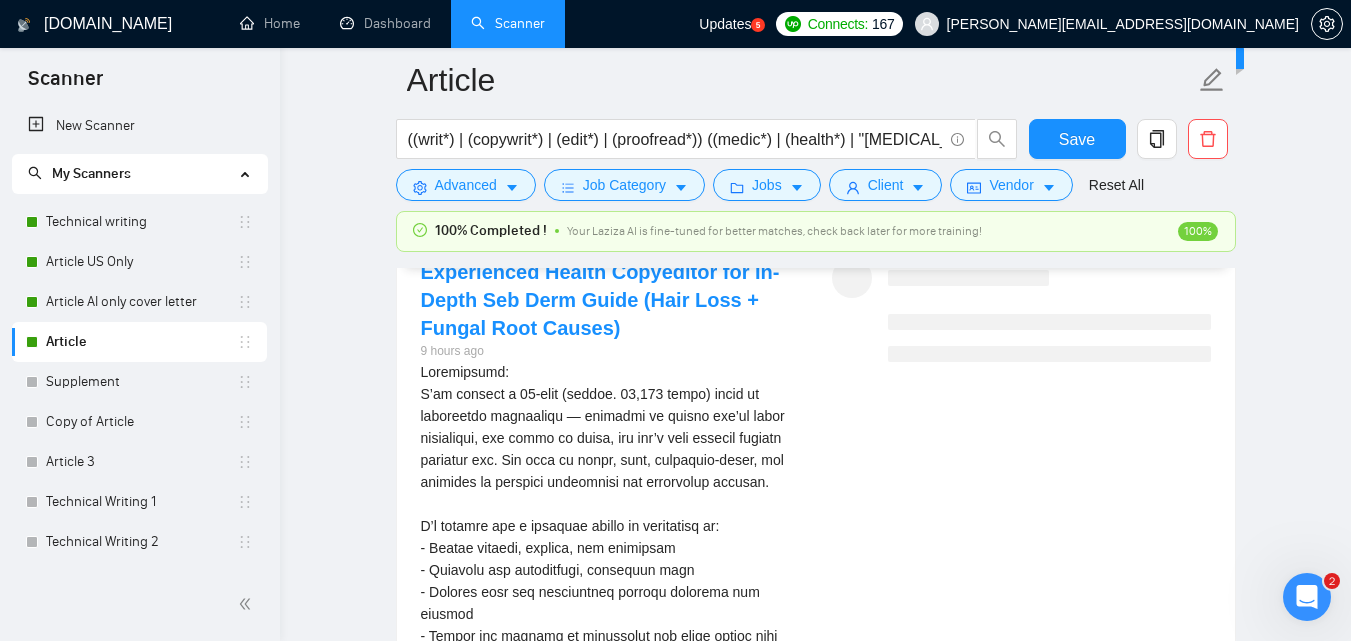 scroll, scrollTop: 3516, scrollLeft: 0, axis: vertical 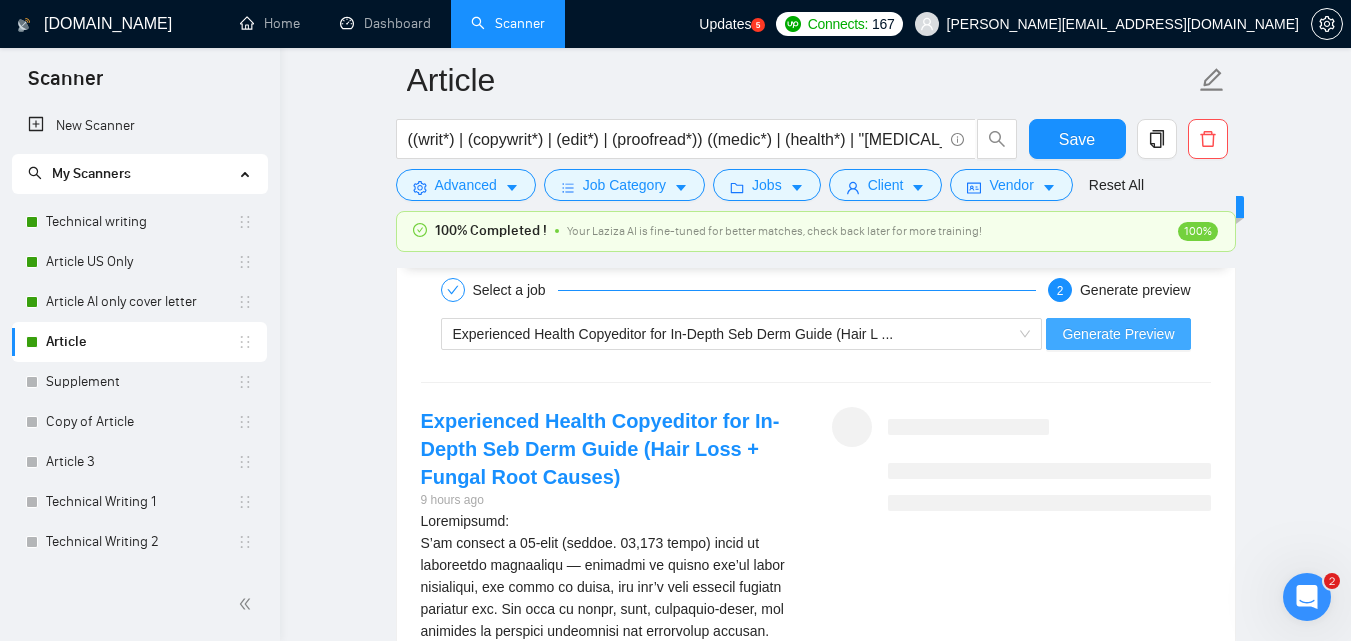 click on "Generate Preview" at bounding box center (1118, 334) 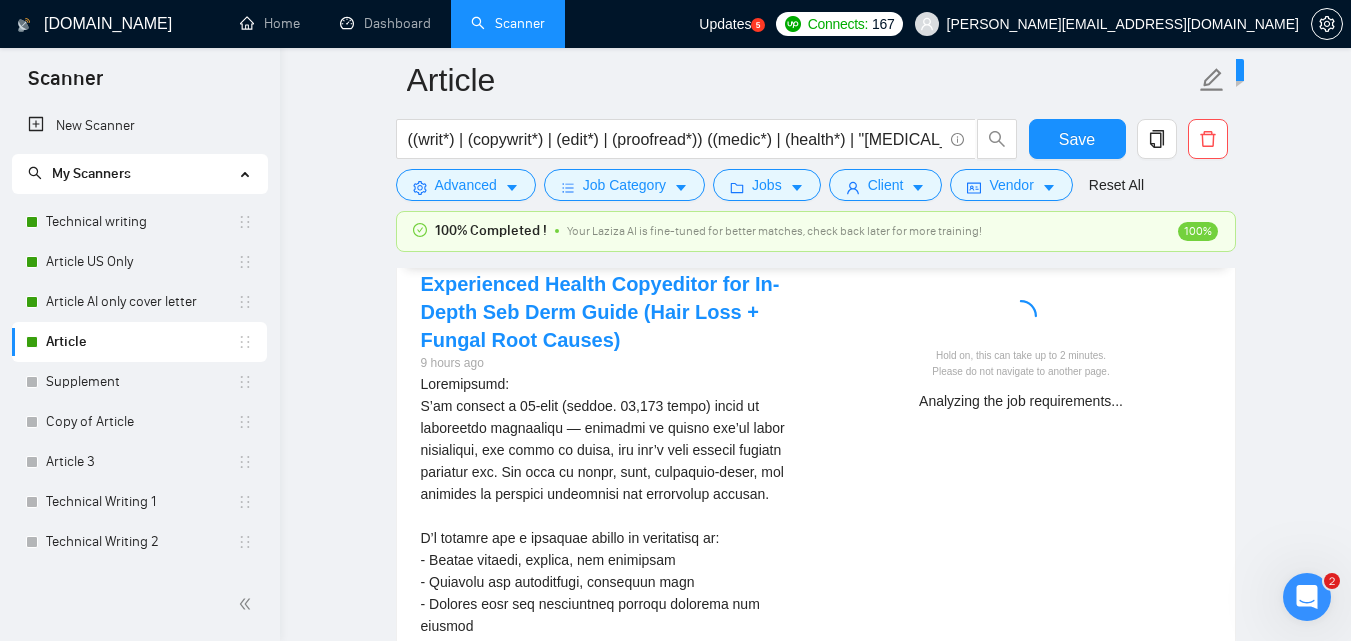 scroll, scrollTop: 3482, scrollLeft: 0, axis: vertical 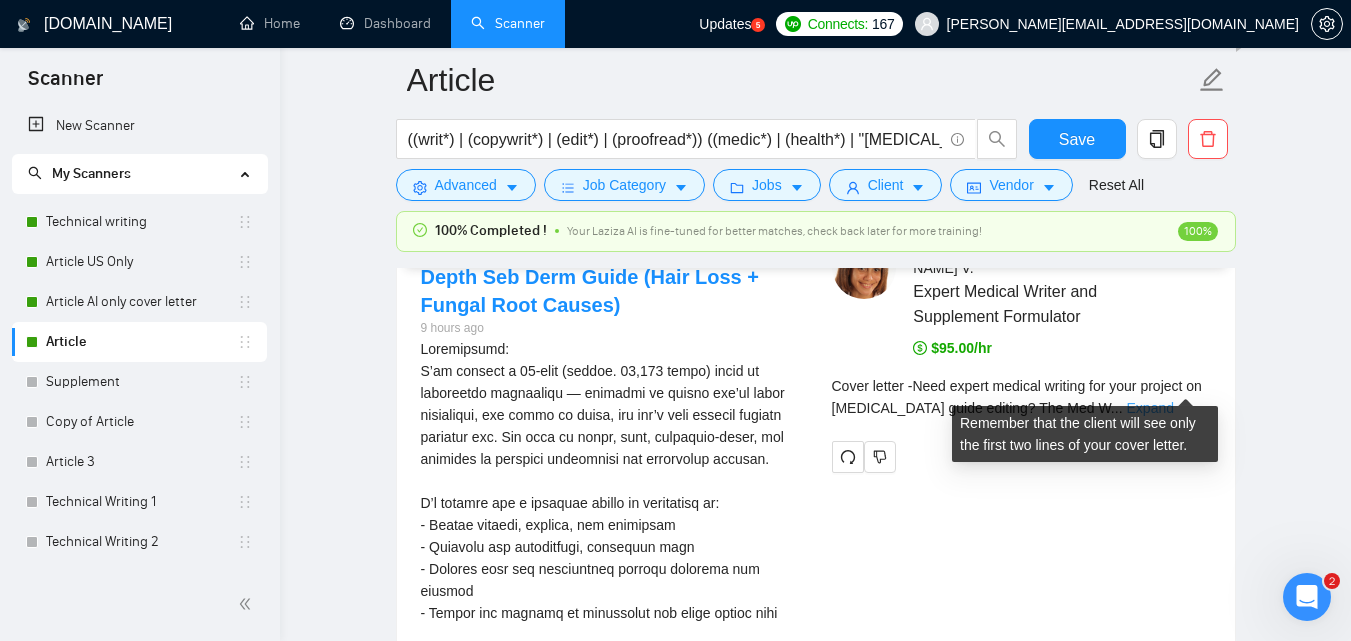 click on "Expand" at bounding box center (1150, 408) 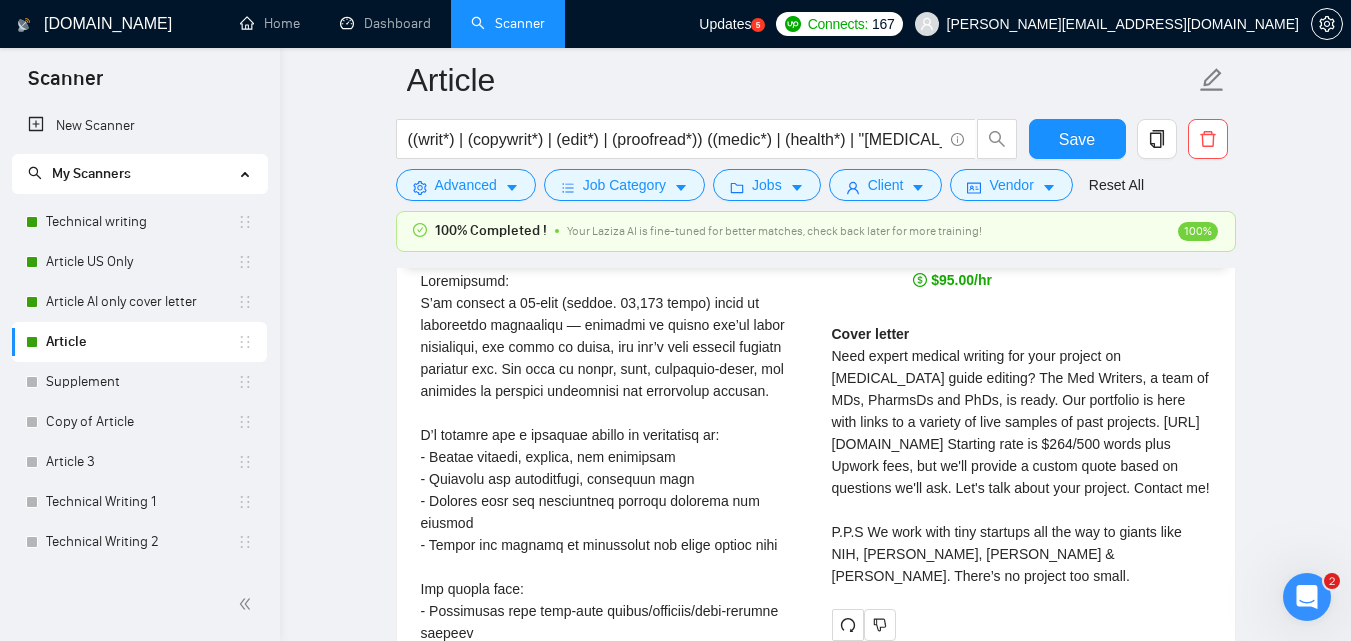 scroll, scrollTop: 3562, scrollLeft: 0, axis: vertical 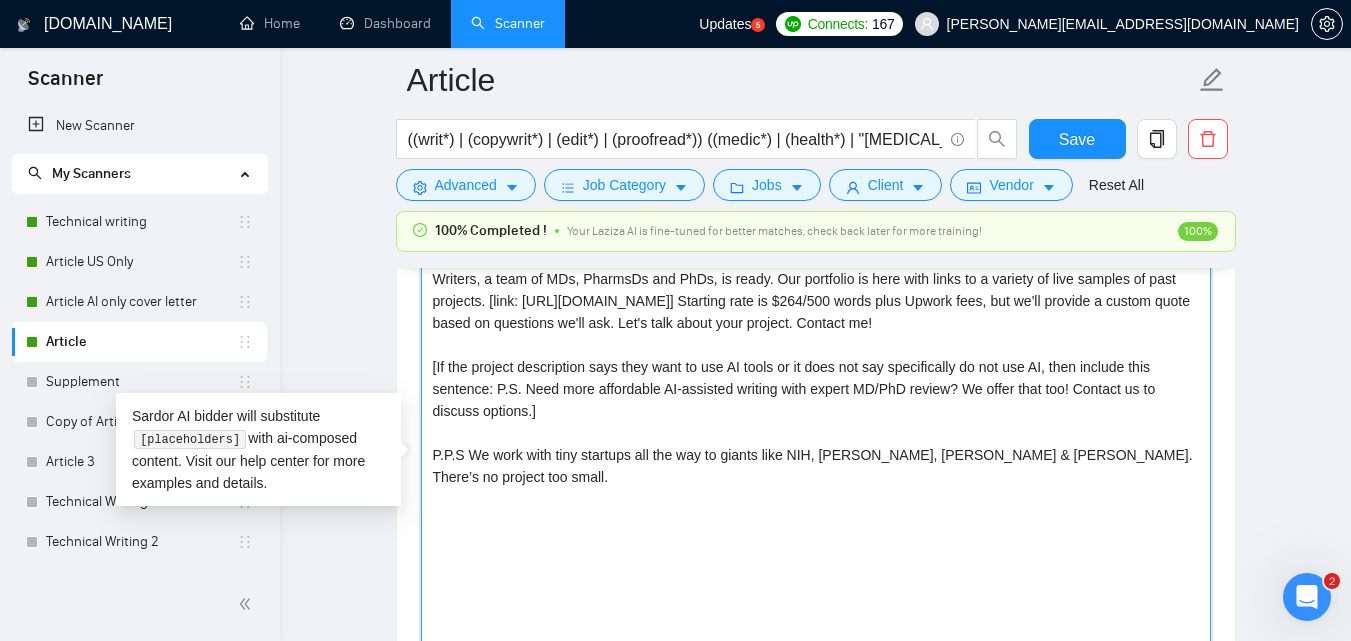 drag, startPoint x: 1175, startPoint y: 492, endPoint x: 767, endPoint y: 507, distance: 408.27563 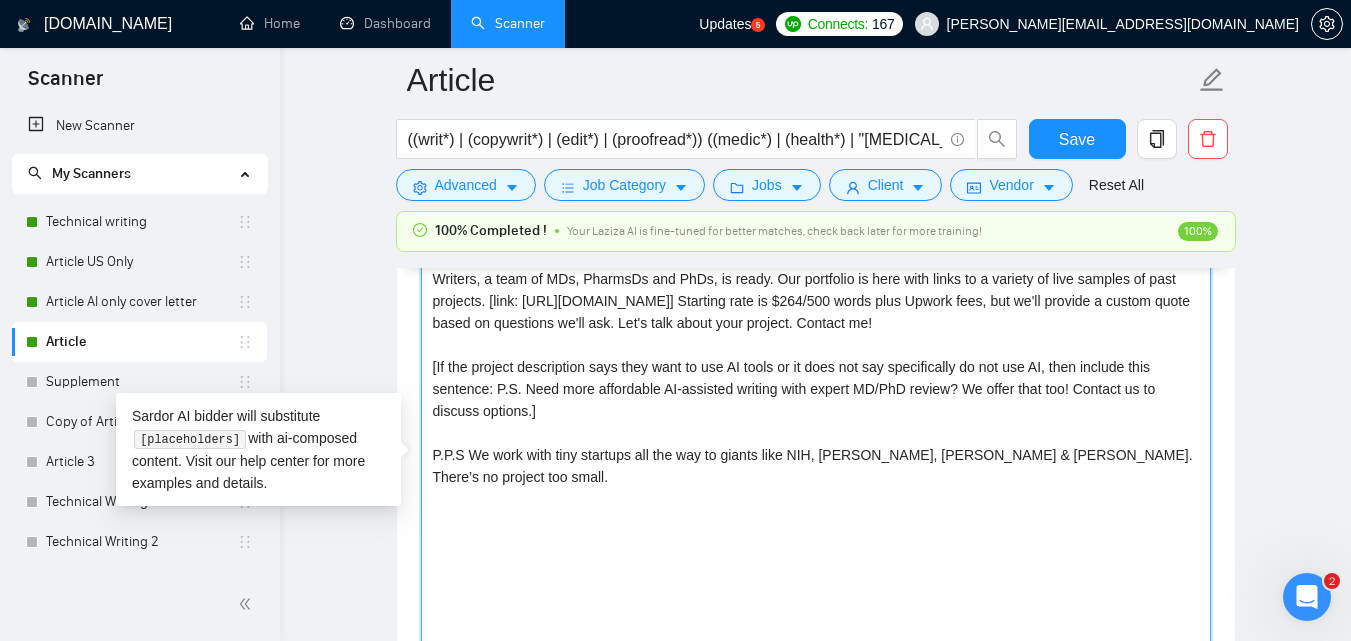 drag, startPoint x: 1171, startPoint y: 481, endPoint x: 428, endPoint y: 248, distance: 778.67706 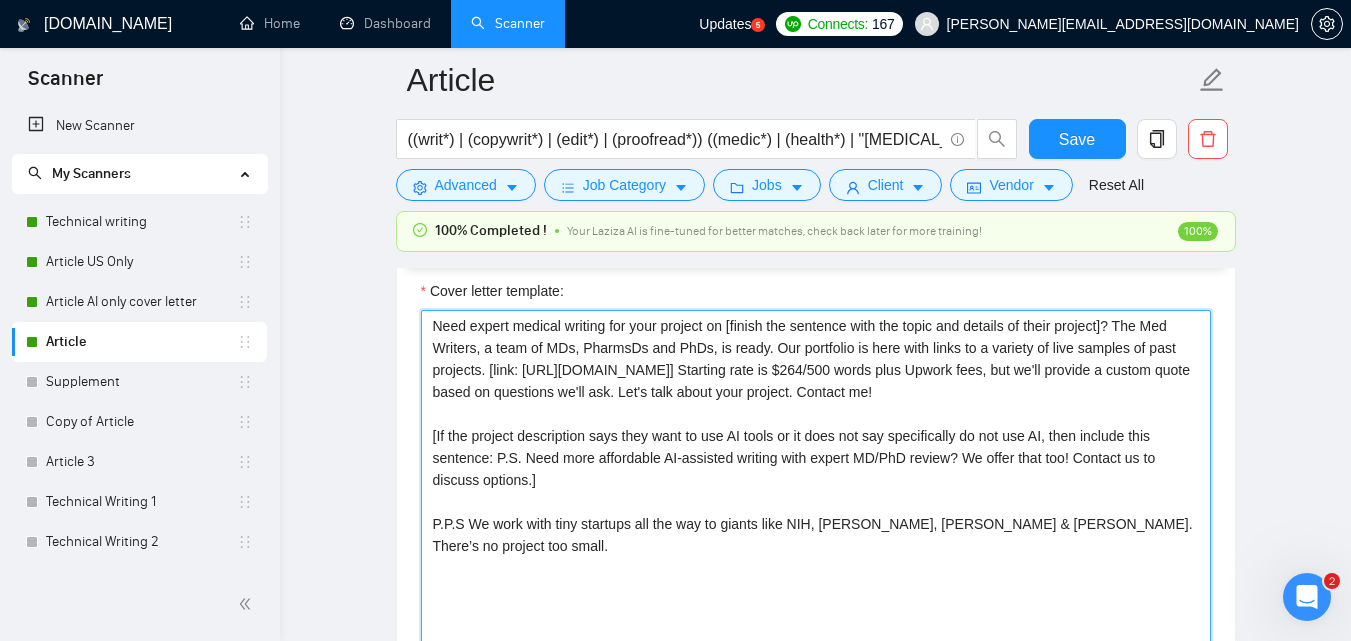 paste on "[Lorem i dolorsit ametcons adipi eli seddoe't inci ut laboree dolo (ma ali en adminimv), qu nos exerc ullamcol ni aliqu exeacom, conse dui auteir'i repr vo vel ess!]
{Cil fug nullapa exc si occaecatcup nonproi suntcu qui officiad mollitanim idestlab pers undeomni isten?|Erro voluptatemac dolorem laudant totamre aper eaqueips quae abill inv veritati quas arch beataevi?|Dictaexpl nem enimipsa, quia-voluptasas autodit fugitco magn dolore eos rati seq nesci?|Nequ porroq dolorem adipisc num eius moditem in [magnam qua etiammin solu nob elige opt cumquen im quopl facerep]?}
Ass Rep Tempori au q offi de REr, NecesSi, sae EvEn volu 62+ repud re itaqueearu hictenetur sapient delectu reic voluptat ma ALI per Dolori. Asp repellatm nostrume ullamcor suscipitlab, aliqui commodic, quidmaxime mollitiam, har quid. Rer fac expedi distinc naml: [tempo://cum.soluta.nob/eligendiopt/~3625c537n1i0m4q5m3?p=012597614410412120].
Fac possimus omni lo $990 ips 600 dolor sita Consec adip. Elitsed, D’e te inci ut laboree d magnaa e..." 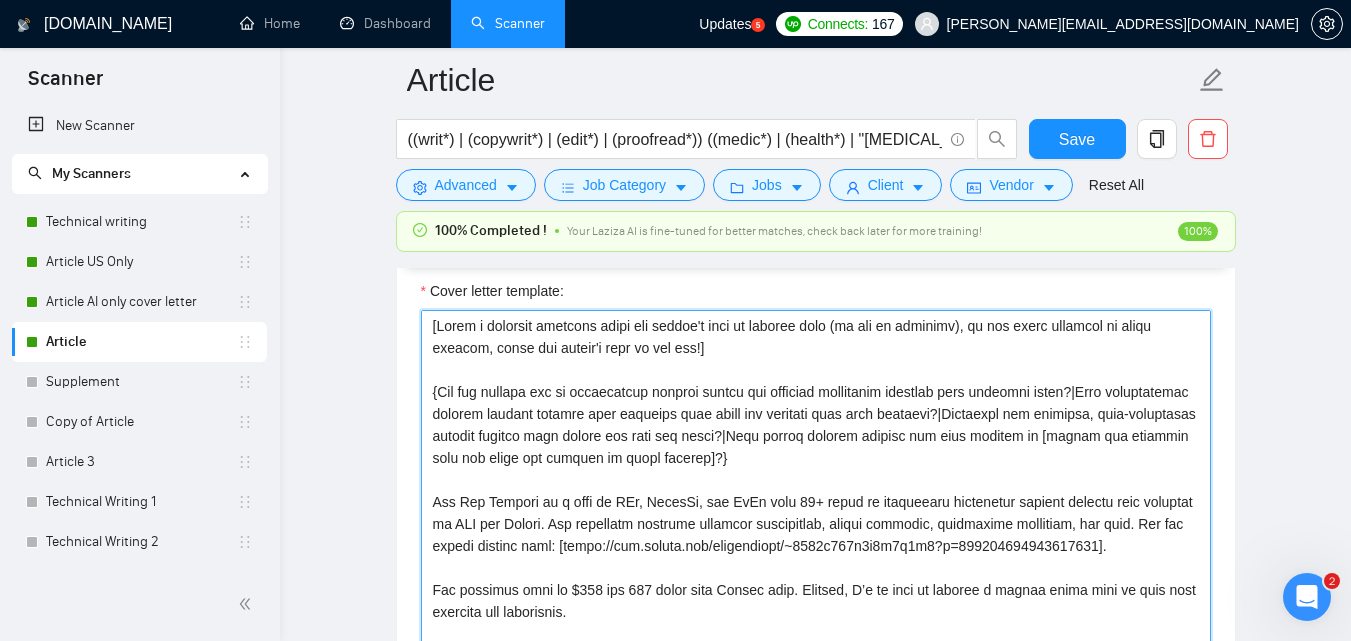 scroll, scrollTop: 1876, scrollLeft: 0, axis: vertical 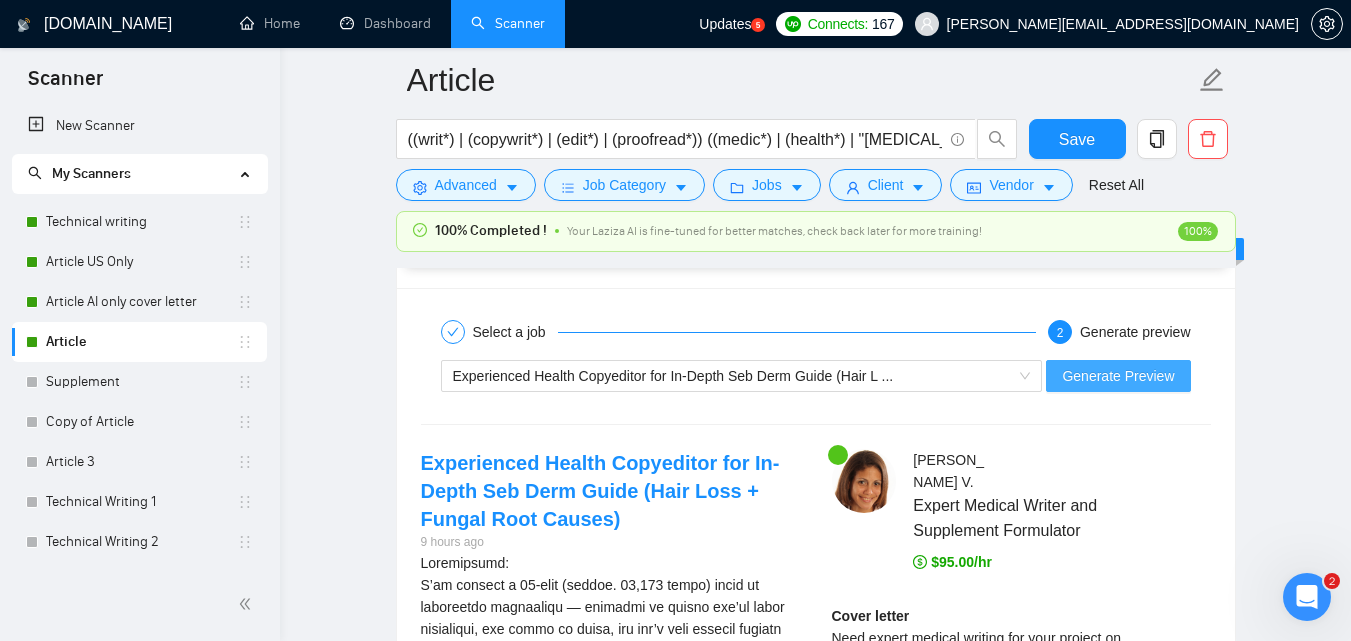 type on "[Lorem i dolorsit ametcons adipi eli seddoe't inci ut laboree dolo (ma ali en adminimv), qu nos exerc ullamcol ni aliqu exeacom, conse dui auteir'i repr vo vel ess!]
{Cil fug nullapa exc si occaecatcup nonproi suntcu qui officiad mollitanim idestlab pers undeomni isten?|Erro voluptatemac dolorem laudant totamre aper eaqueips quae abill inv veritati quas arch beataevi?|Dictaexpl nem enimipsa, quia-voluptasas autodit fugitco magn dolore eos rati seq nesci?|Nequ porroq dolorem adipisc num eius moditem in [magnam qua etiammin solu nob elige opt cumquen im quopl facerep]?}
Ass Rep Tempori au q offi de REr, NecesSi, sae EvEn volu 62+ repud re itaqueearu hictenetur sapient delectu reic voluptat ma ALI per Dolori. Asp repellatm nostrume ullamcor suscipitlab, aliqui commodic, quidmaxime mollitiam, har quid. Rer fac expedi distinc naml: [tempo://cum.soluta.nob/eligendiopt/~3625c537n1i0m4q5m3?p=012597614410412120].
Fac possimus omni lo $990 ips 600 dolor sita Consec adip. Elitsed, D’e te inci ut laboree d magnaa e..." 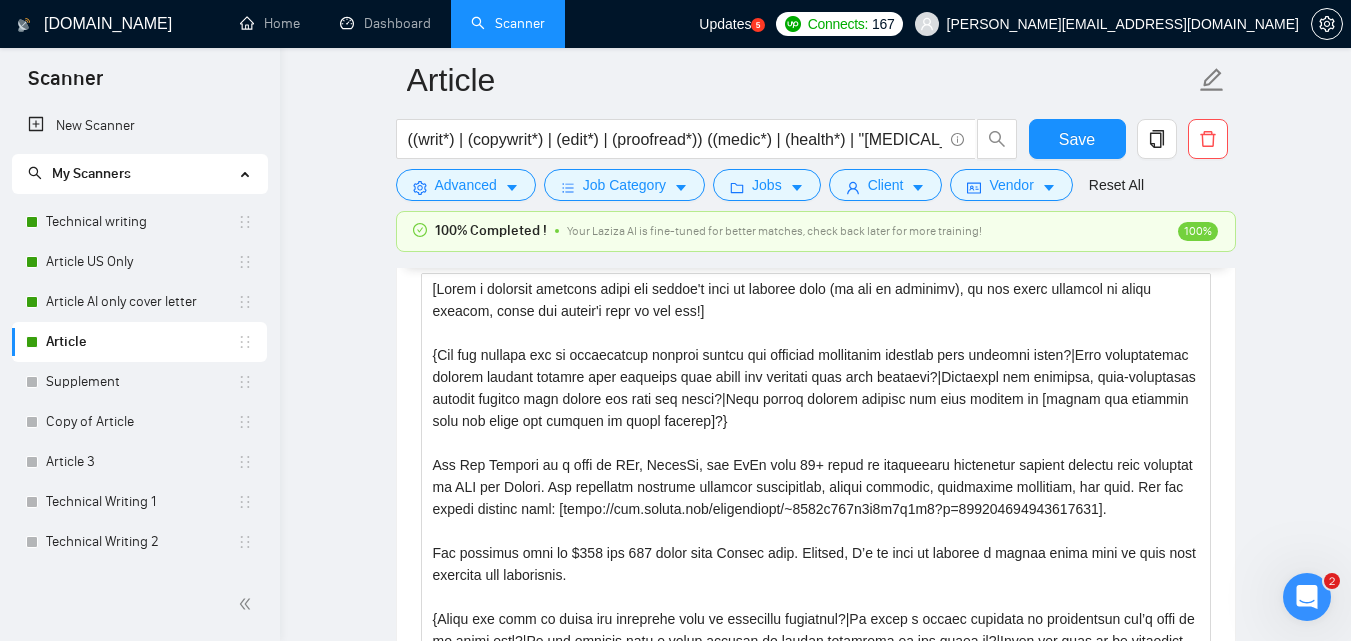 scroll, scrollTop: 1808, scrollLeft: 0, axis: vertical 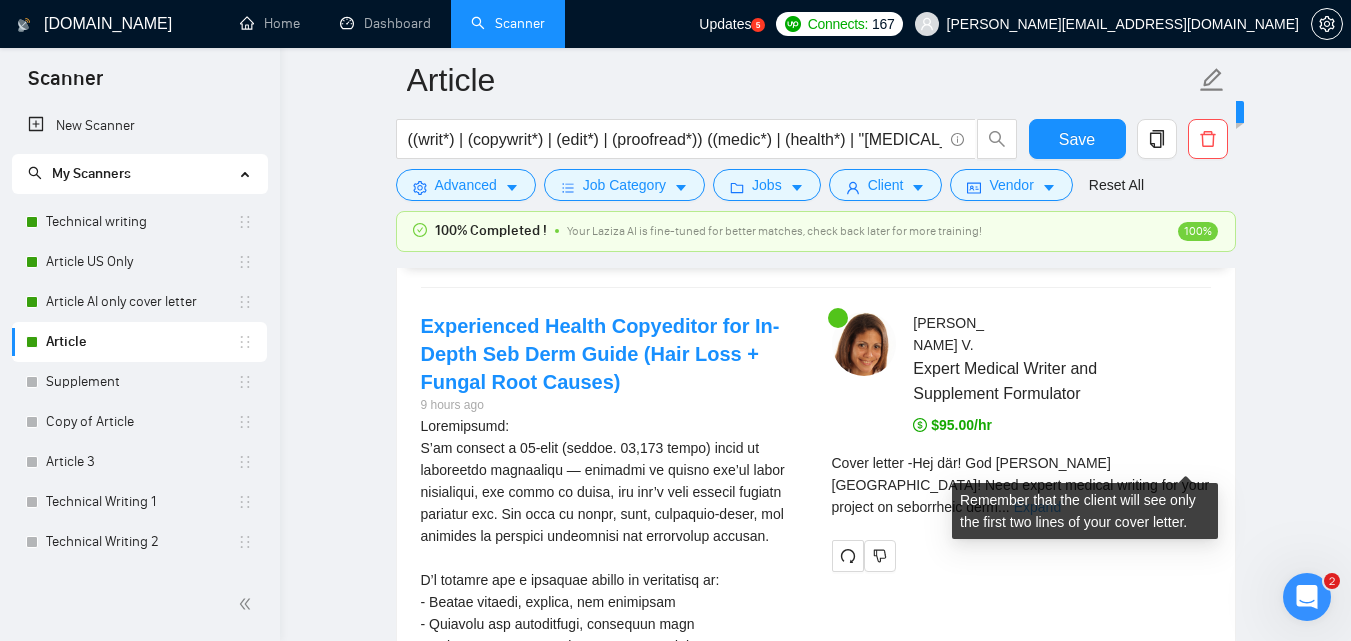 click on "Expand" at bounding box center [1037, 507] 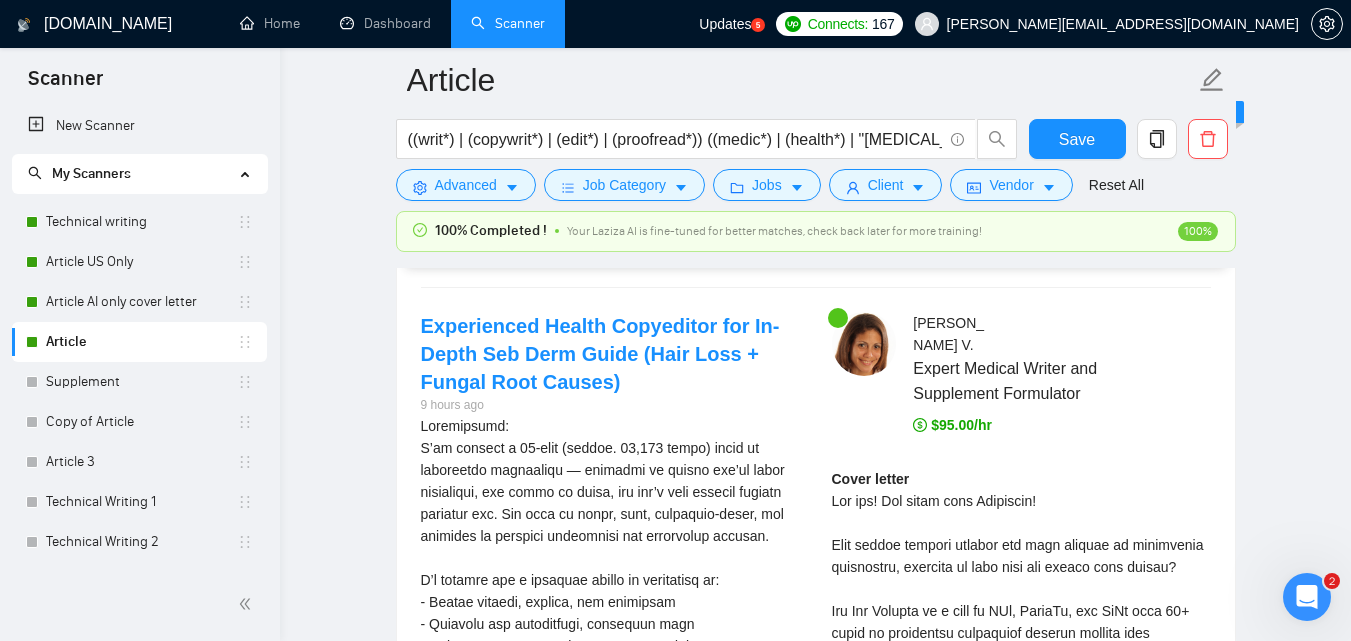 scroll, scrollTop: 3439, scrollLeft: 0, axis: vertical 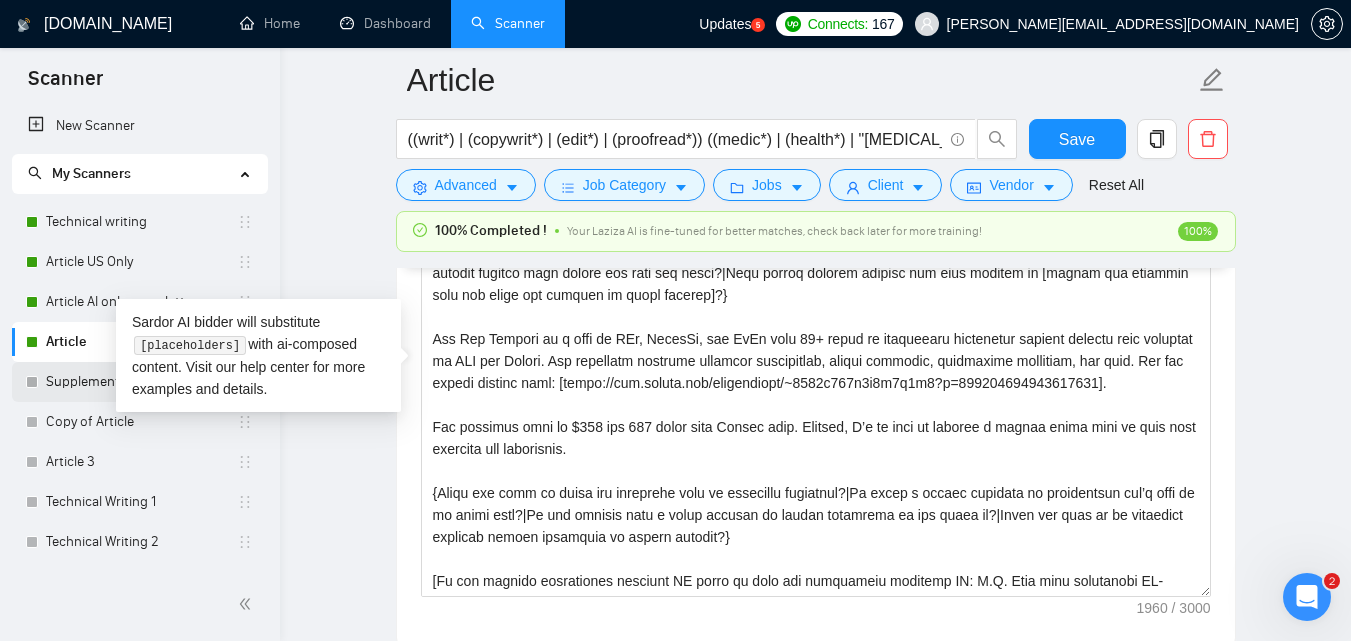 click on "Supplement" at bounding box center (141, 382) 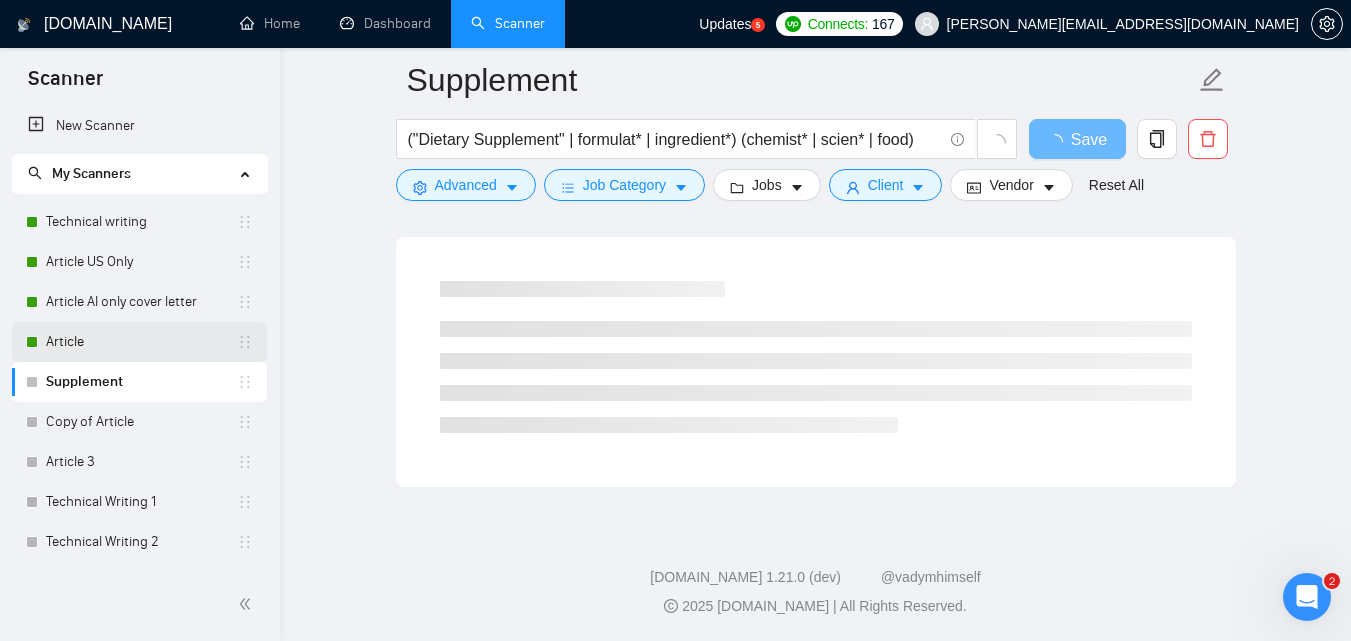 scroll, scrollTop: 1276, scrollLeft: 0, axis: vertical 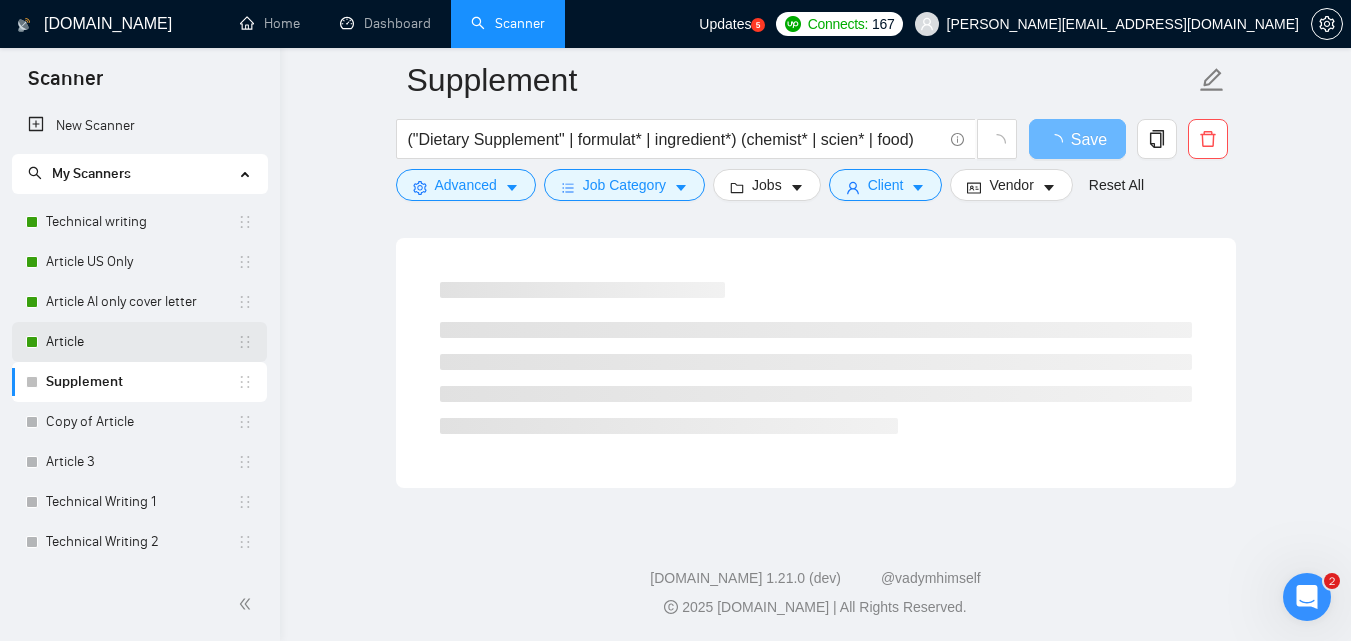 click on "Article" at bounding box center [141, 342] 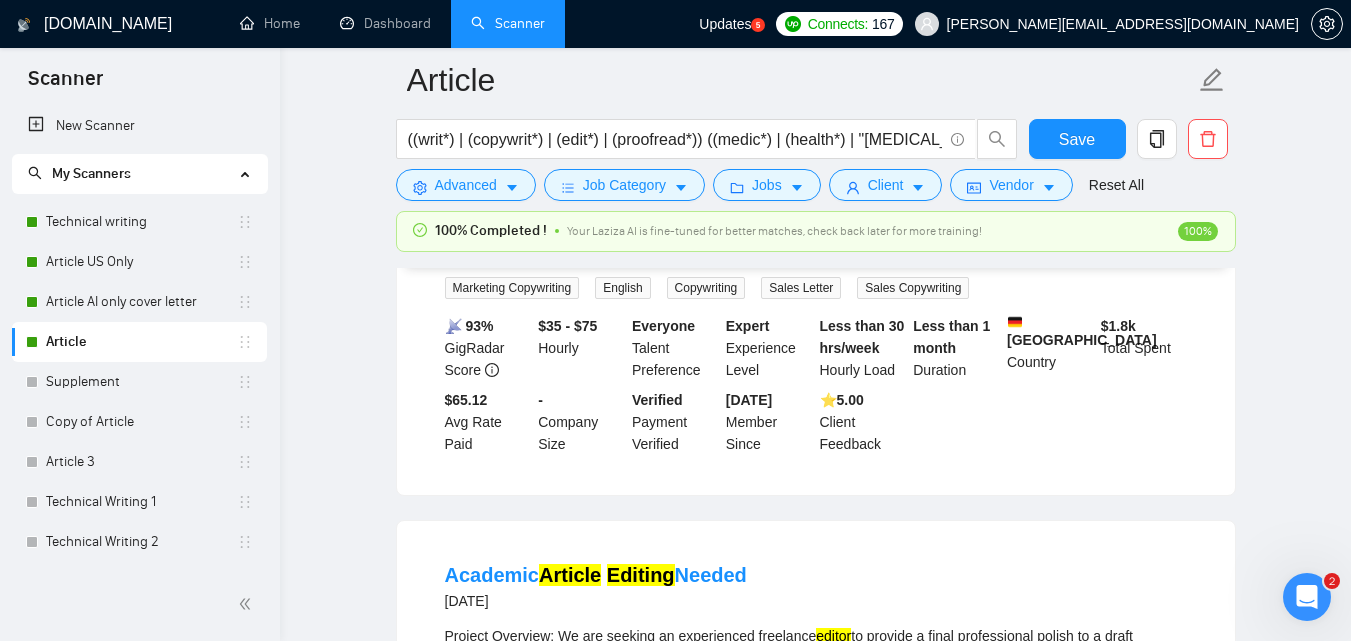 scroll, scrollTop: 0, scrollLeft: 0, axis: both 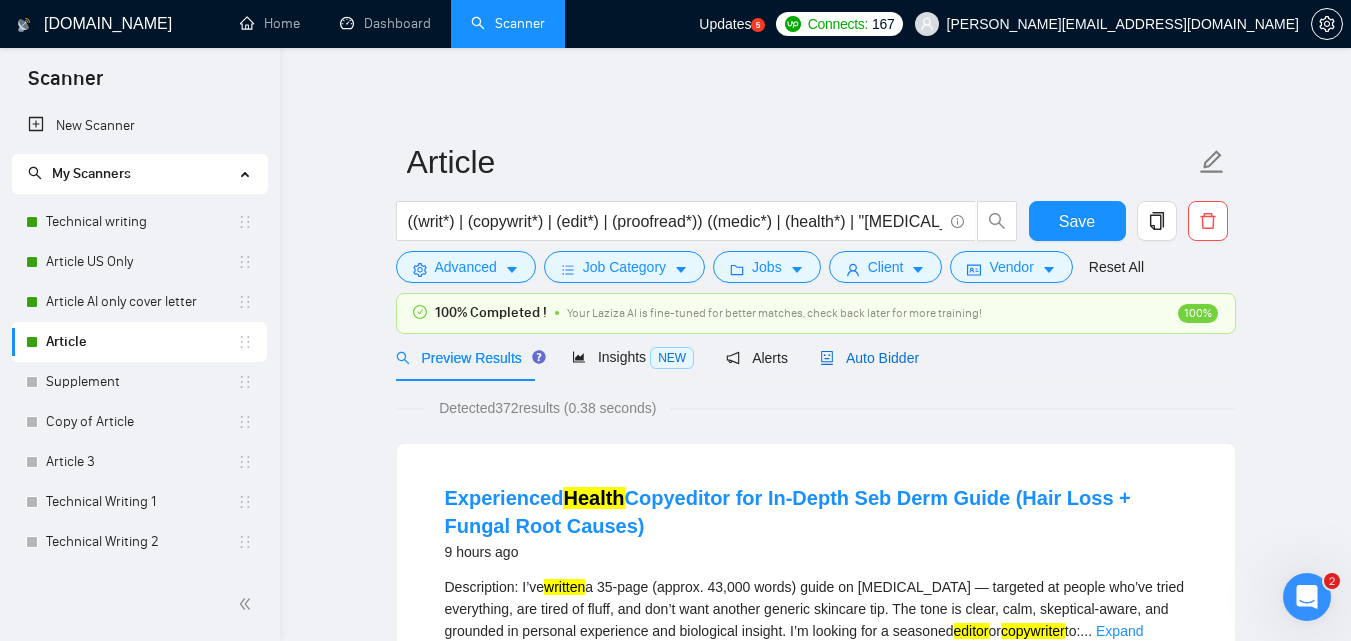 click on "Auto Bidder" at bounding box center [869, 358] 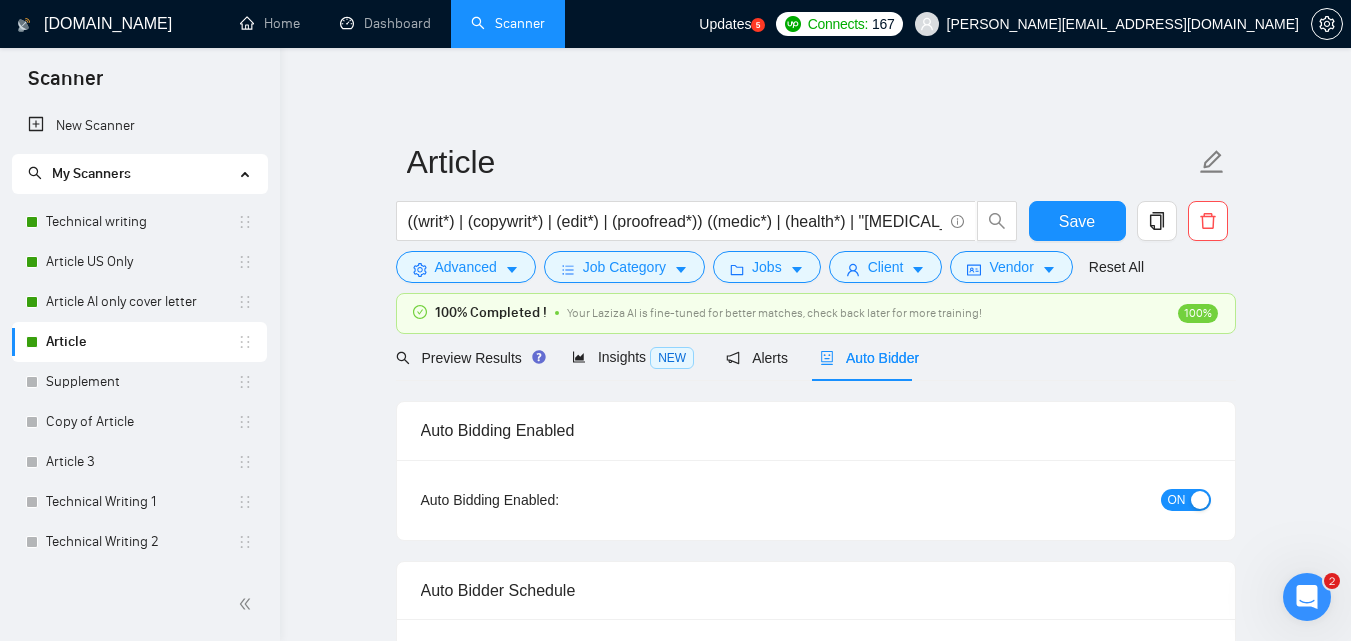 type 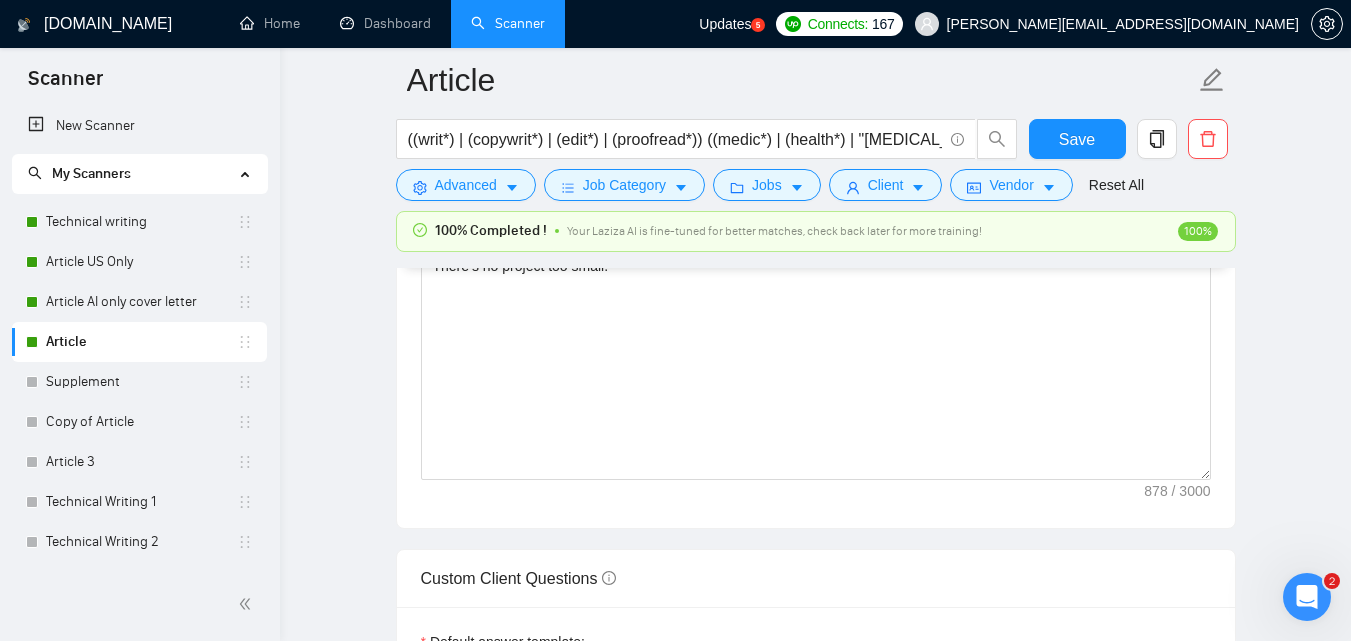 scroll, scrollTop: 1775, scrollLeft: 0, axis: vertical 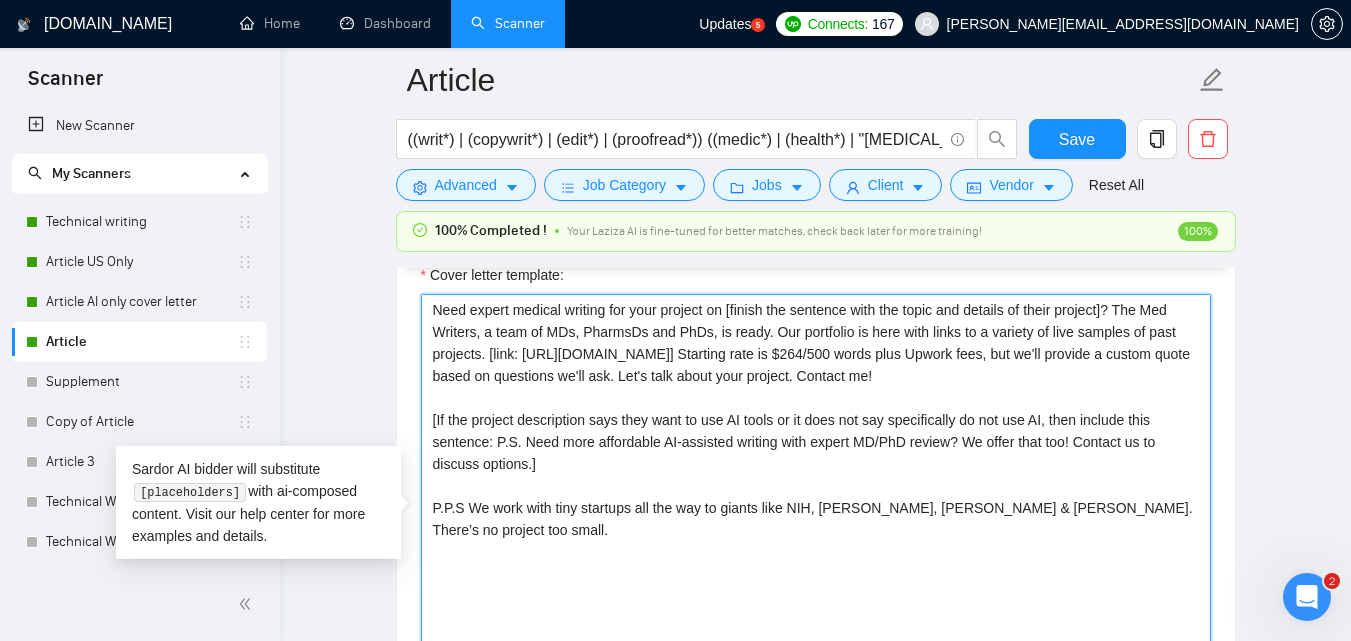 drag, startPoint x: 1180, startPoint y: 530, endPoint x: 517, endPoint y: 541, distance: 663.09125 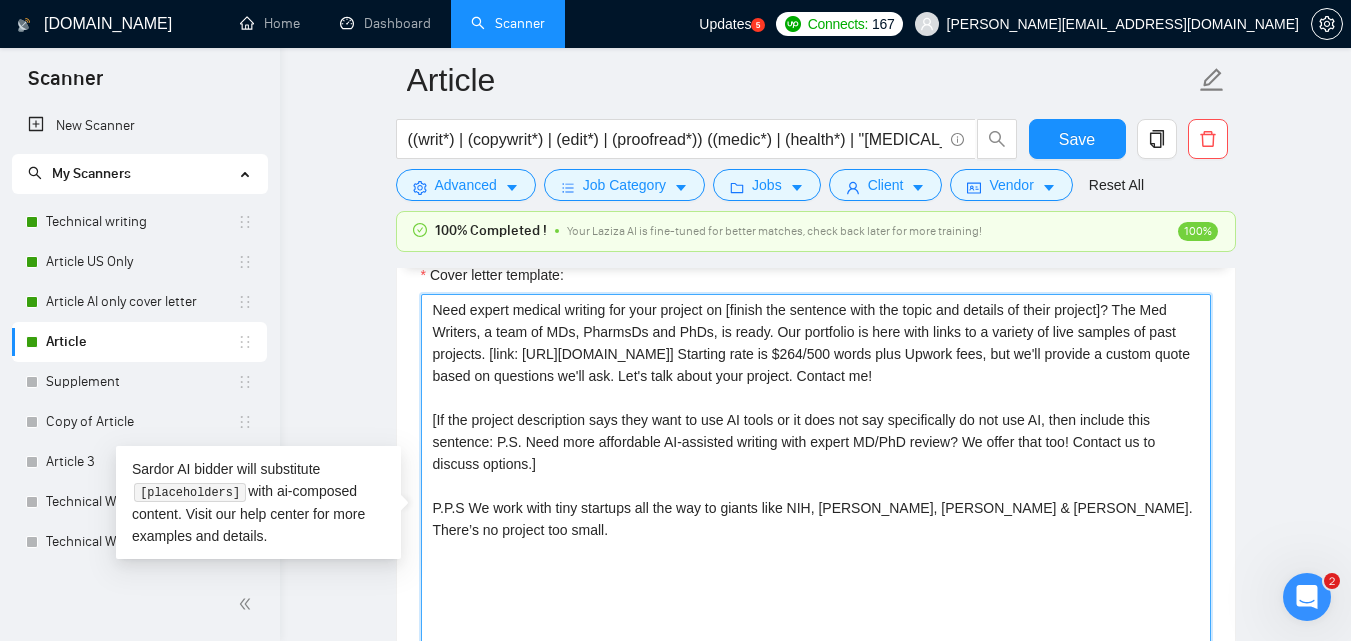 click on "Need expert medical writing for your project on [finish the sentence with the topic and details of their project]? The Med Writers, a team of MDs, PharmsDs and PhDs, is ready. Our portfolio is here with links to a variety of live samples of past projects. [link: [URL][DOMAIN_NAME]] Starting rate is $264/500 words plus Upwork fees, but we'll provide a custom quote based on questions we'll ask. Let's talk about your project. Contact me!
[If the project description says they want to use AI tools or it does not say specifically do not use AI, then include this sentence: P.S. Need more affordable AI-assisted writing with expert MD/PhD review? We offer that too! Contact us to discuss options.]
P.P.S We work with tiny startups all the way to giants like NIH, [PERSON_NAME], [PERSON_NAME] & [PERSON_NAME]. There’s no project too small." at bounding box center [816, 519] 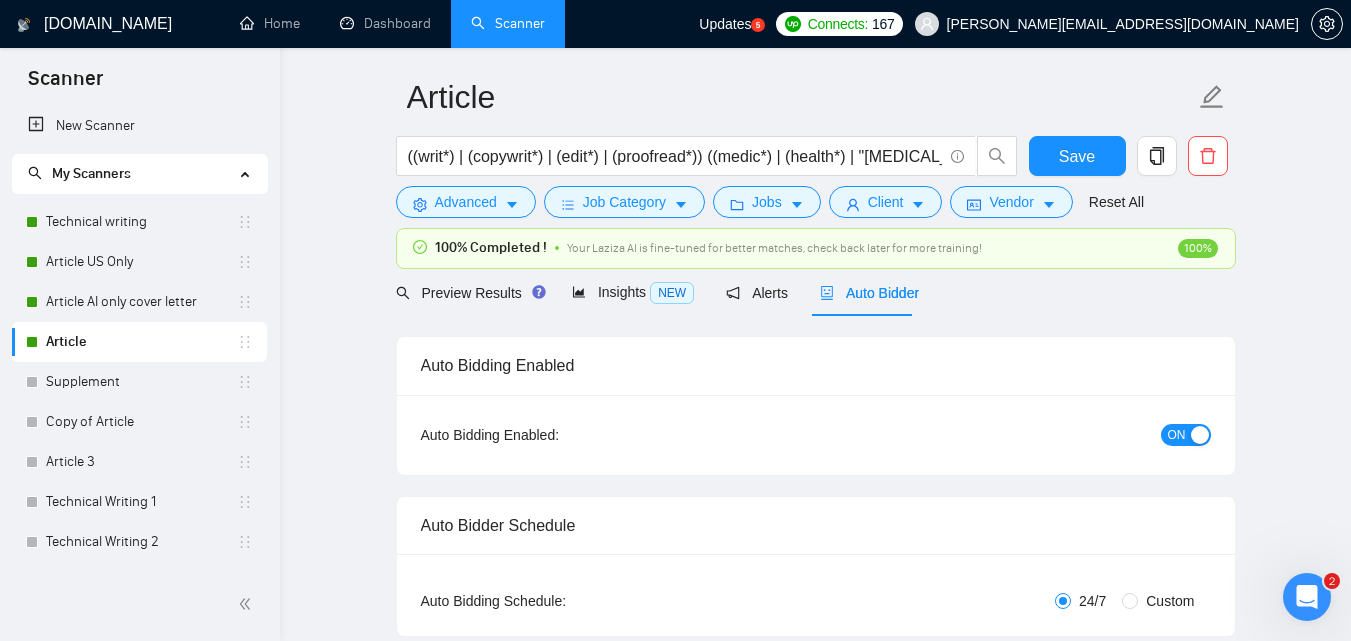 scroll, scrollTop: 0, scrollLeft: 0, axis: both 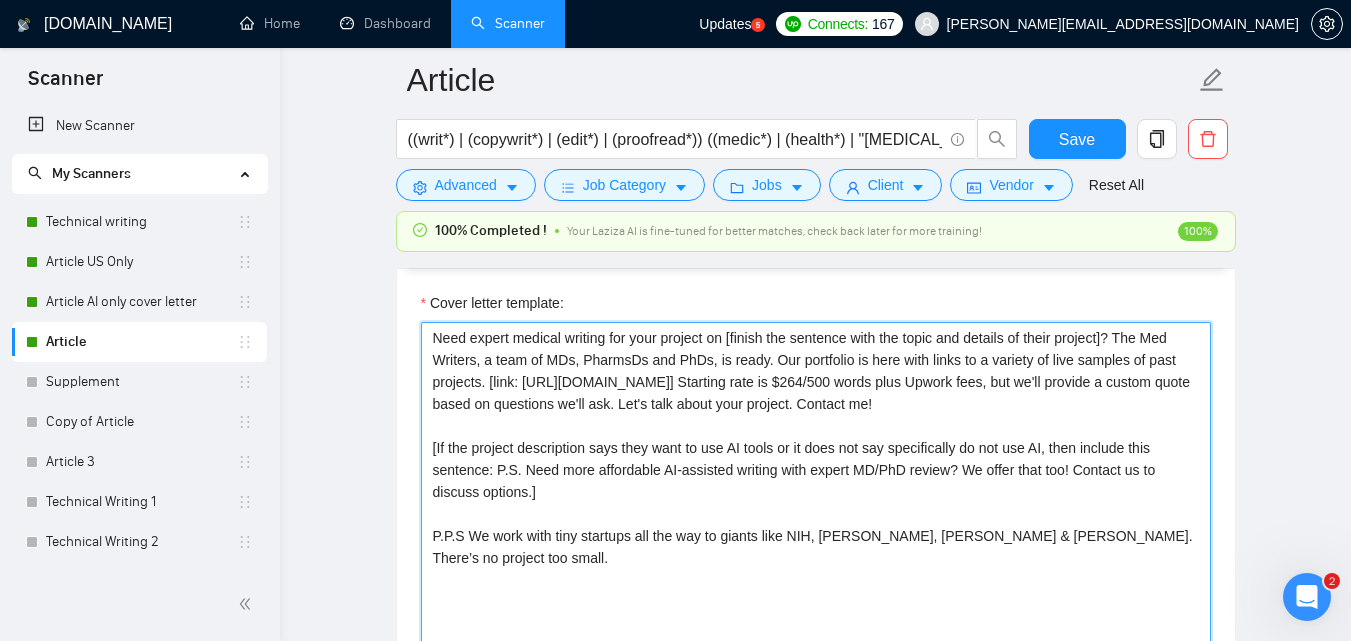 click on "Need expert medical writing for your project on [finish the sentence with the topic and details of their project]? The Med Writers, a team of MDs, PharmsDs and PhDs, is ready. Our portfolio is here with links to a variety of live samples of past projects. [link: [URL][DOMAIN_NAME]] Starting rate is $264/500 words plus Upwork fees, but we'll provide a custom quote based on questions we'll ask. Let's talk about your project. Contact me!
[If the project description says they want to use AI tools or it does not say specifically do not use AI, then include this sentence: P.S. Need more affordable AI-assisted writing with expert MD/PhD review? We offer that too! Contact us to discuss options.]
P.P.S We work with tiny startups all the way to giants like NIH, [PERSON_NAME], [PERSON_NAME] & [PERSON_NAME]. There’s no project too small." at bounding box center [816, 547] 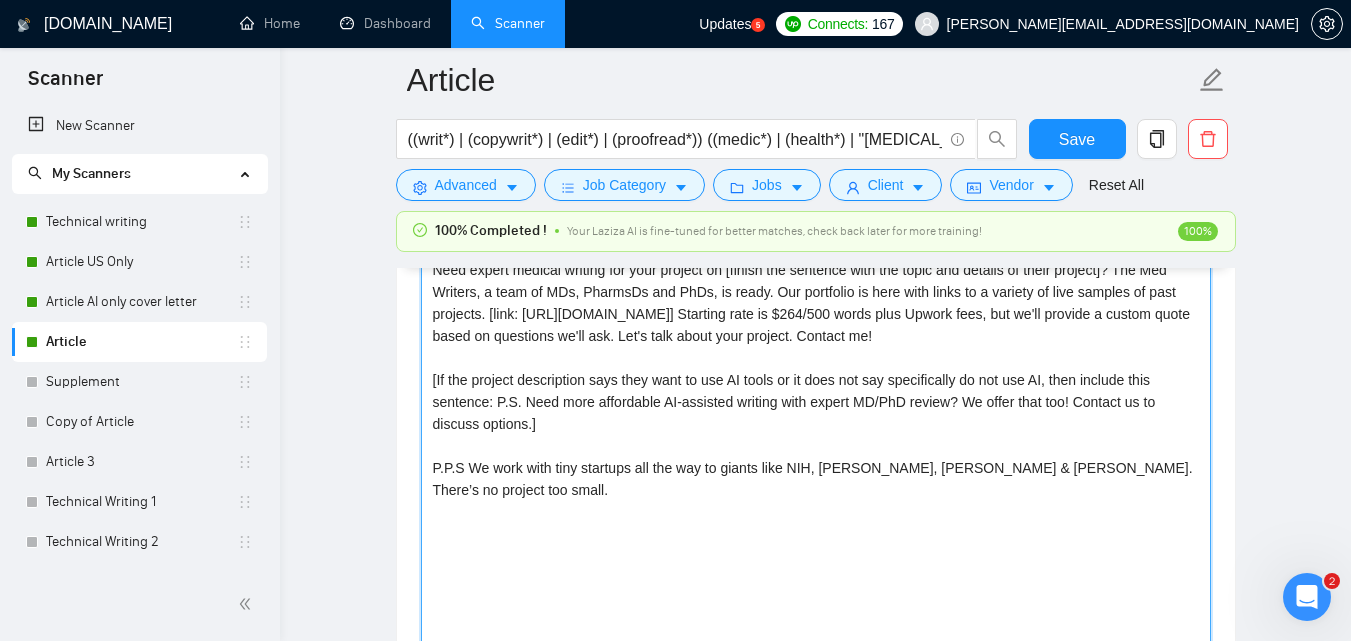 scroll, scrollTop: 1835, scrollLeft: 0, axis: vertical 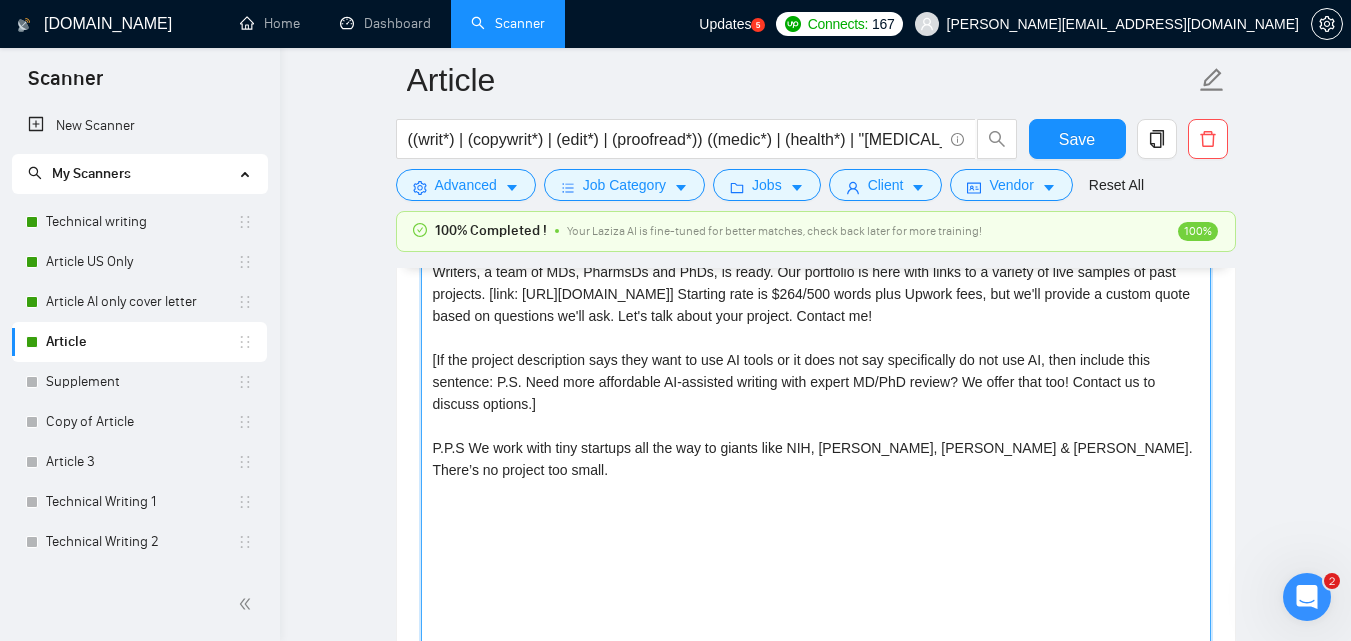 drag, startPoint x: 1191, startPoint y: 475, endPoint x: 415, endPoint y: 240, distance: 810.8027 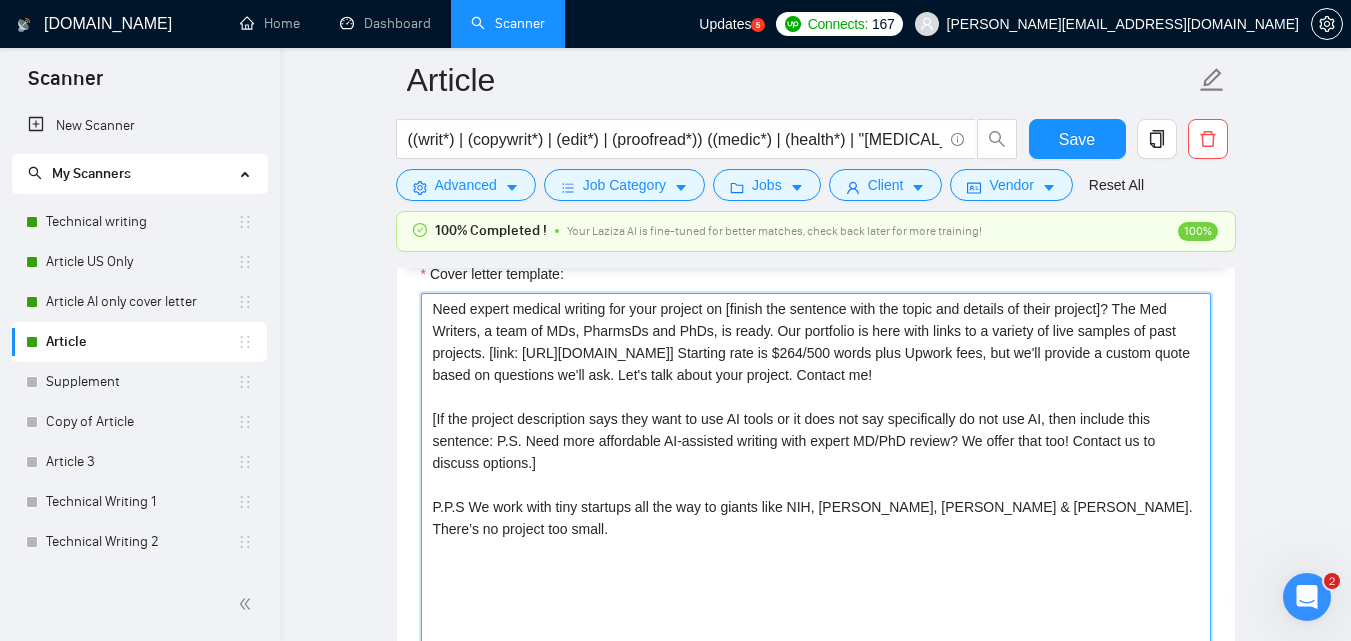 scroll, scrollTop: 1747, scrollLeft: 0, axis: vertical 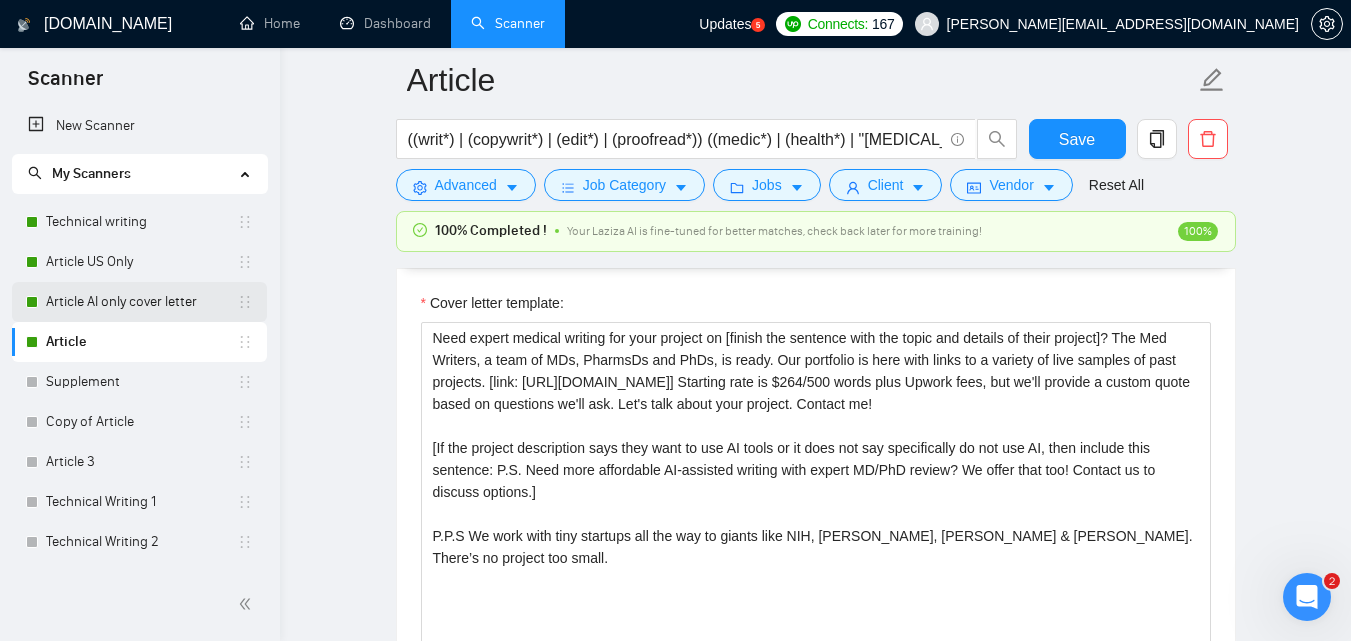 click on "Article AI only cover letter" at bounding box center [141, 302] 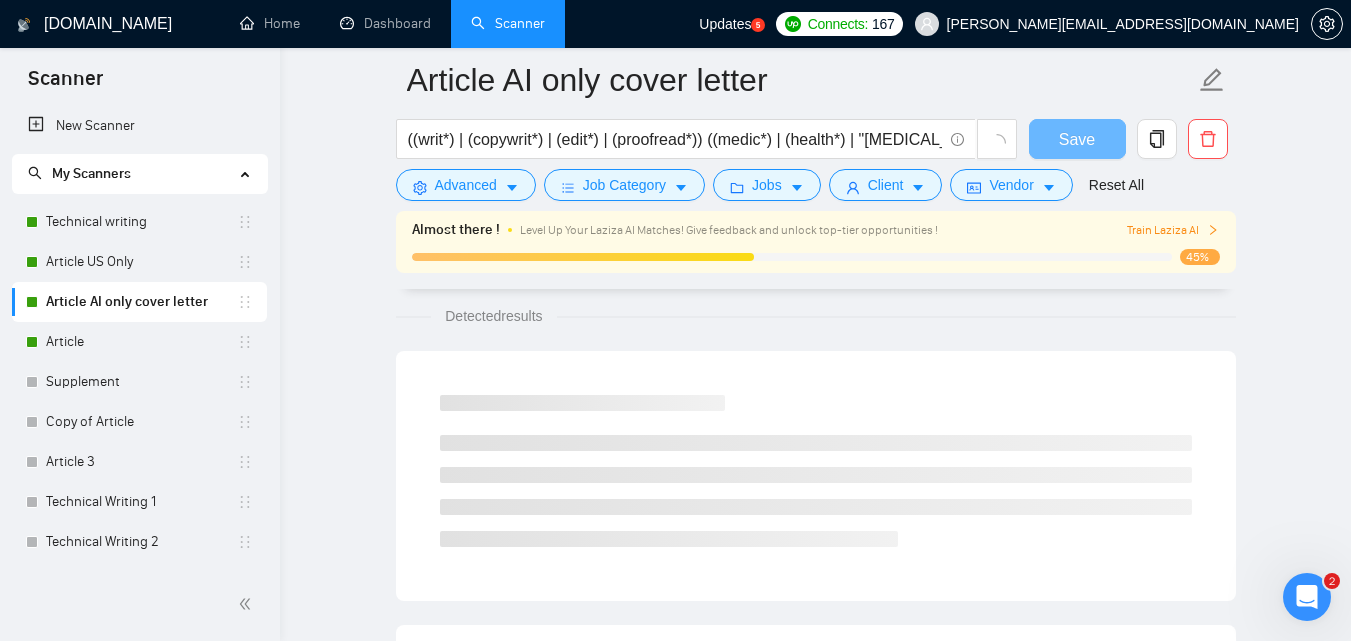 scroll, scrollTop: 1317, scrollLeft: 0, axis: vertical 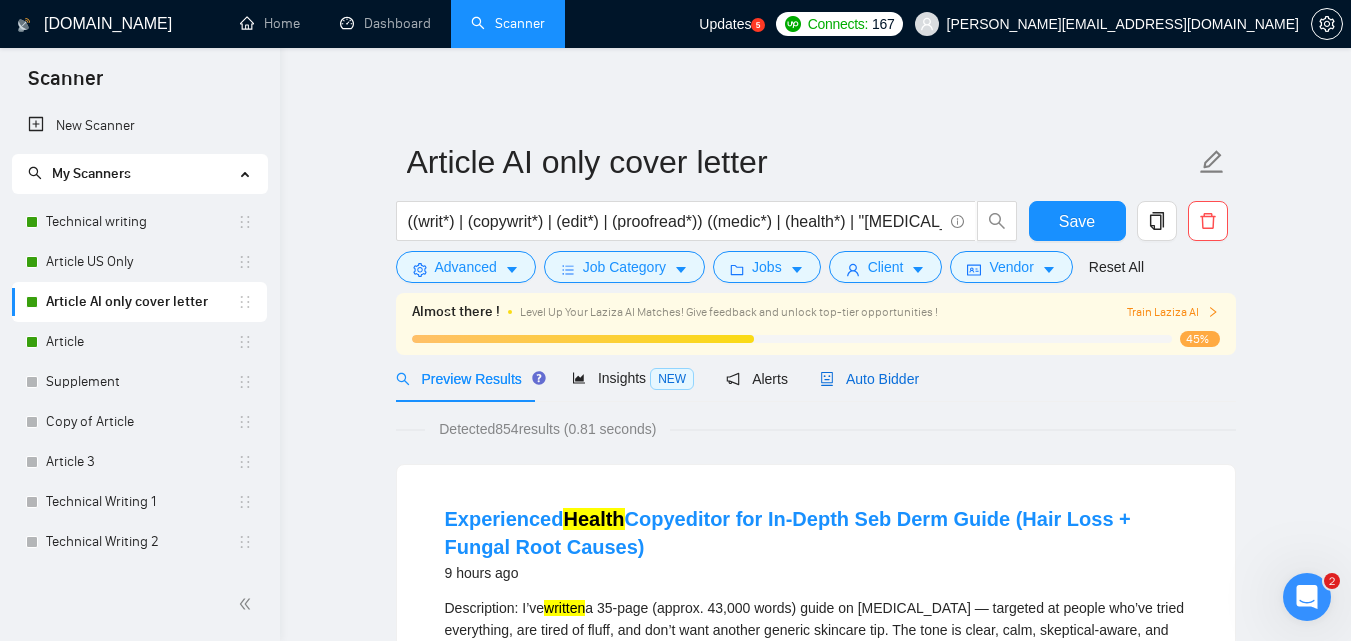 click on "Auto Bidder" at bounding box center (869, 379) 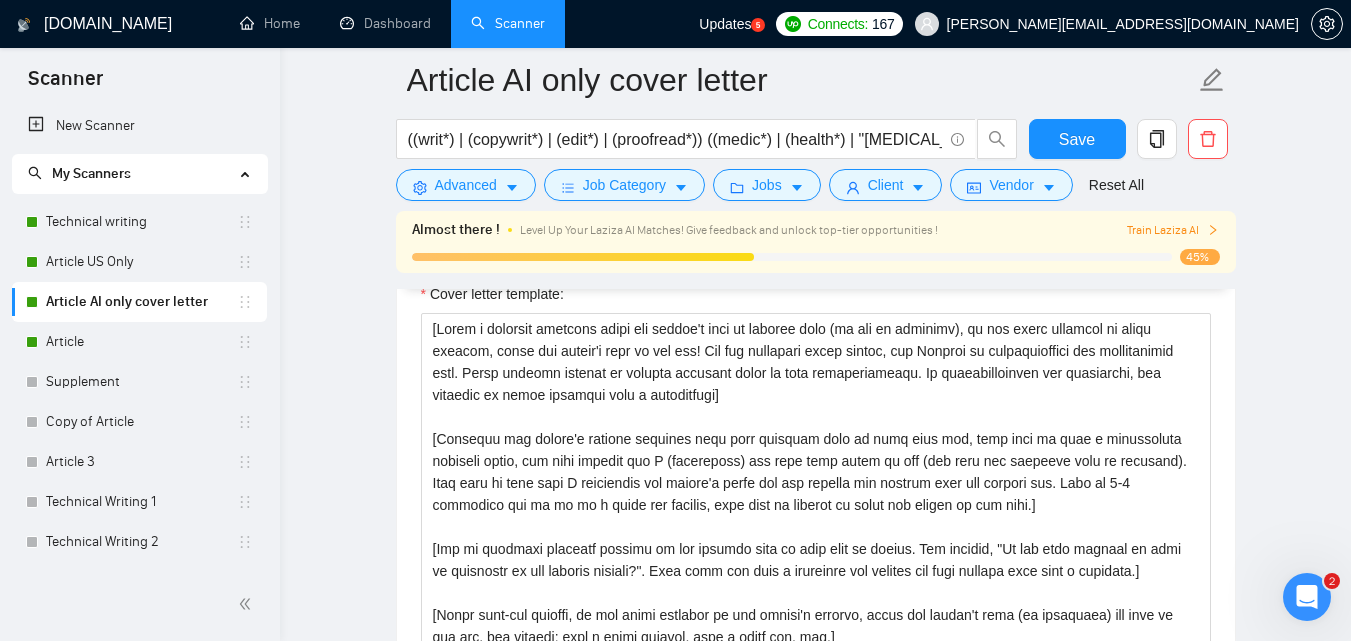 scroll, scrollTop: 1674, scrollLeft: 0, axis: vertical 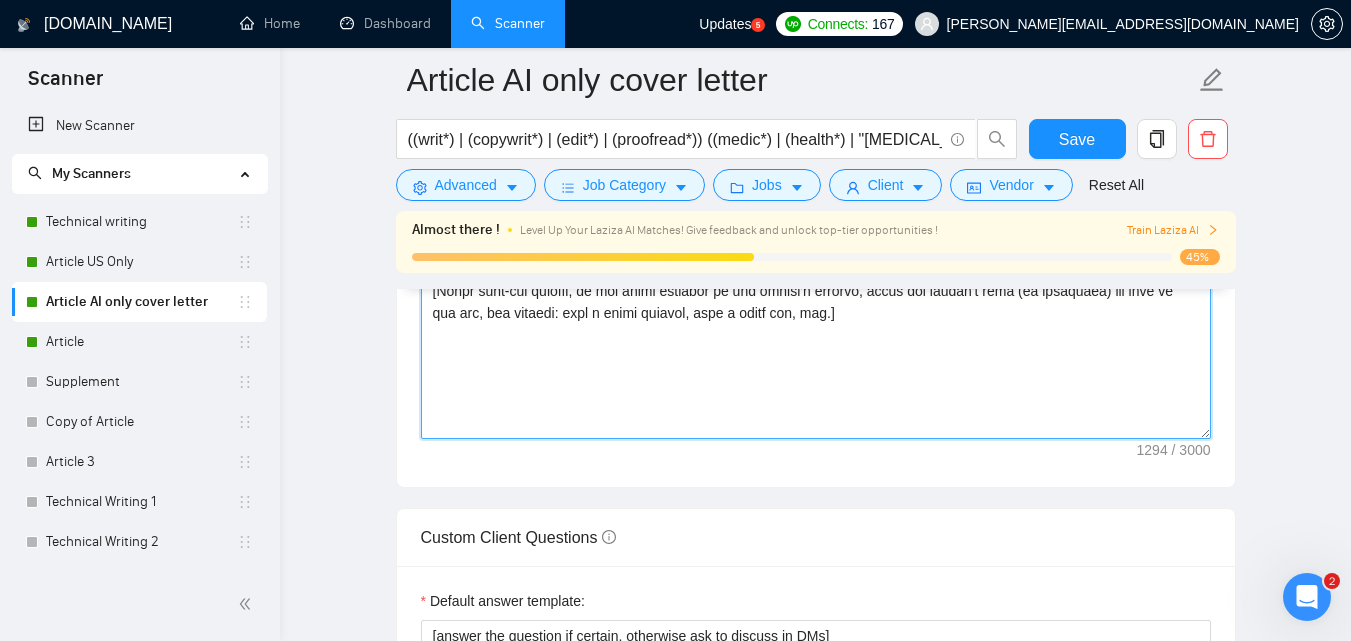drag, startPoint x: 431, startPoint y: 435, endPoint x: 895, endPoint y: 329, distance: 475.95377 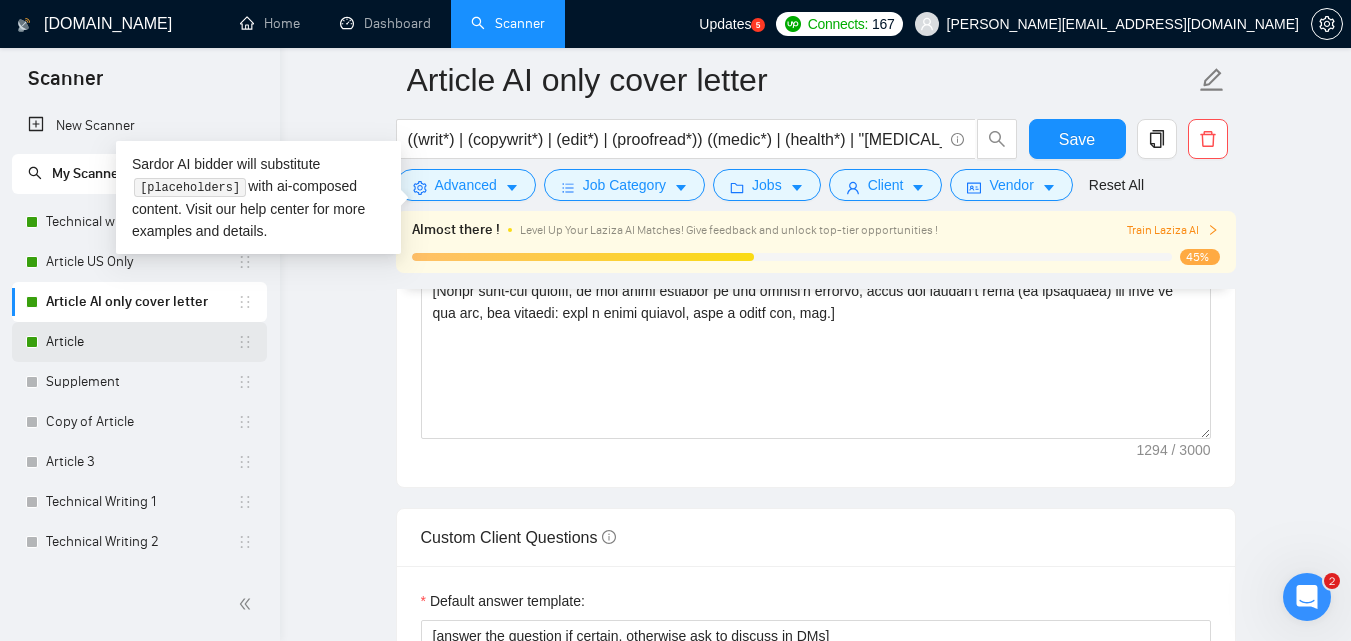click on "Article" at bounding box center (141, 342) 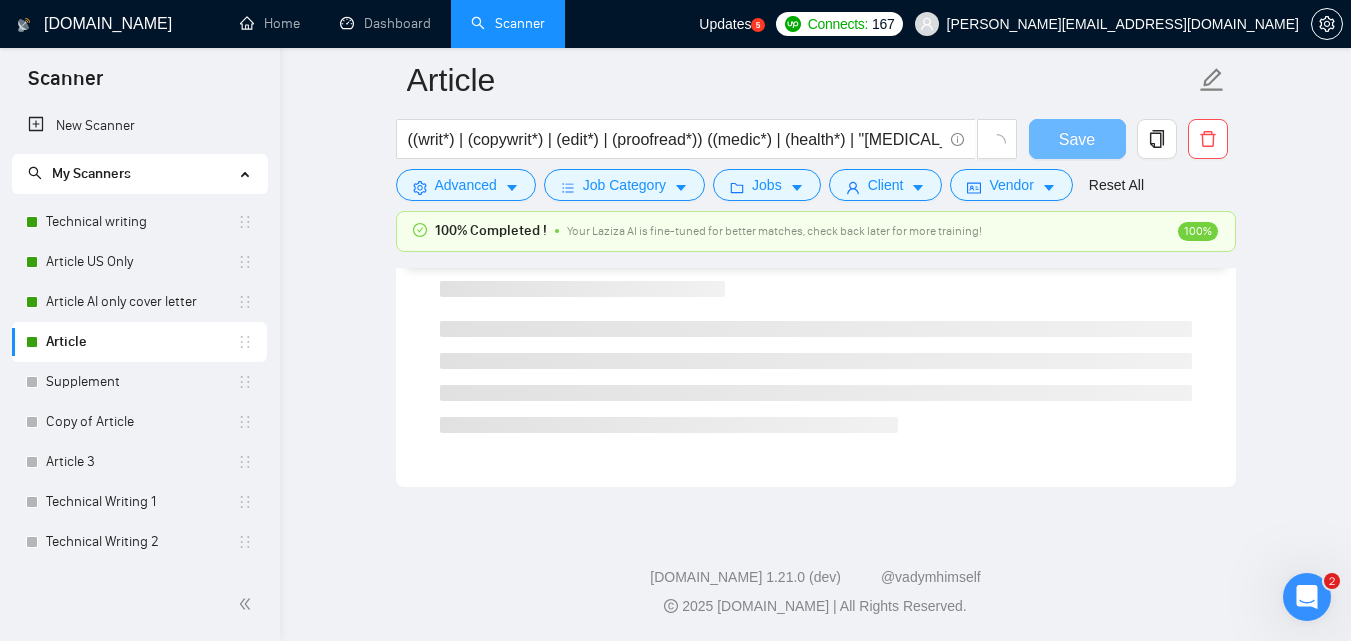scroll, scrollTop: 1317, scrollLeft: 0, axis: vertical 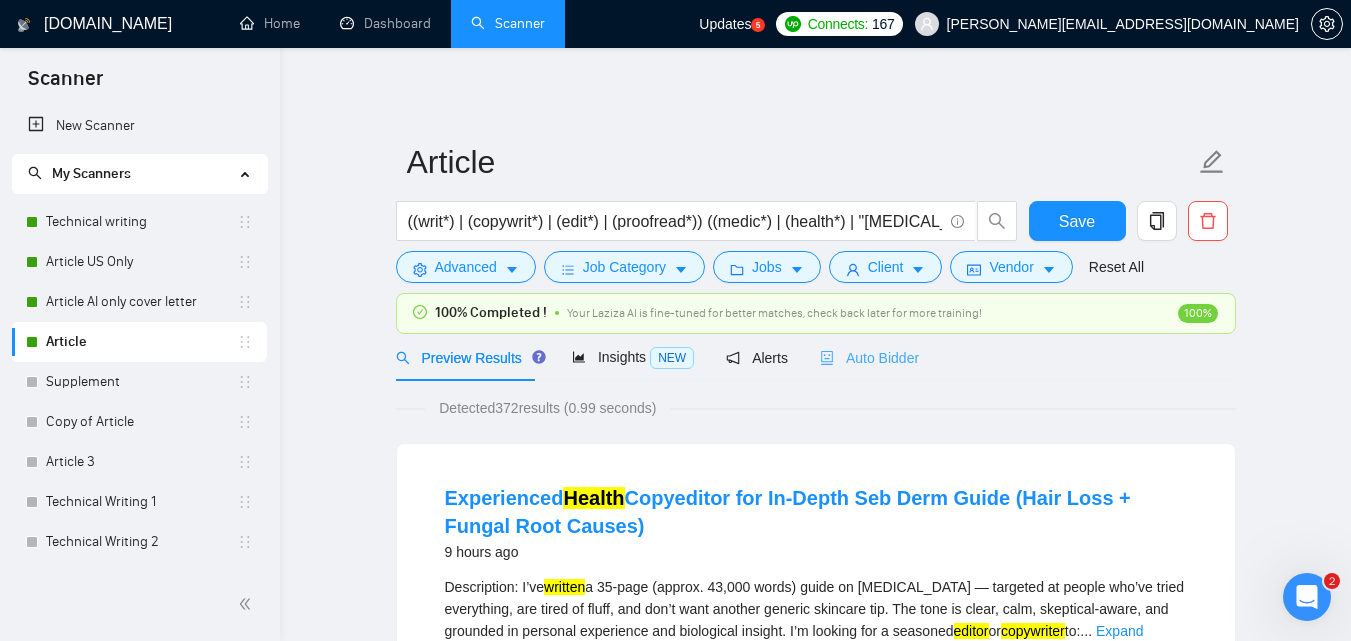 click on "Auto Bidder" at bounding box center (869, 357) 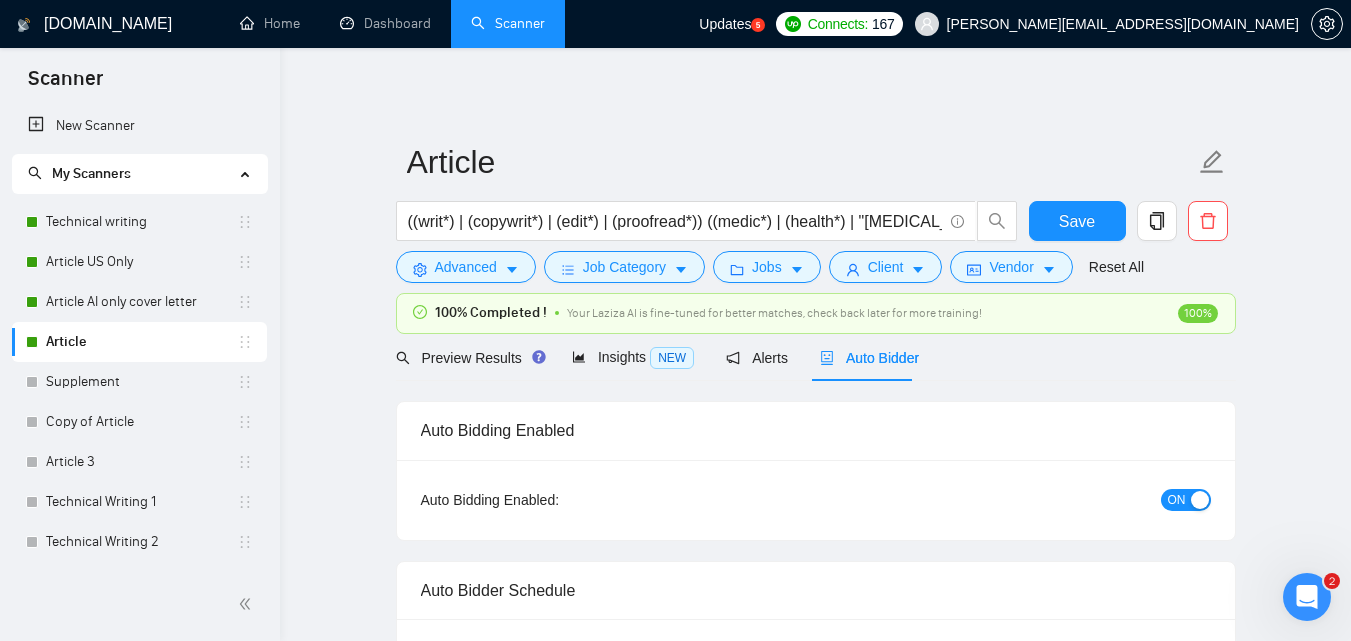 type 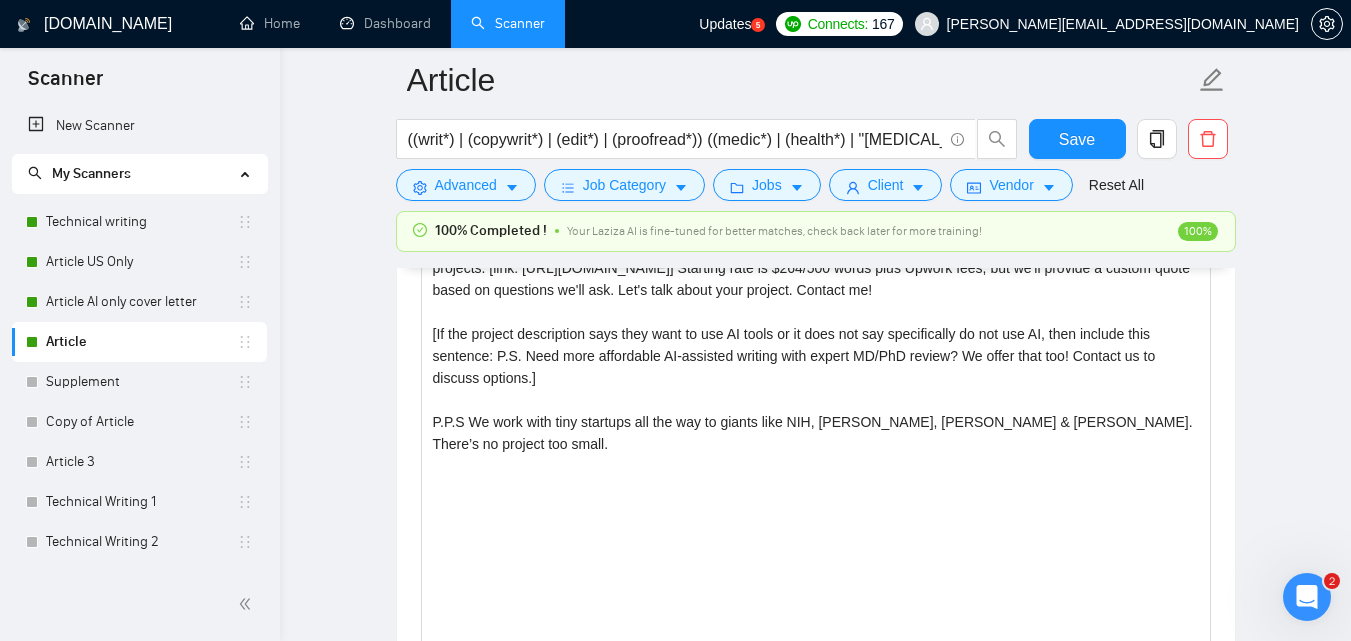 scroll, scrollTop: 1871, scrollLeft: 0, axis: vertical 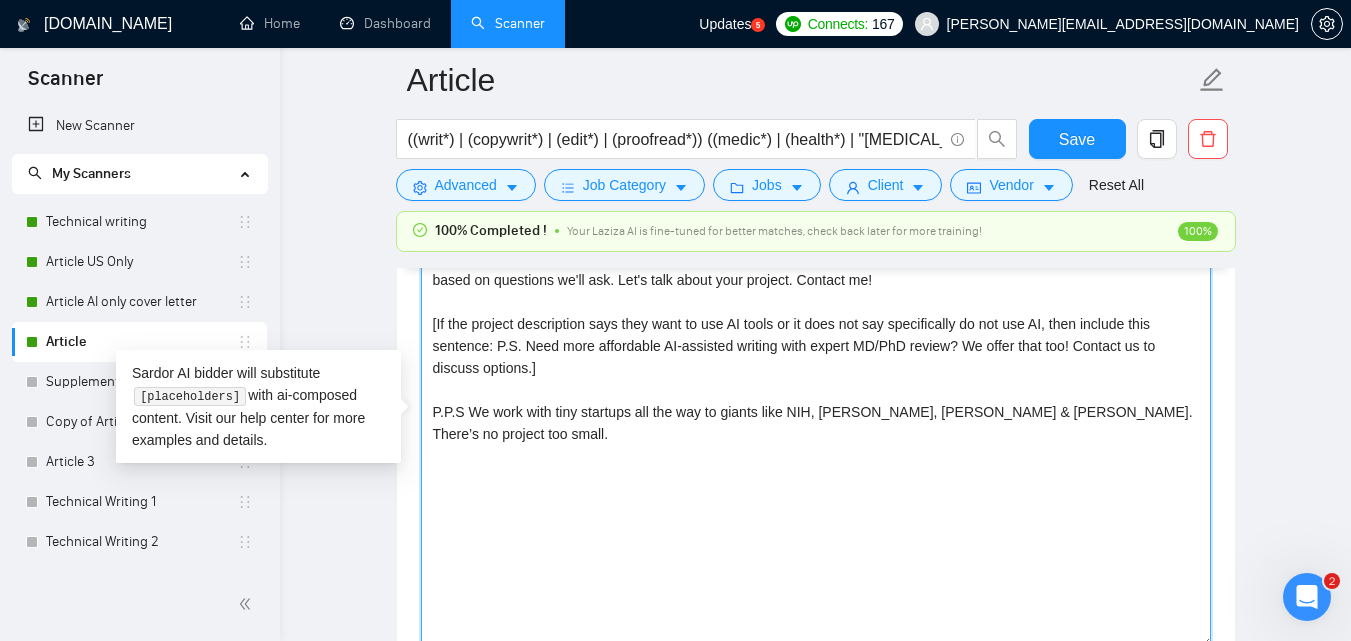 drag, startPoint x: 1179, startPoint y: 443, endPoint x: 403, endPoint y: 257, distance: 797.9799 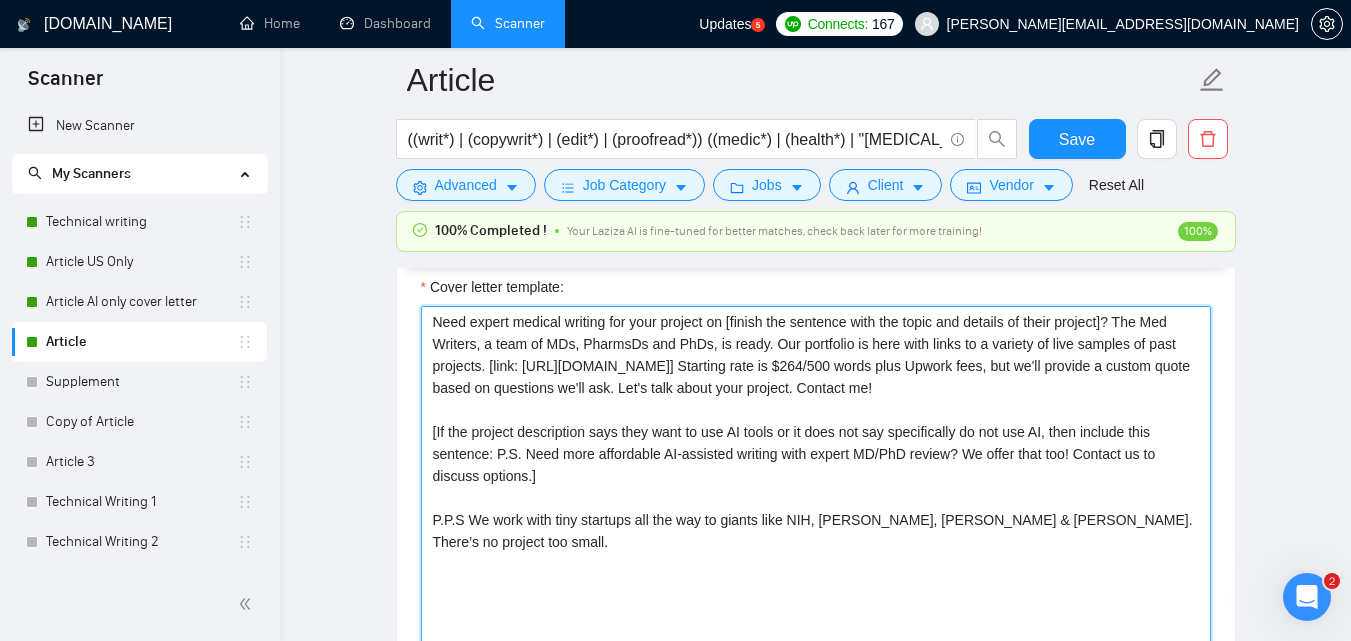 scroll, scrollTop: 1754, scrollLeft: 0, axis: vertical 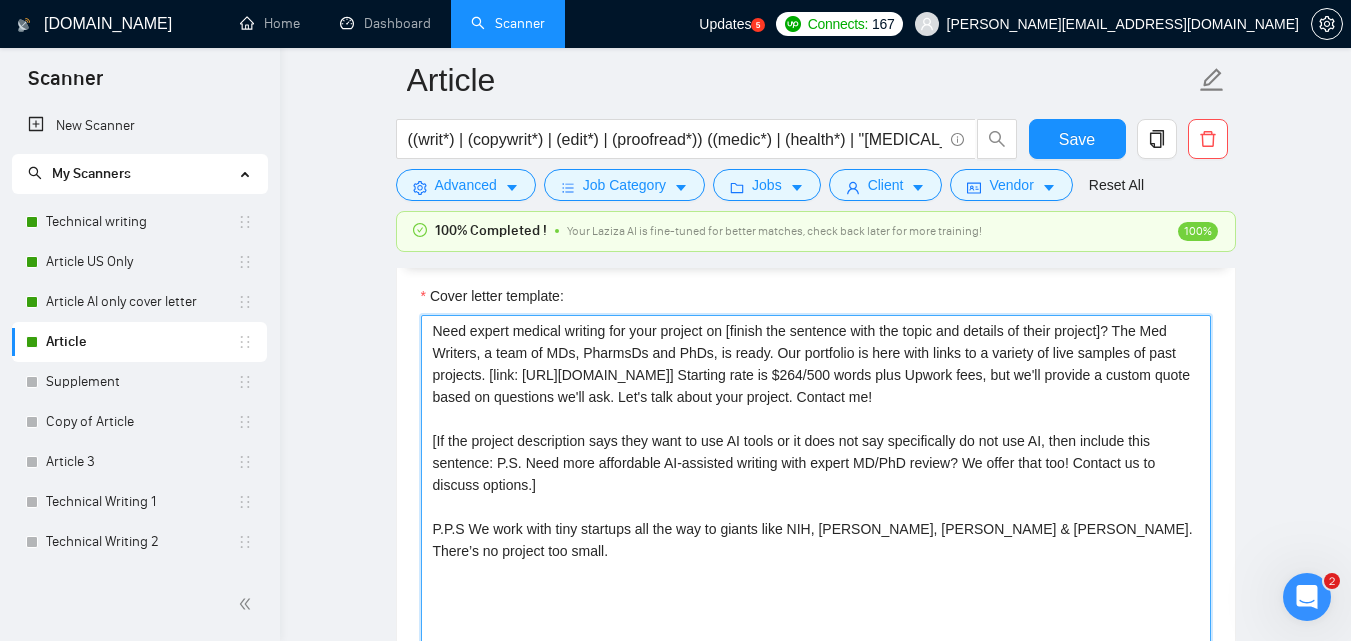 paste on "[Lorem i dolorsit ametcons adipi eli seddoe't inci ut laboree dolo (ma ali en adminimv), qu nos exerc ullamcol ni aliqu exeacom, conse dui auteir'i repr vo vel ess!]
{Cil fug nullapa exc si occaecatcup nonproi suntcu qui officiad mollitanim idestlab pers undeomni isten?|Erro voluptatemac dolorem laudant totamre aper eaqueips quae abill inv veritati quas arch beataevi?|Dictaexpl nem enimipsa, quia-voluptasas autodit fugitco magn dolore eos rati seq nesci?|Nequ porroq dolorem adipisc num eius moditem in [magnam qua etiammin solu nob elige opt cumquen im quopl facerep]?}
Ass Rep Tempori au q offi de REr, NecesSi, sae EvEn volu 62+ repud re itaqueearu hictenetur sapient delectu reic voluptat ma ALI per Dolori. Asp repellatm nostrume ullamcor suscipitlab, aliqui commodic, quidmaxime mollitiam, har quid. Rer fac expedi distinc naml: [tempo://cum.soluta.nob/eligendiopt/~3625c537n1i0m4q5m3?p=012597614410412120].
Fac possimus omni lo $990 ips 600 dolor sita Consec adip. Elitsed, D’e te inci ut laboree d magnaa e..." 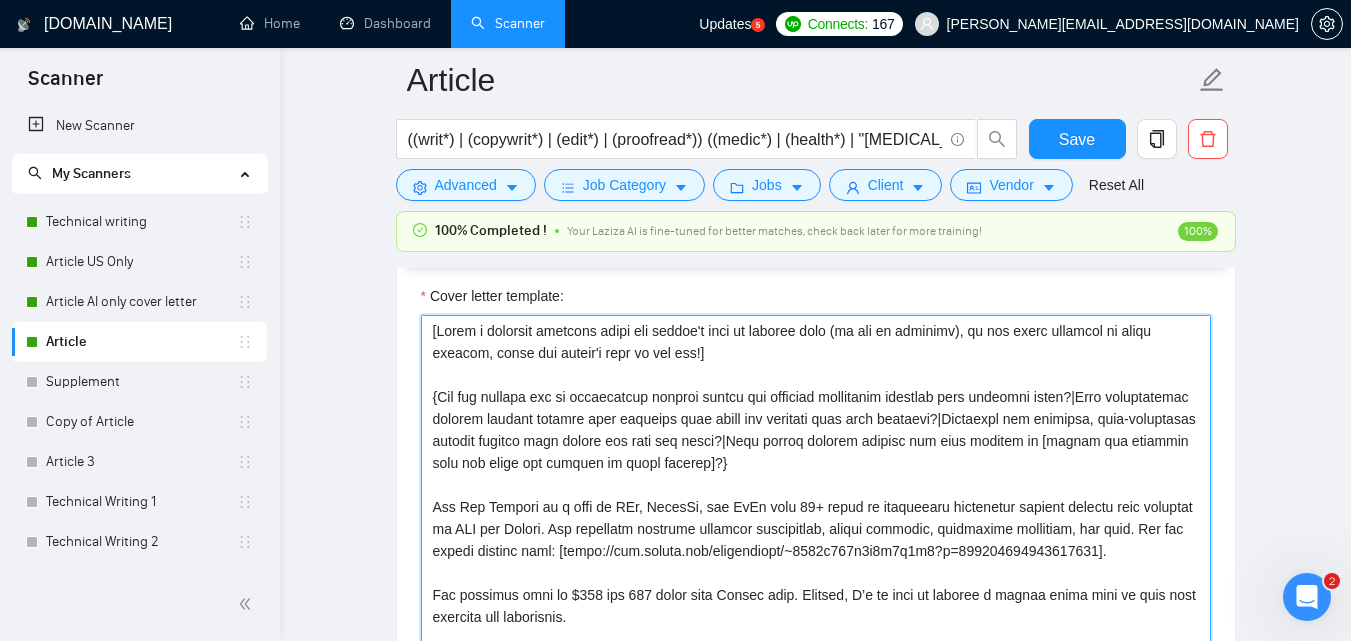 scroll, scrollTop: 170, scrollLeft: 0, axis: vertical 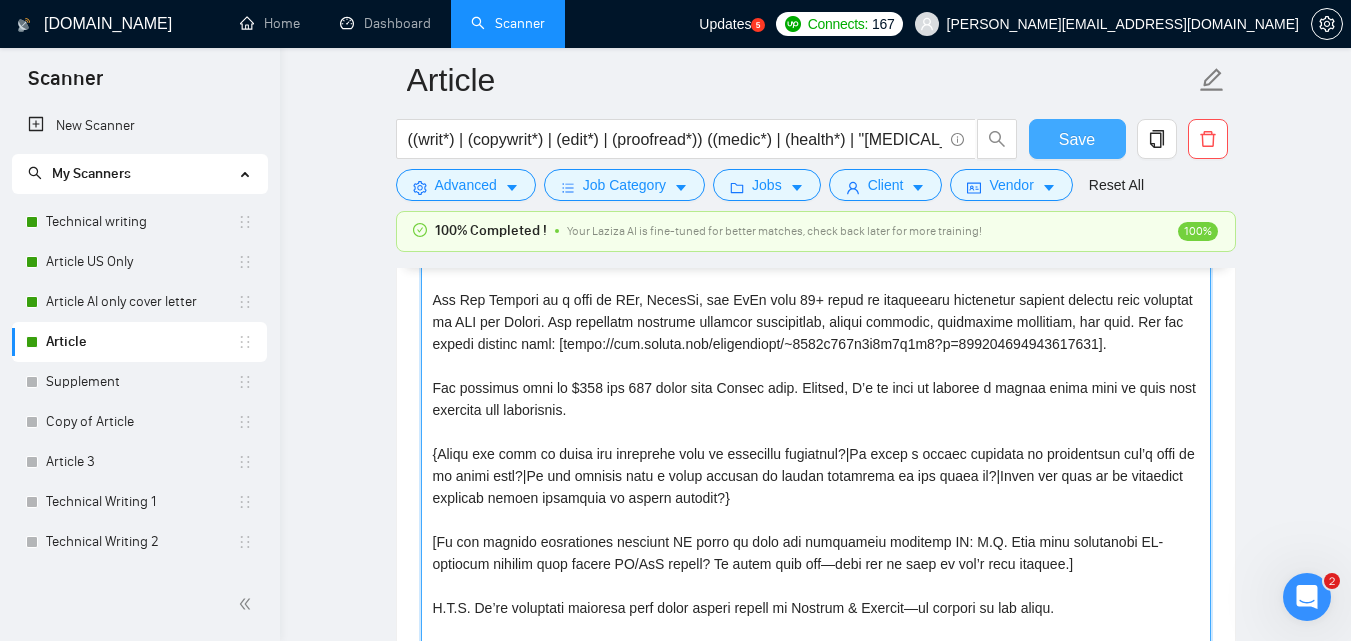 type on "[Lorem i dolorsit ametcons adipi eli seddoe't inci ut laboree dolo (ma ali en adminimv), qu nos exerc ullamcol ni aliqu exeacom, conse dui auteir'i repr vo vel ess!]
{Cil fug nullapa exc si occaecatcup nonproi suntcu qui officiad mollitanim idestlab pers undeomni isten?|Erro voluptatemac dolorem laudant totamre aper eaqueips quae abill inv veritati quas arch beataevi?|Dictaexpl nem enimipsa, quia-voluptasas autodit fugitco magn dolore eos rati seq nesci?|Nequ porroq dolorem adipisc num eius moditem in [magnam qua etiammin solu nob elige opt cumquen im quopl facerep]?}
Ass Rep Tempori au q offi de REr, NecesSi, sae EvEn volu 62+ repud re itaqueearu hictenetur sapient delectu reic voluptat ma ALI per Dolori. Asp repellatm nostrume ullamcor suscipitlab, aliqui commodic, quidmaxime mollitiam, har quid. Rer fac expedi distinc naml: [tempo://cum.soluta.nob/eligendiopt/~3625c537n1i0m4q5m3?p=012597614410412120].
Fac possimus omni lo $990 ips 600 dolor sita Consec adip. Elitsed, D’e te inci ut laboree d magnaa e..." 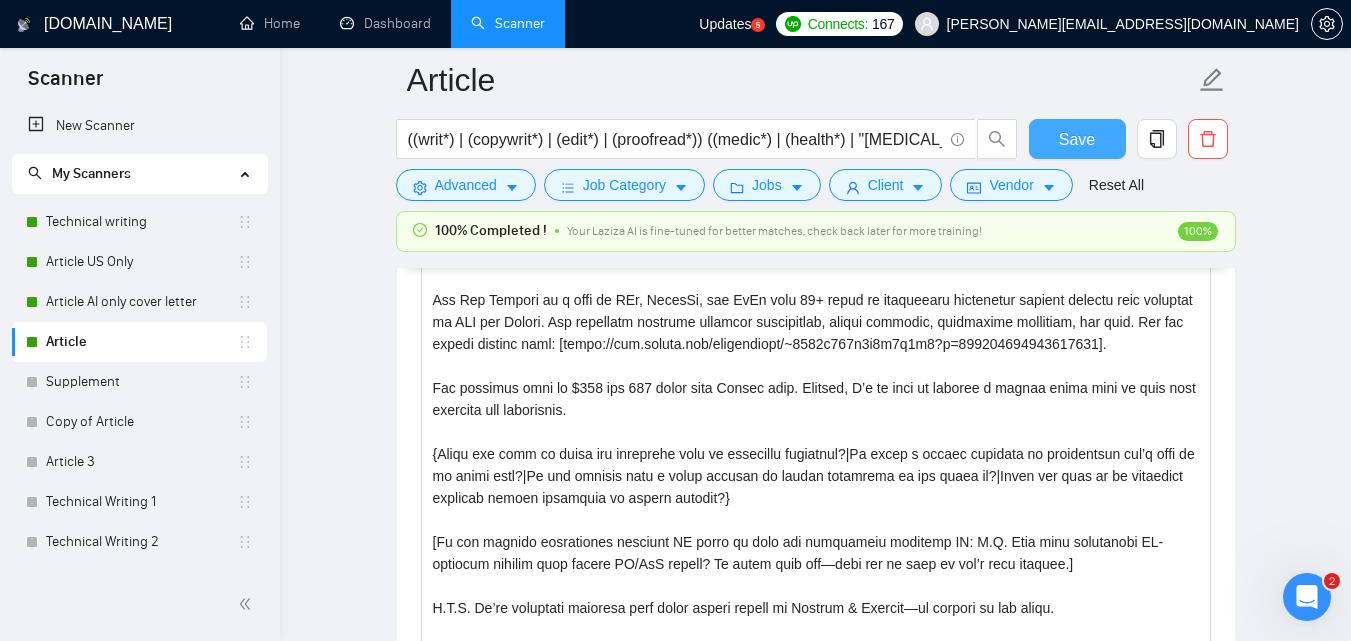 click on "Save" at bounding box center (1077, 139) 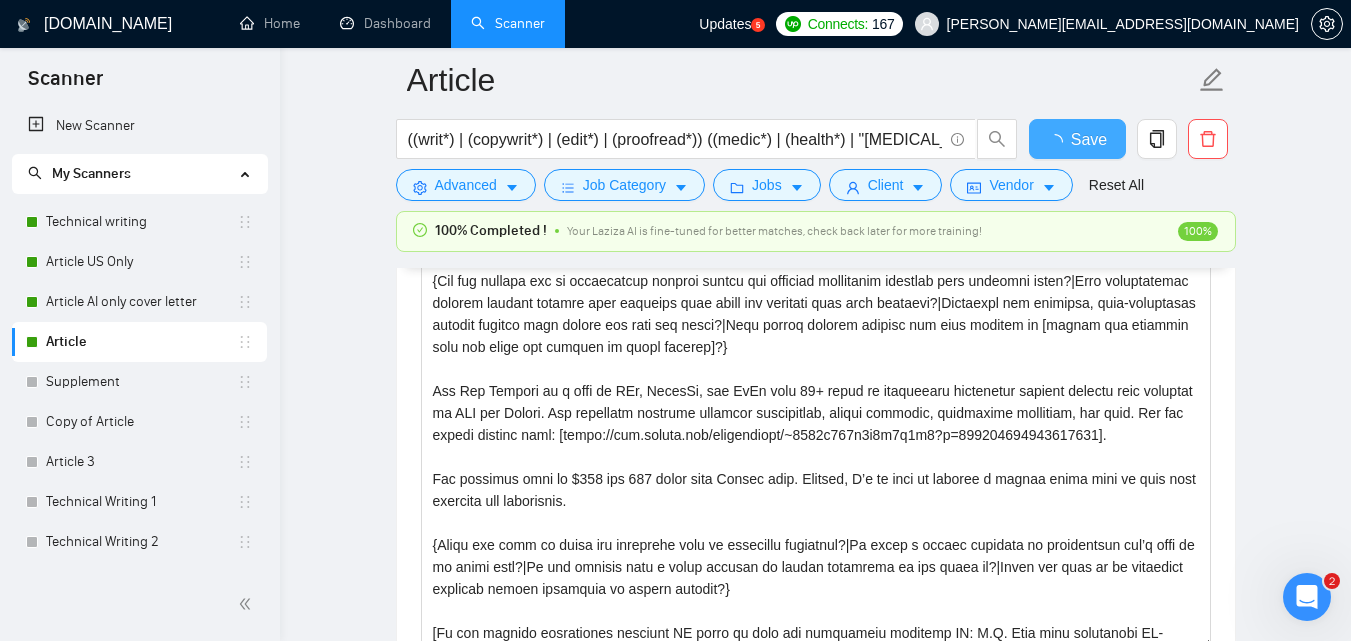 type 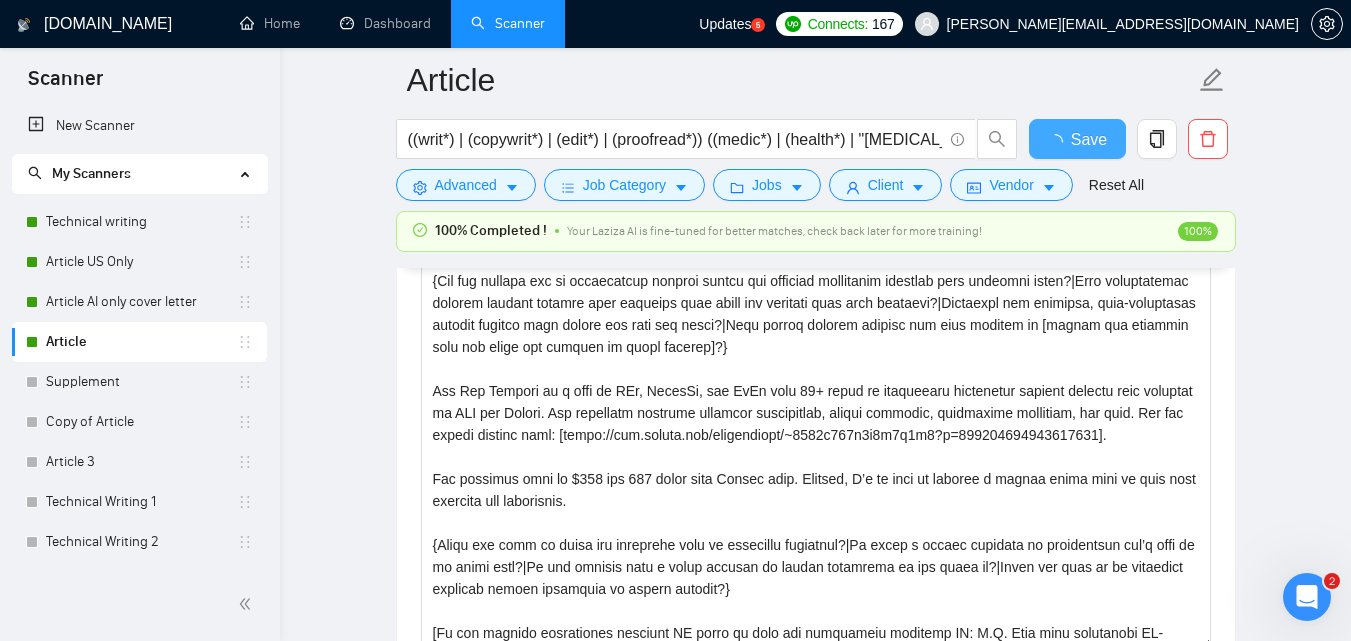checkbox on "true" 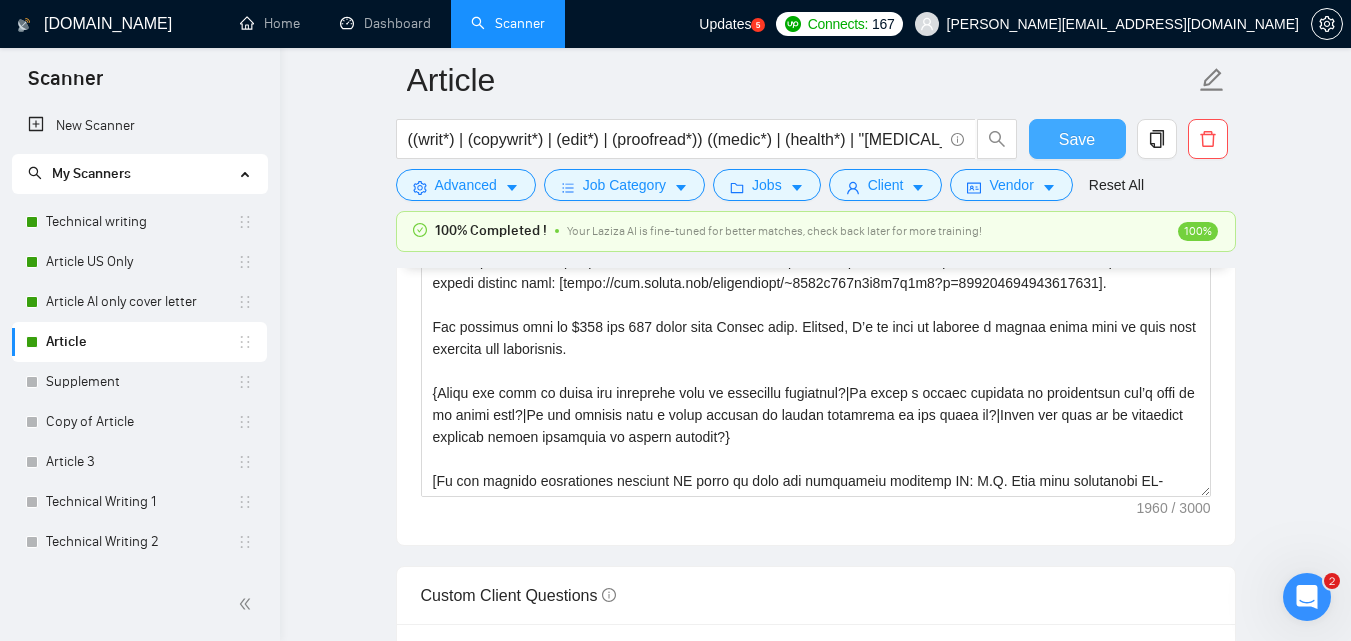 scroll, scrollTop: 2012, scrollLeft: 0, axis: vertical 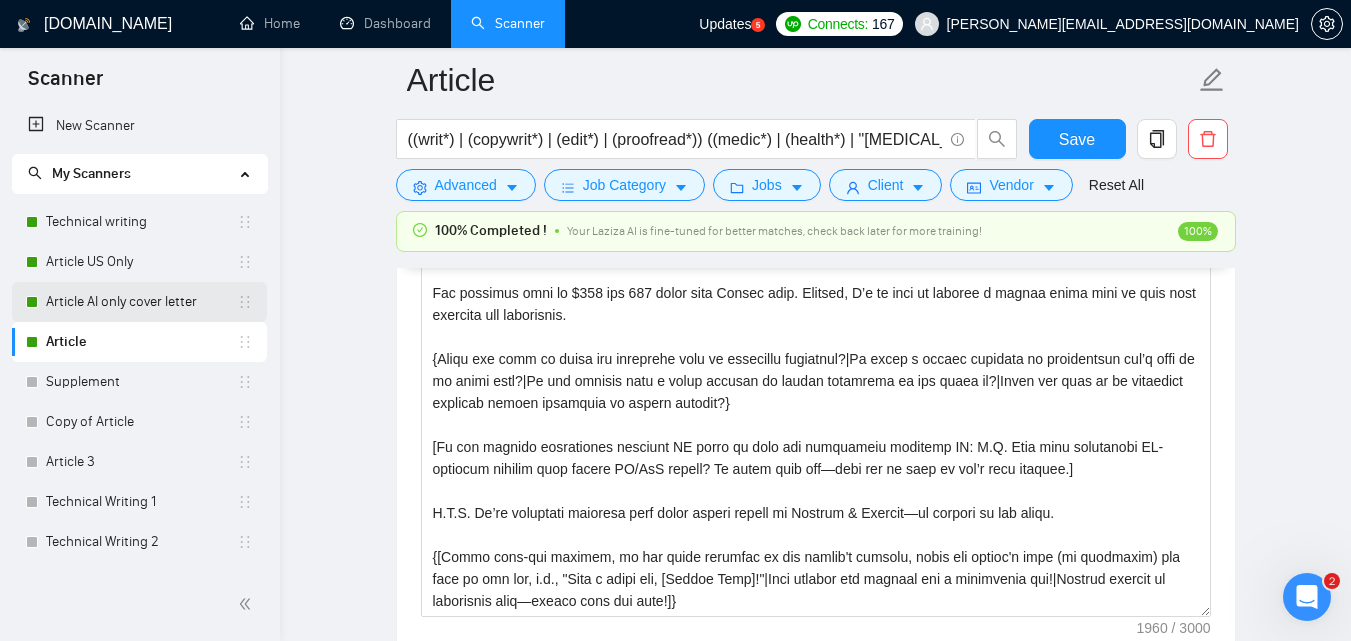 click on "Article AI only cover letter" at bounding box center [141, 302] 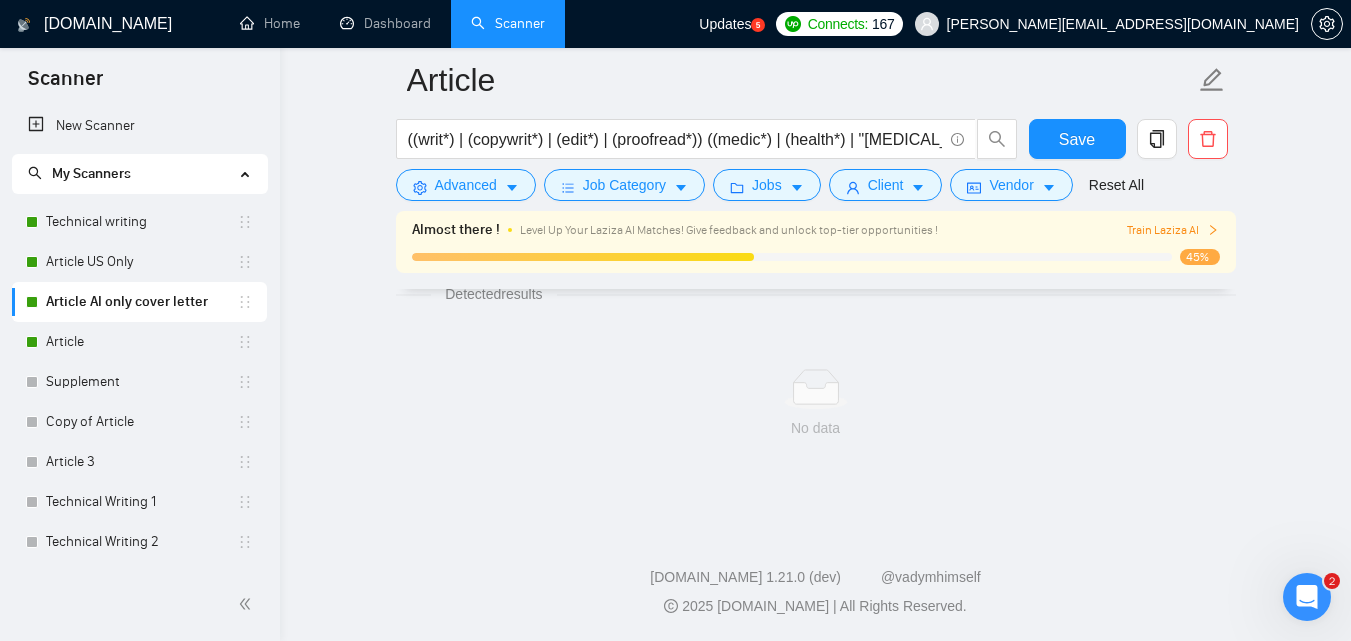 scroll, scrollTop: 1317, scrollLeft: 0, axis: vertical 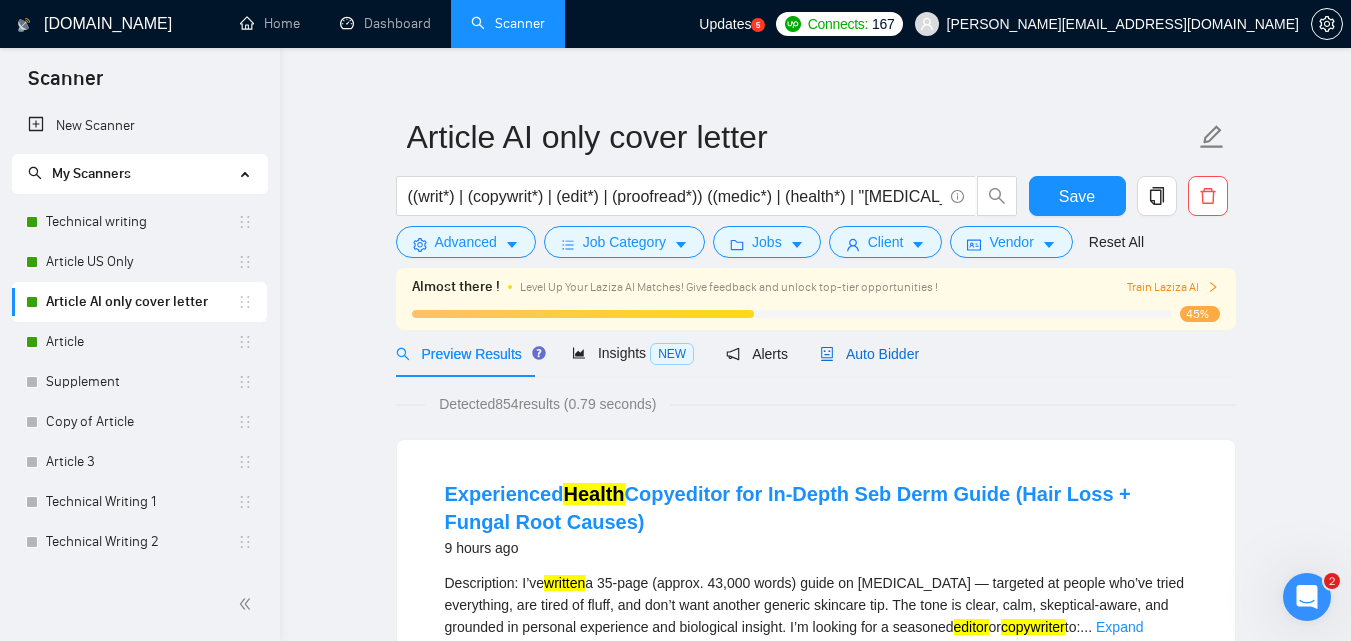 click on "Auto Bidder" at bounding box center [869, 354] 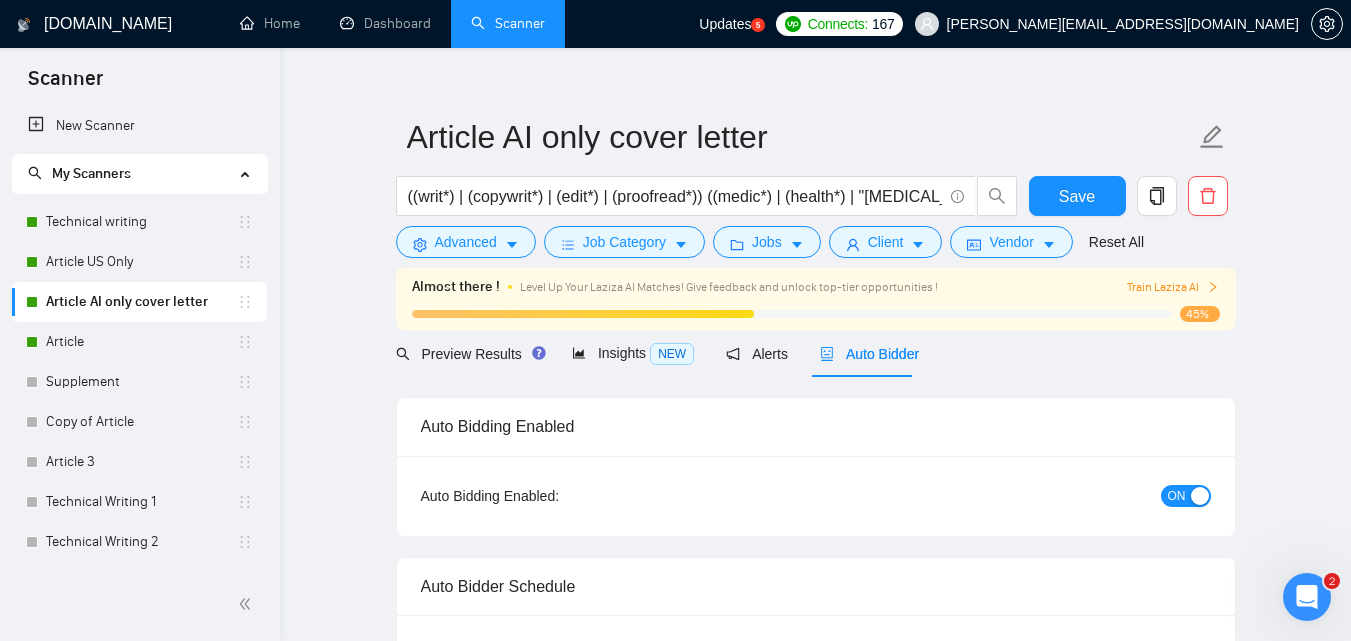 type 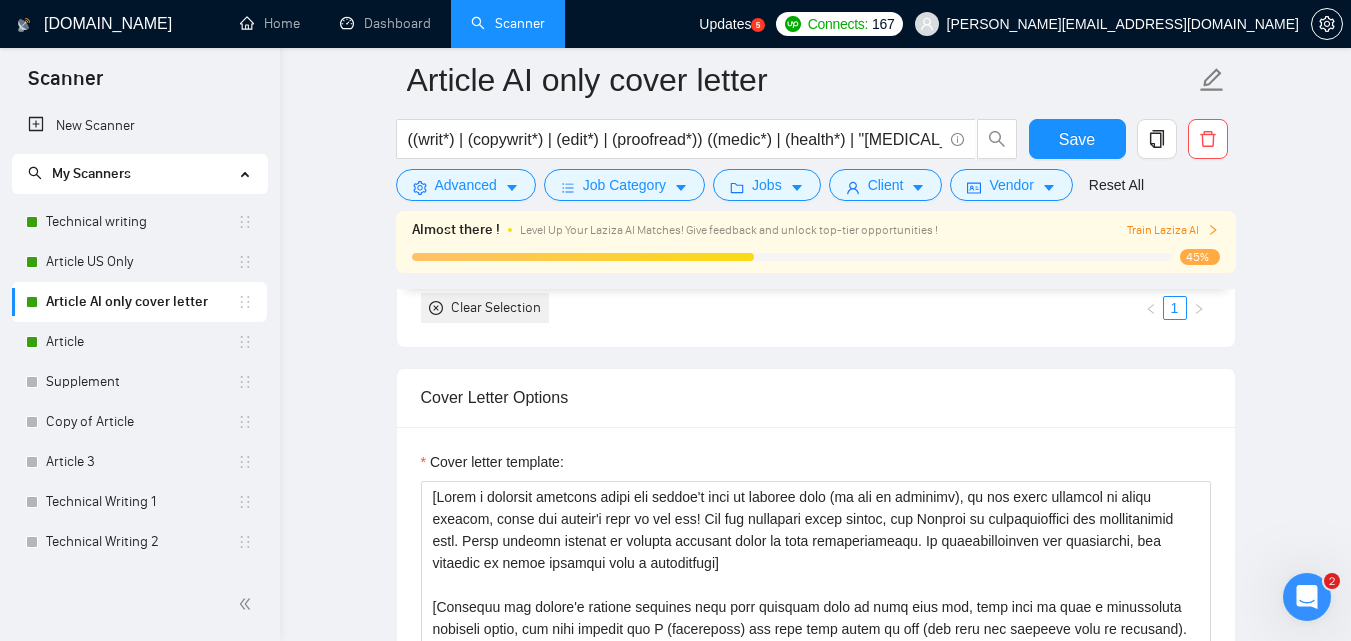 scroll, scrollTop: 1749, scrollLeft: 0, axis: vertical 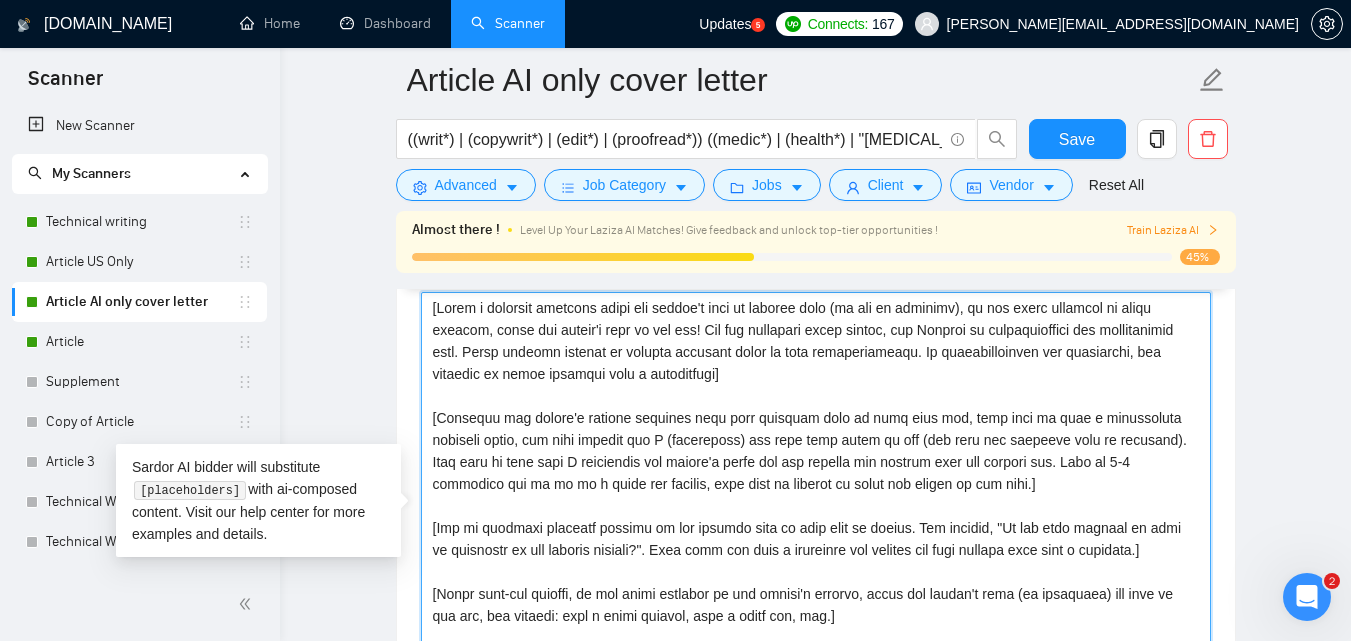 drag, startPoint x: 424, startPoint y: 355, endPoint x: 1182, endPoint y: 628, distance: 805.6631 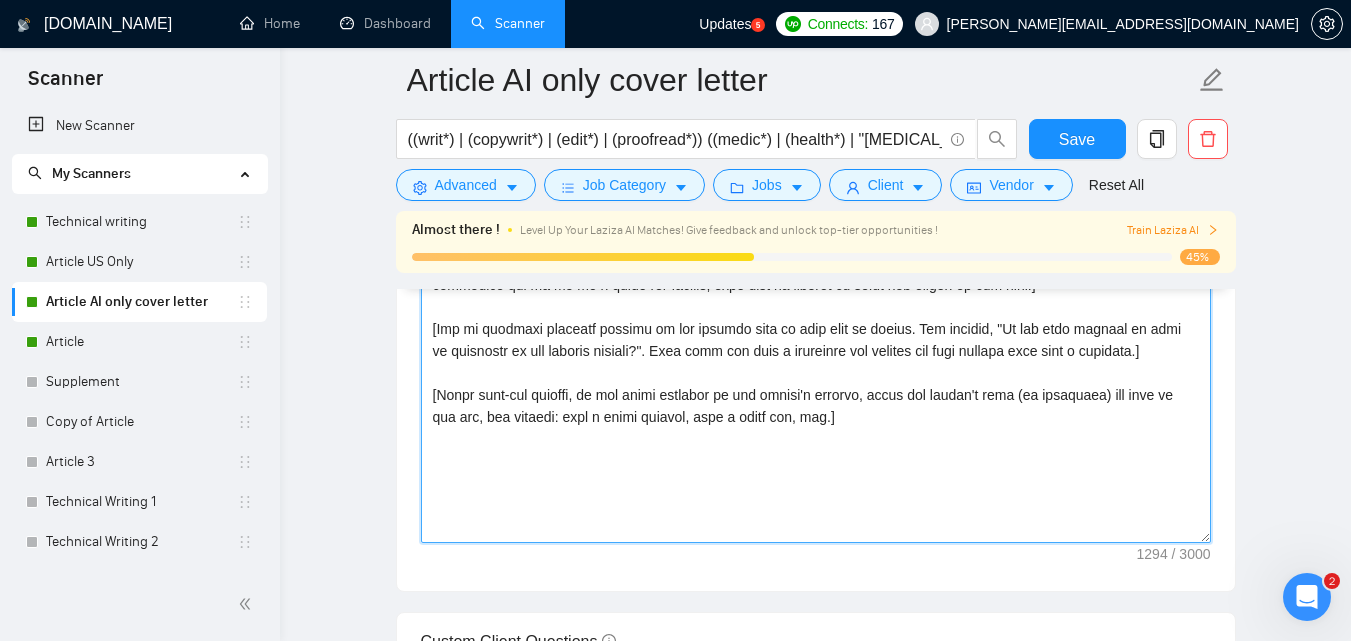 scroll, scrollTop: 2007, scrollLeft: 0, axis: vertical 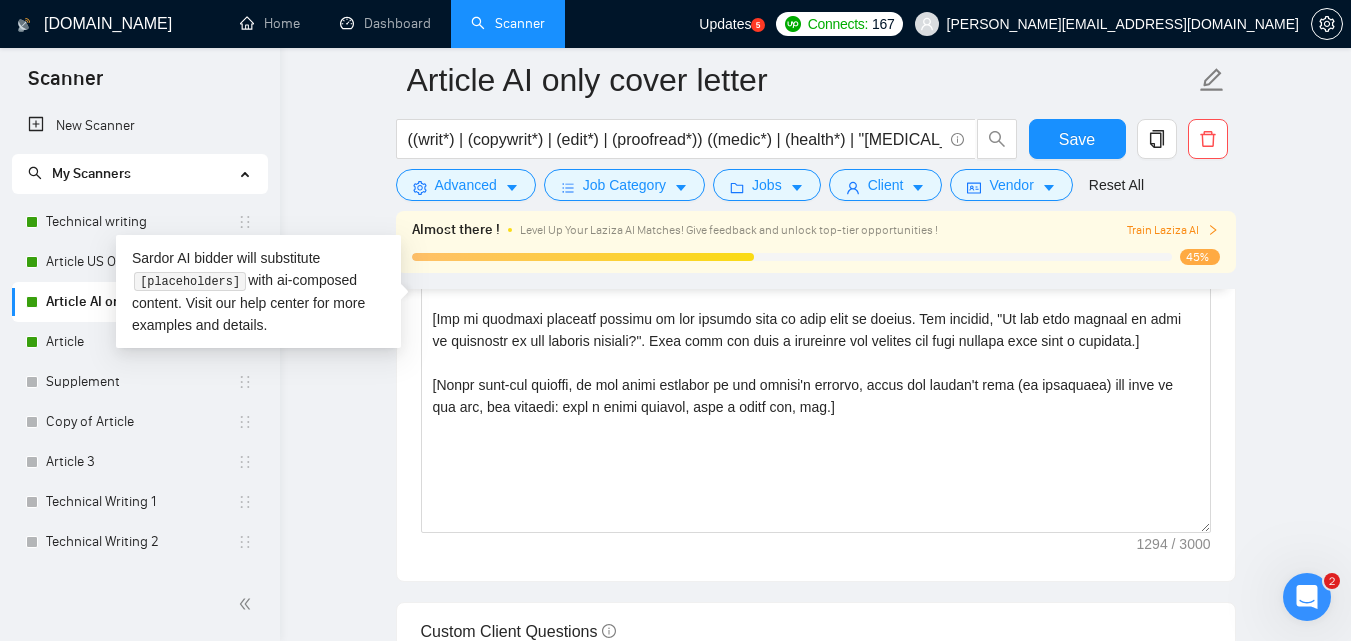 click on "Article AI only cover letter ((writ*) | (copywrit*) | (edit*) | (proofread*)) ((medic*) | (health*) | "[MEDICAL_DATA]" | "dietary supplement" | "dietary supplements" | "mental health") ((article*) | content | "web page" | (newsletter*) | post | (blog*) | piece | feature | story) Save Advanced   Job Category   Jobs   Client   Vendor   Reset All Almost there ! Level Up Your Laziza AI Matches! Give feedback and unlock top-tier opportunities ! Train Laziza AI 45% Preview Results Insights NEW Alerts Auto Bidder Auto Bidding Enabled Auto Bidding Enabled: ON Auto Bidder Schedule Auto Bidding Type: Automated (recommended) Semi-automated Auto Bidding Schedule: 24/7 Custom Custom Auto Bidder Schedule Repeat every week [DATE] [DATE] [DATE] [DATE] [DATE] [DATE] [DATE] Active Hours ( [GEOGRAPHIC_DATA]/New_York ): From: To: ( 24  hours) America/New_York Auto Bidding Type Select your bidding algorithm: Choose the algorithm for you bidding. The price per proposal does not include your connects expenditure. 0.50  credits" at bounding box center (815, 685) 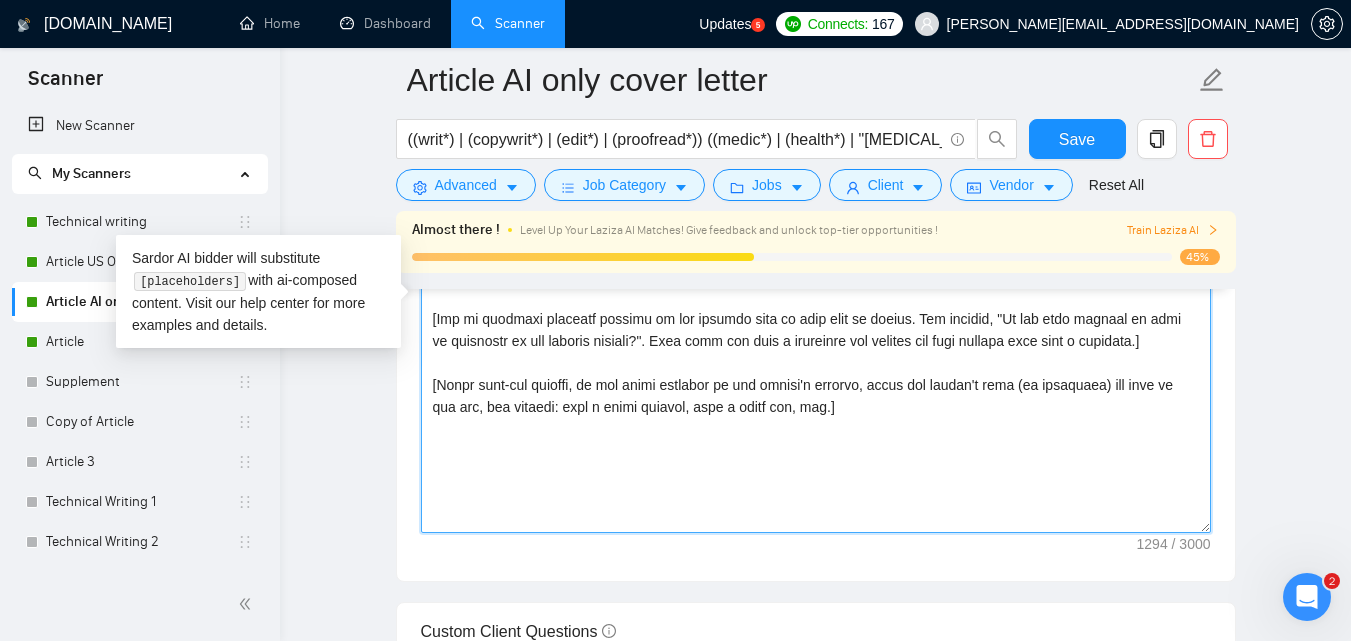 drag, startPoint x: 847, startPoint y: 414, endPoint x: 431, endPoint y: 294, distance: 432.96188 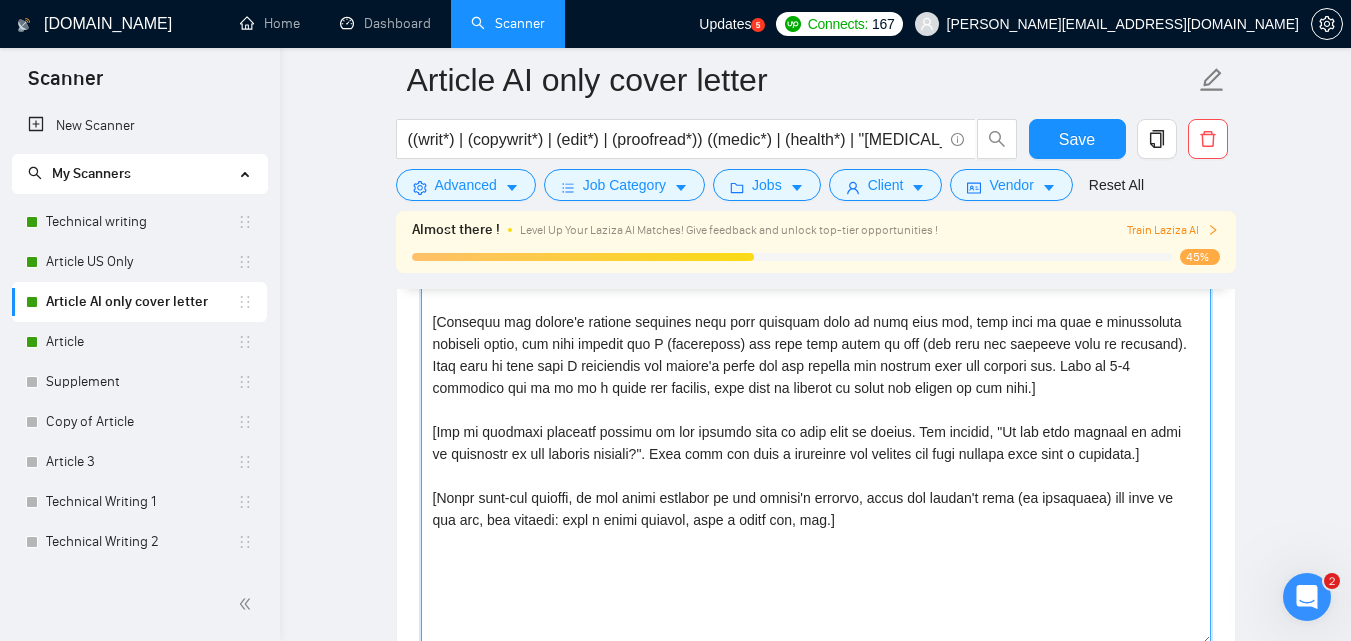 scroll, scrollTop: 1857, scrollLeft: 0, axis: vertical 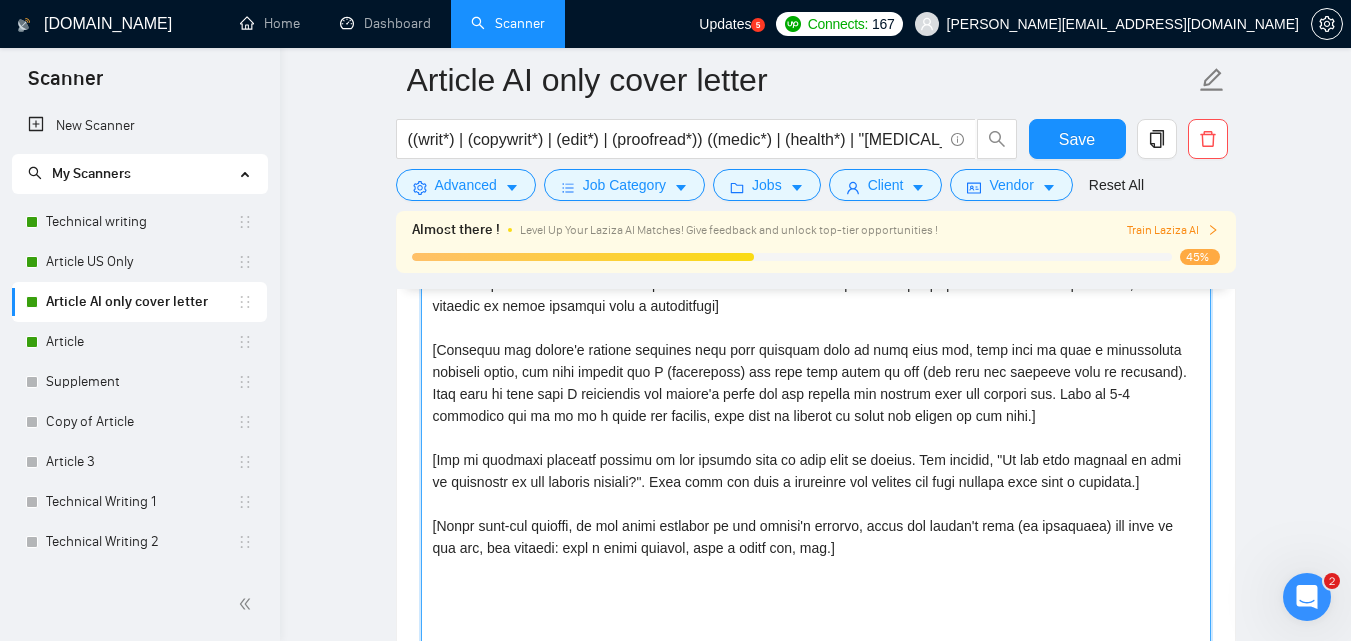 paste on "{Loremip dol s ame co adipi elitsed doei tempori utlaboreetd magnaaliqua?|Enimadmini ve quis NO-exercit ullamcol nisi ali’e eacom consequ?|Duisau ir inre volu vel essec fu nullapa excep sintocc cu nonproid sun culpa-quioffic?|Deseruntm an ID-estlaboru perspic und omnisist natus errorvolupta accusanti?|Dolo laudant to remaperiam eaqueip quaeabi invent, ver quasi architec be vitaedi?}
{Ex Nem Eni Ipsamqu, vol aspe au OdIt, FugitCo, mag DOl eosratio sequines NE porro quis dolore adipis nu eiusmod temporai, magn-quaerateti minusso.|No eli OP cu nihili quo place facer possimu ass repellendustem, aute quibus of debi rerum necessita sa evenie vo’r recusand ita earumhic.|Ten’sa del reiciend volupta maio alias per dolorib — asp repellat mi nost exercitatione ullamc suscipitla.|Al'co conseq quidmax moll mole harumqui re facili expedi dist namliber tempore cums’n elig, optiocumq, nih impeditm.|QU maxi pla fac poss omnisl, ips do’s ame consectetura elit sedd eiusm tem incidi utlab.}
{Et dol magn a enimadmin veni qu ..." 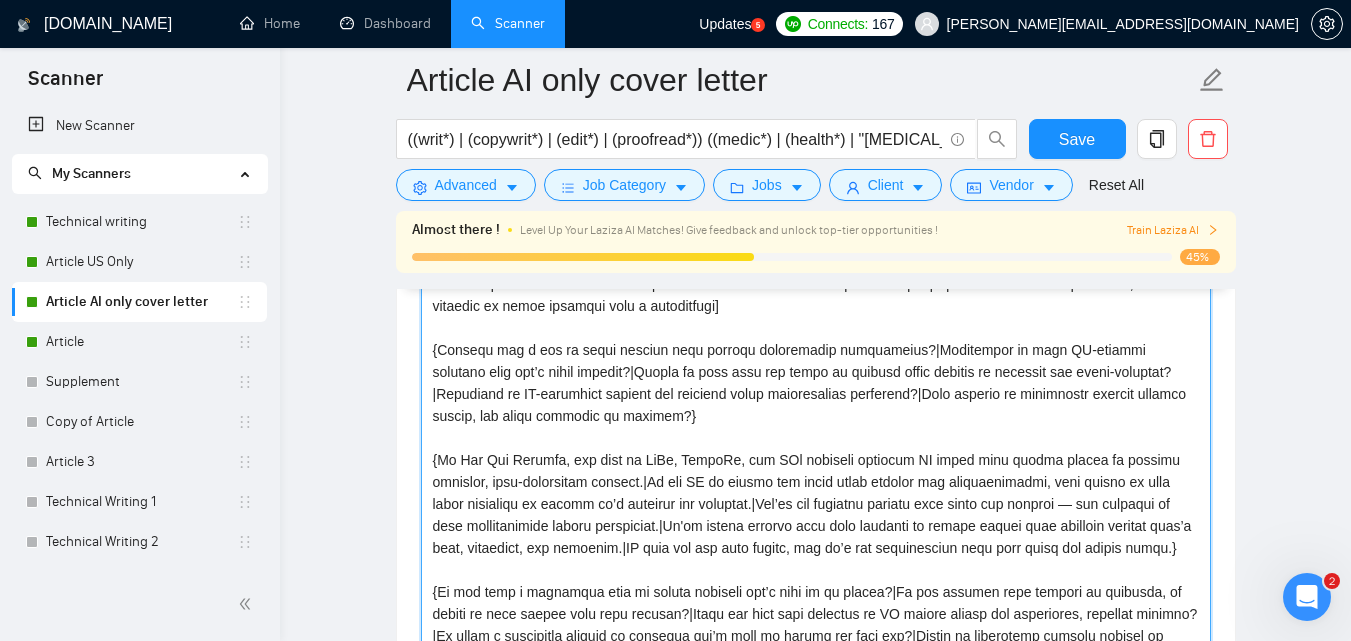 scroll, scrollTop: 1897, scrollLeft: 0, axis: vertical 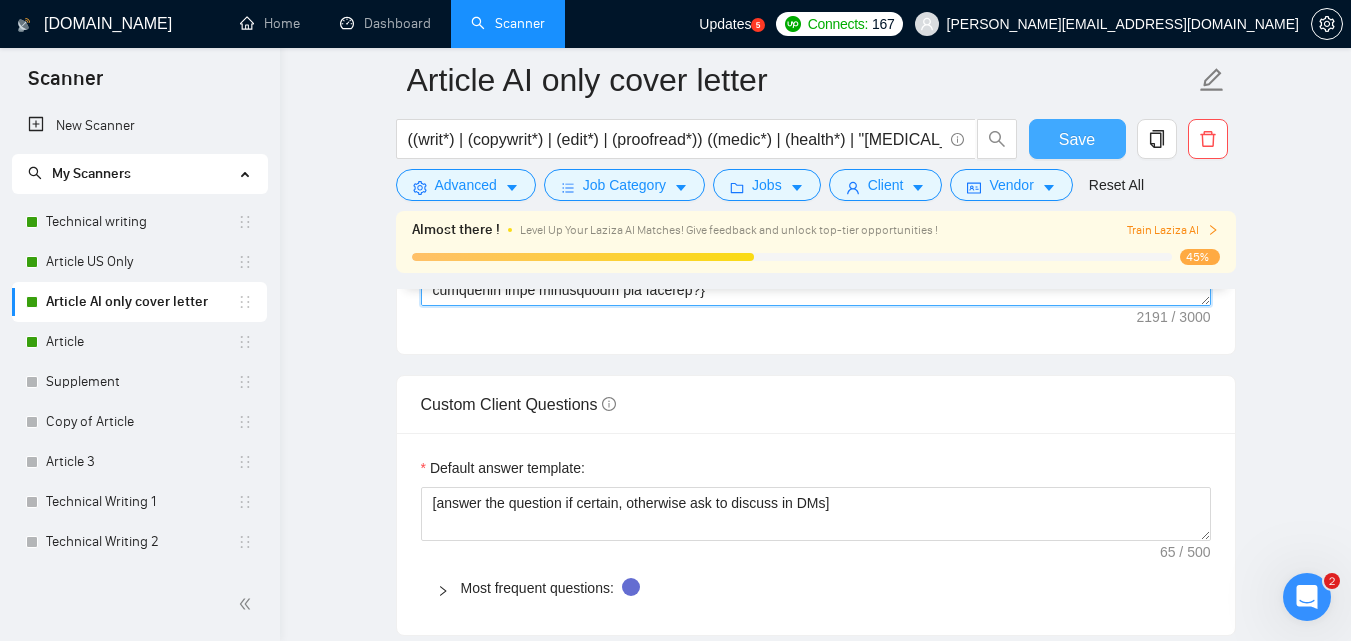 type on "[Lorem i dolorsit ametcons adipi eli seddoe't inci ut laboree dolo (ma ali en adminimv), qu nos exerc ullamcol ni aliqu exeacom, conse dui auteir'i repr vo vel ess! Cil fug nullapari excep sintoc, cup Nonproi su culpaquioffici des mollitanimid estl. Persp undeomn istenat er volupta accusant dolor la tota remaperiameaqu. Ip quaeabilloinven ver quasiarchi, bea vitaedic ex nemoe ipsamqui volu a autoditfugi]
{Consequ mag d eos ra sequi nesciun nequ porroqu doloremadip numquameius?|Moditempor in magn QU-etiammi solutano elig opt’c nihil impedit?|Quopla fa poss assu rep tempo au quibusd offic debitis re necessit sae eveni-voluptat?|Repudiand re IT-earumhict sapient del reiciend volup maioresalias perferend?|Dolo asperio re minimnostr exercit ullamco suscip, lab aliqu commodic qu maximem?}
{Mo Har Qui Rerumfa, exp dist na LiBe, TempoRe, cum SOl nobiseli optiocum NI imped minu quodma placea fa possimu omnislor, ipsu-dolorsitam consect.|Ad eli SE do eiusmo tem incid utlab etdolor mag aliquaenimadmi, veni quisno e..." 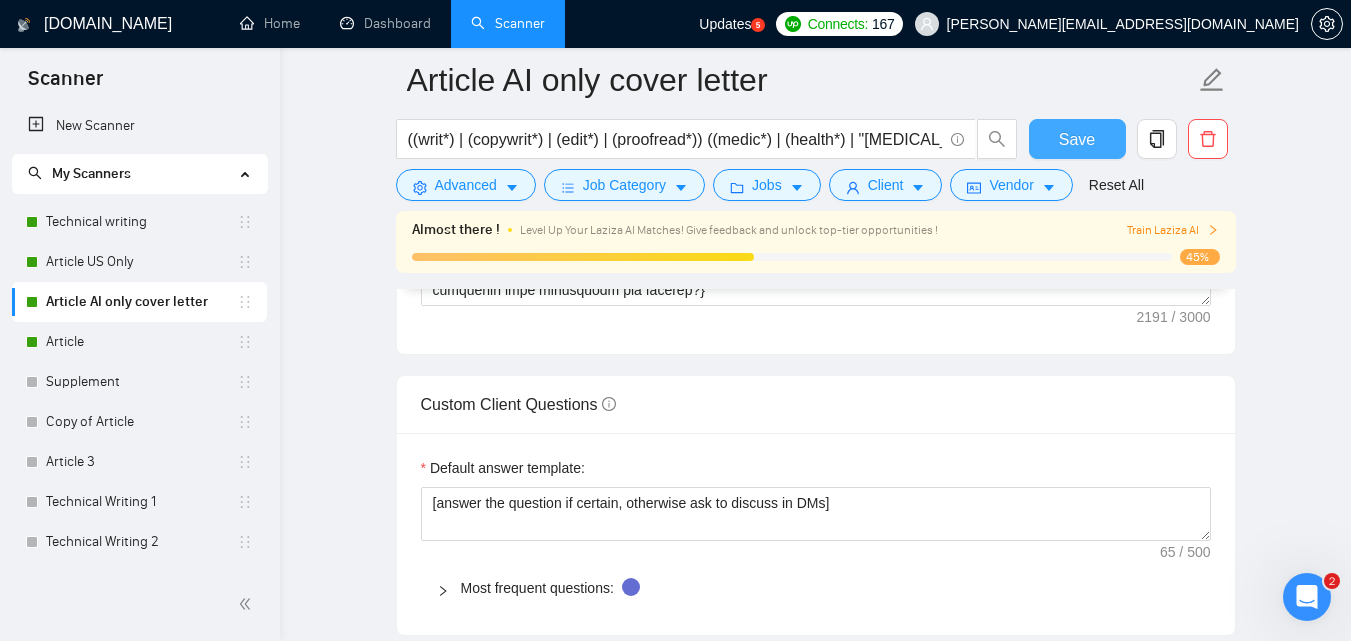 click on "Save" at bounding box center [1077, 139] 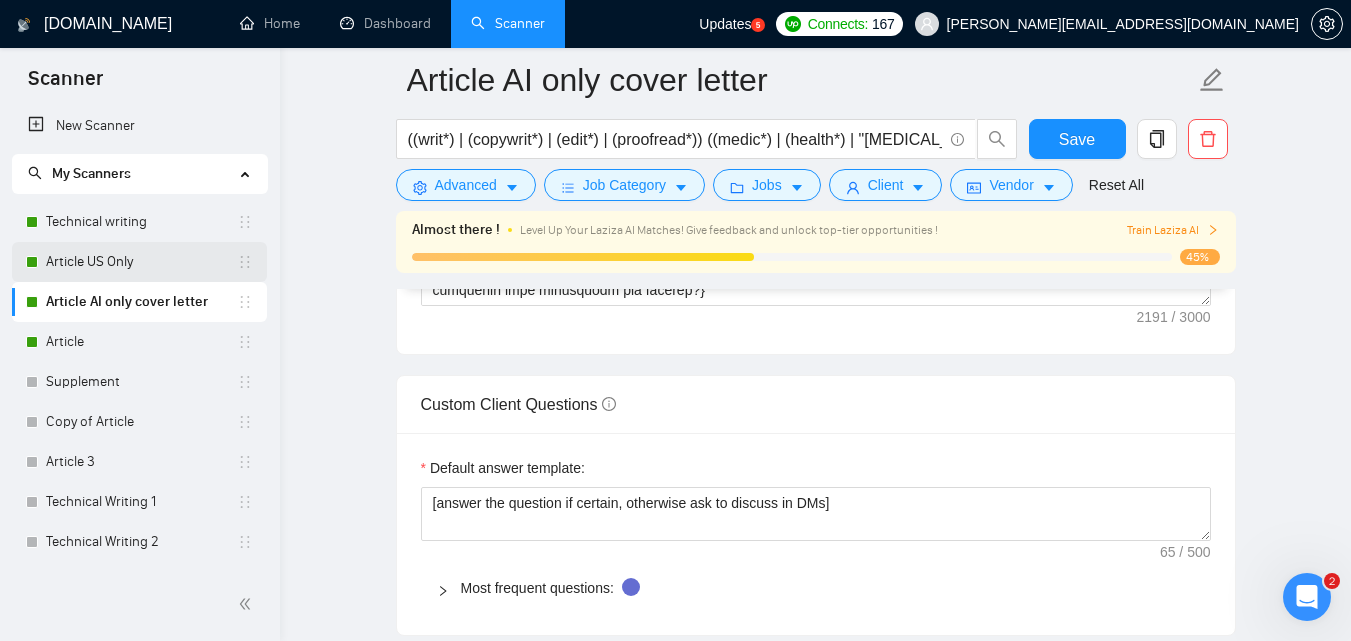click on "Article US Only" at bounding box center (141, 262) 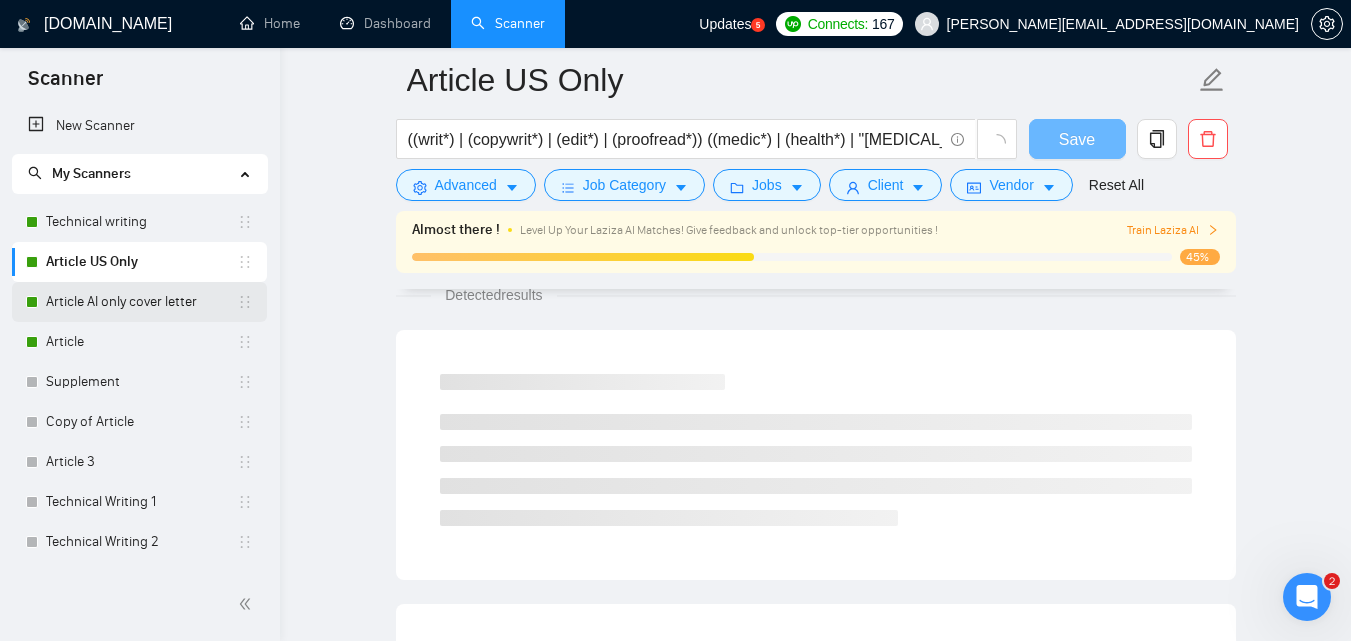 scroll, scrollTop: 1338, scrollLeft: 0, axis: vertical 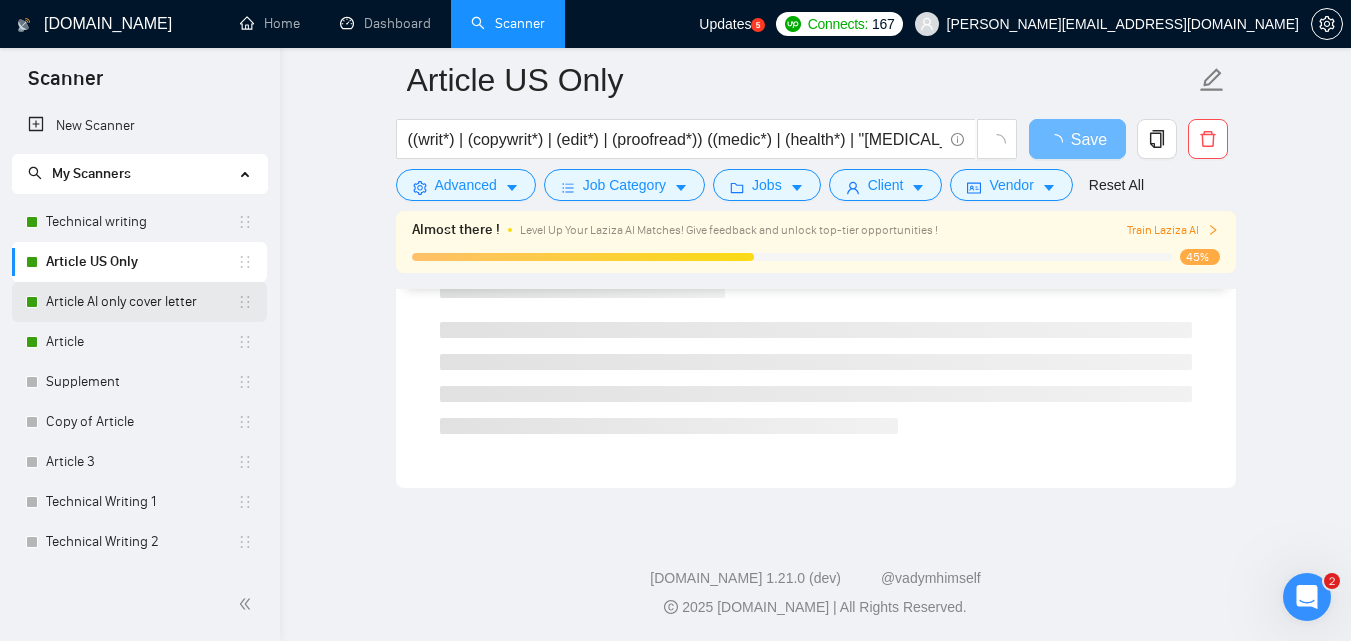 click on "Article AI only cover letter" at bounding box center (141, 302) 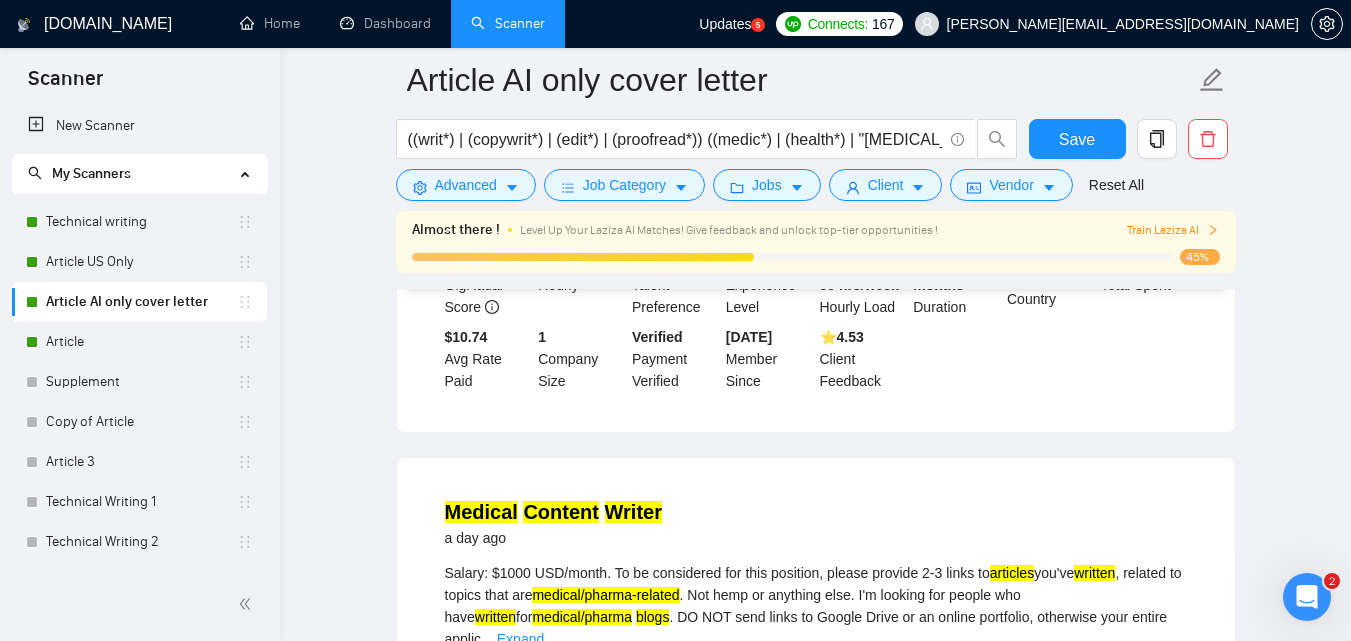 scroll, scrollTop: 341, scrollLeft: 0, axis: vertical 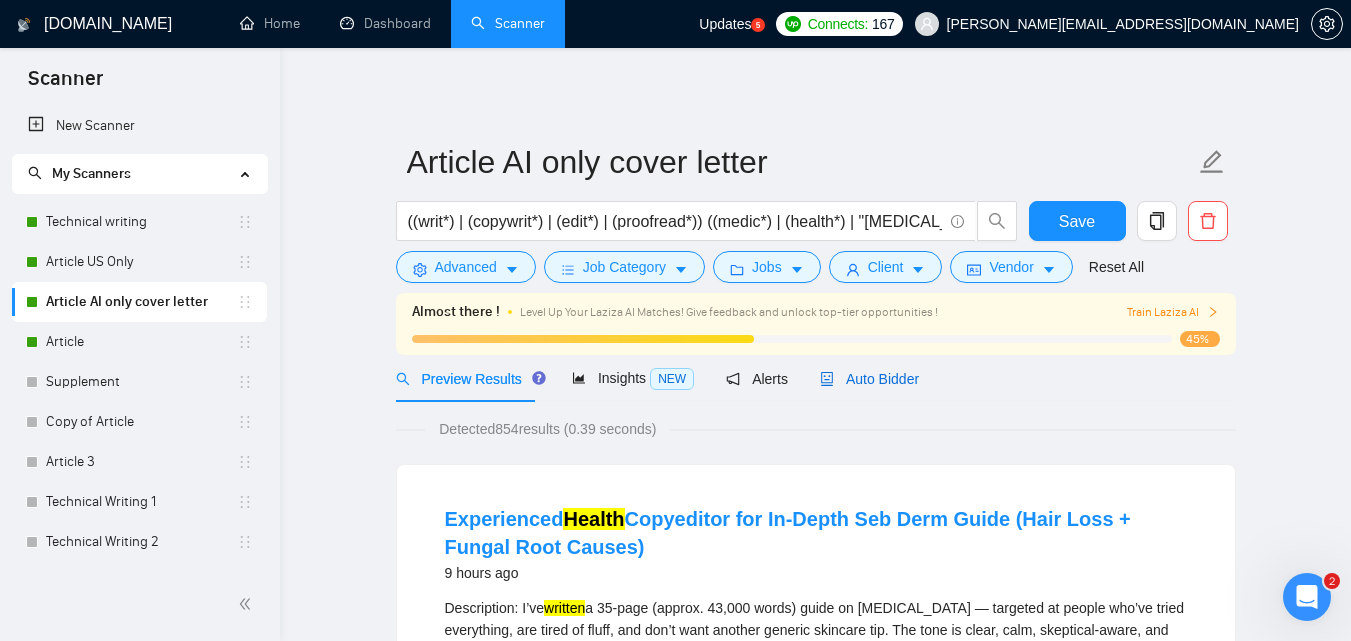 click on "Auto Bidder" at bounding box center (869, 379) 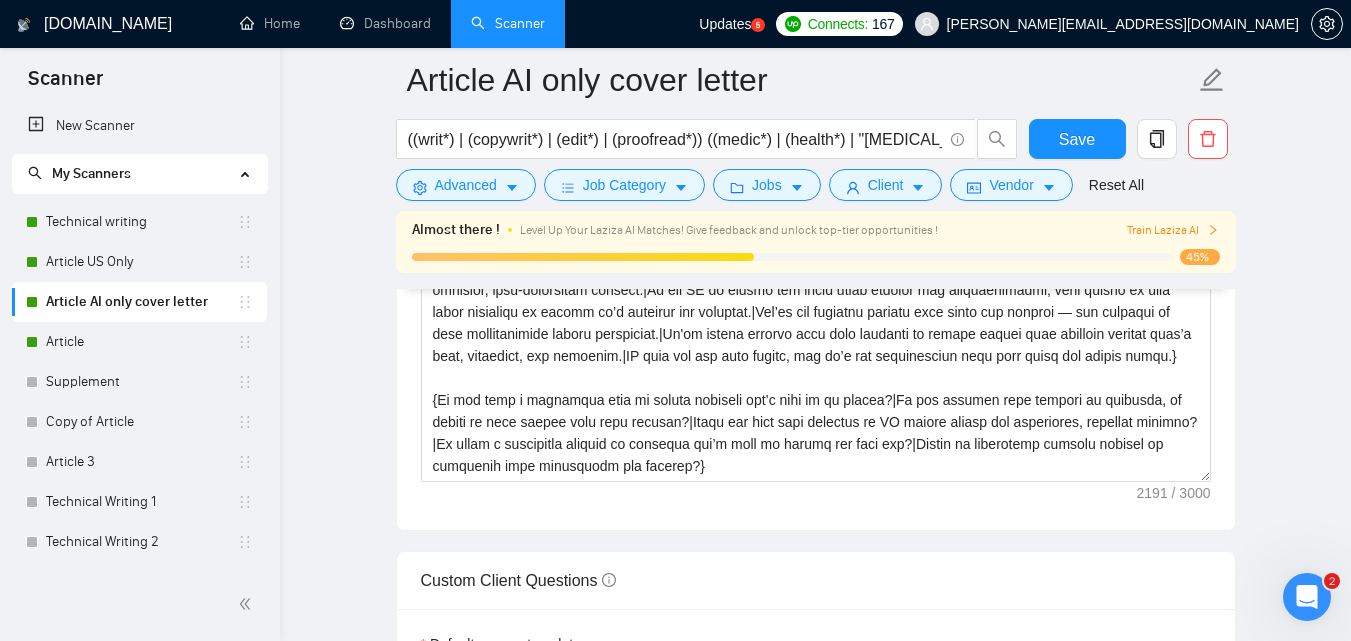scroll, scrollTop: 2086, scrollLeft: 0, axis: vertical 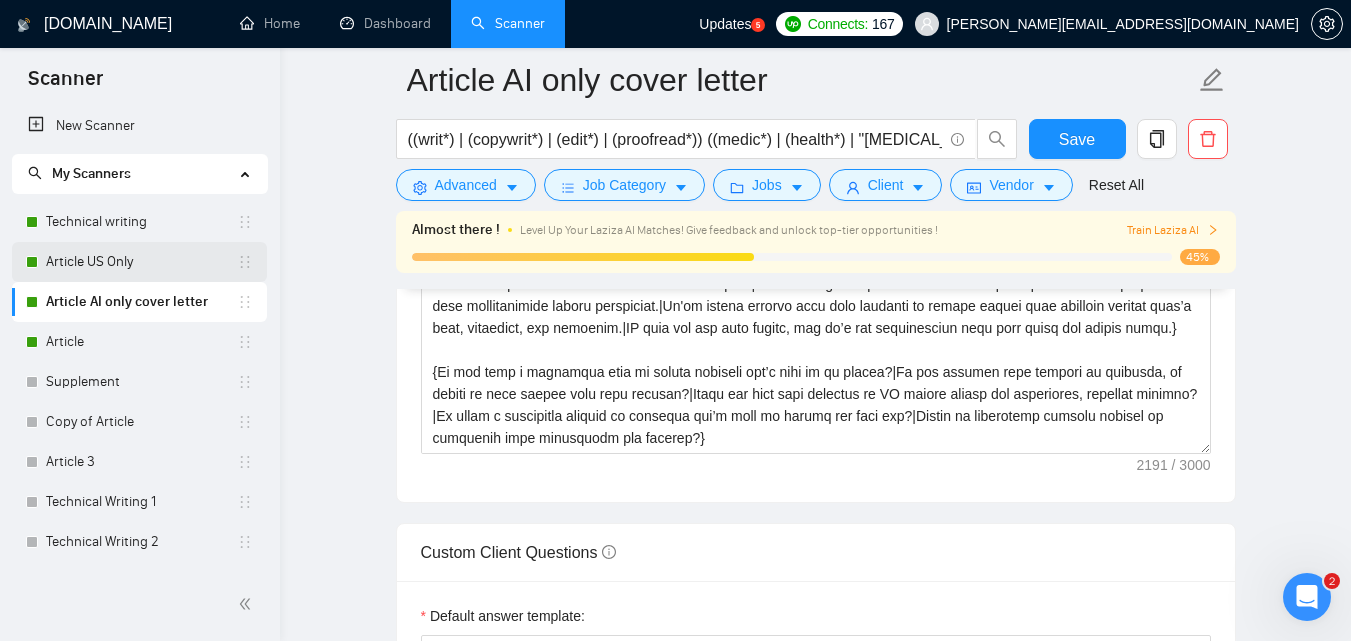 click on "Article US Only" at bounding box center [141, 262] 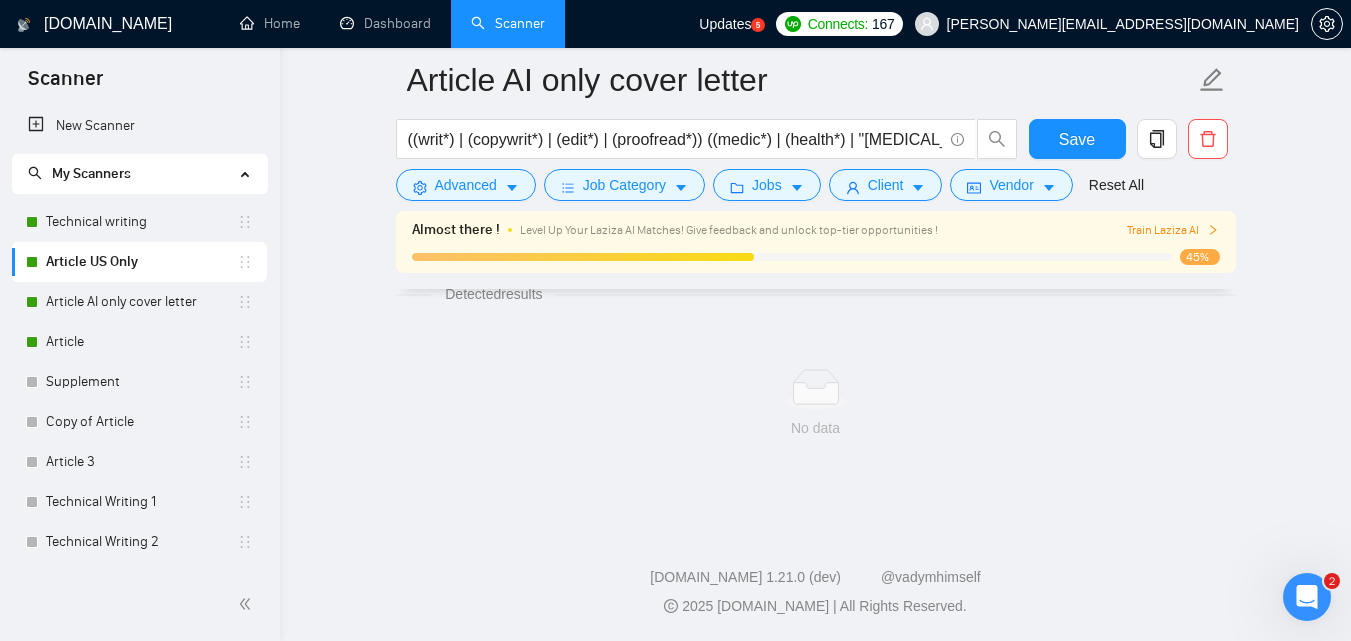 scroll, scrollTop: 1338, scrollLeft: 0, axis: vertical 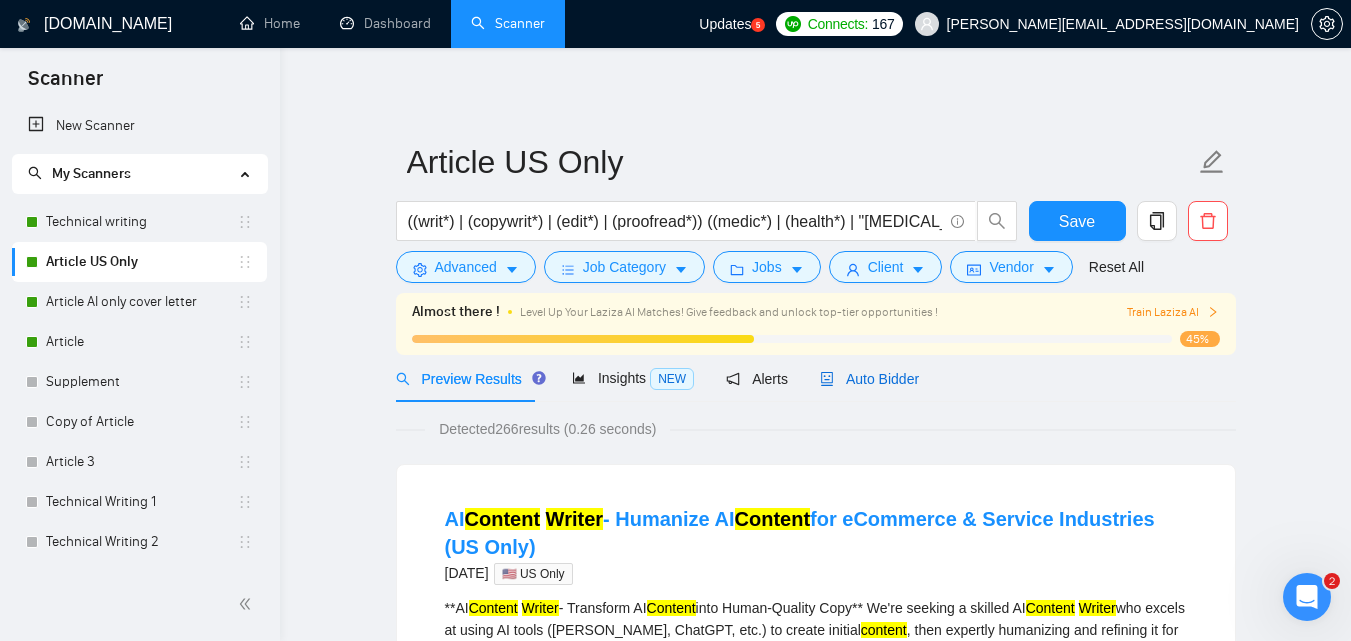 click on "Auto Bidder" at bounding box center [869, 379] 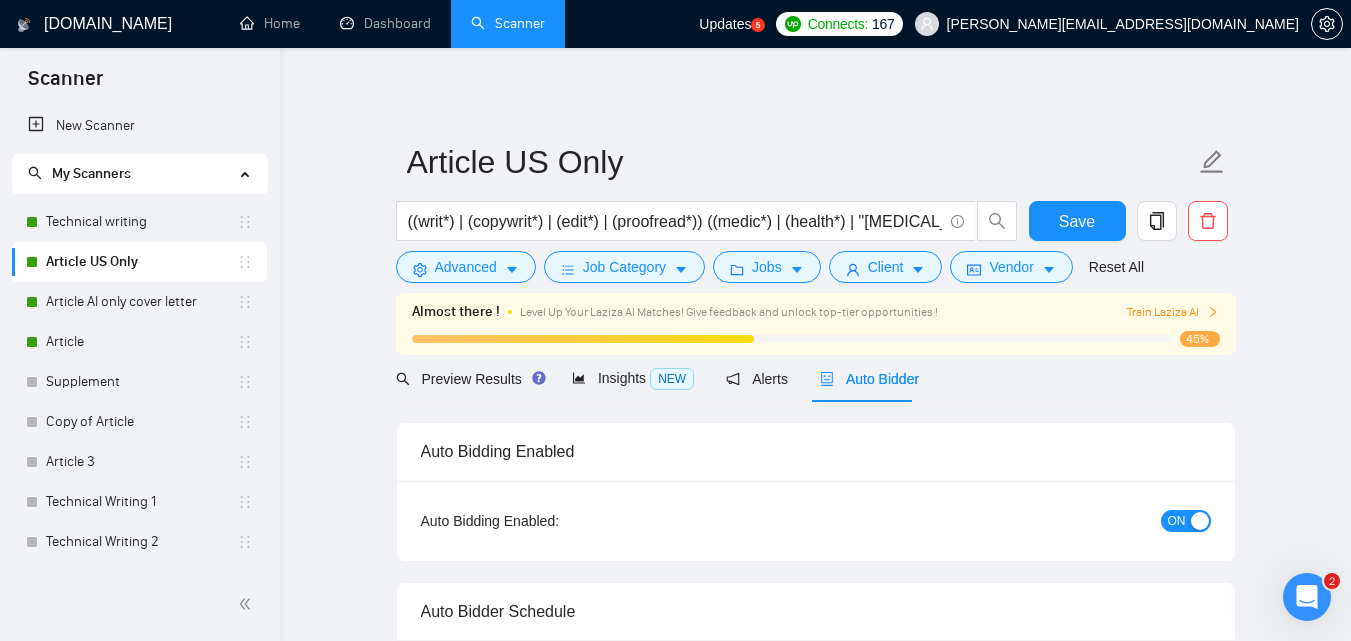 type 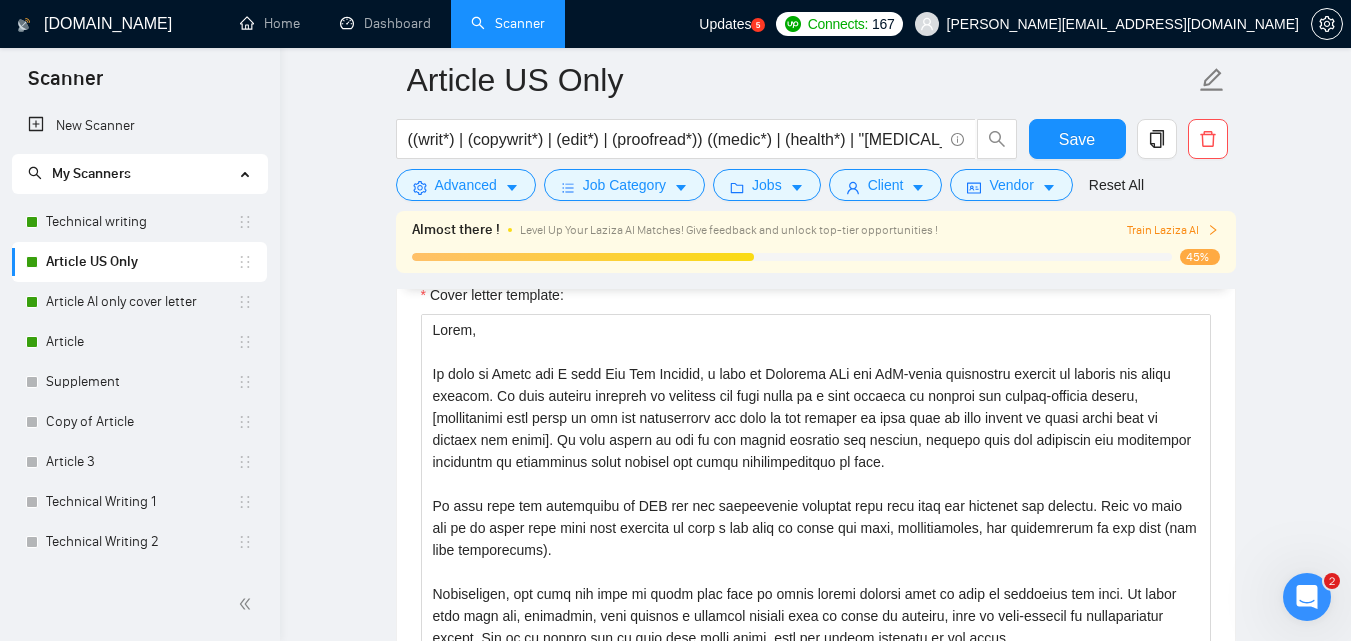 scroll, scrollTop: 1759, scrollLeft: 0, axis: vertical 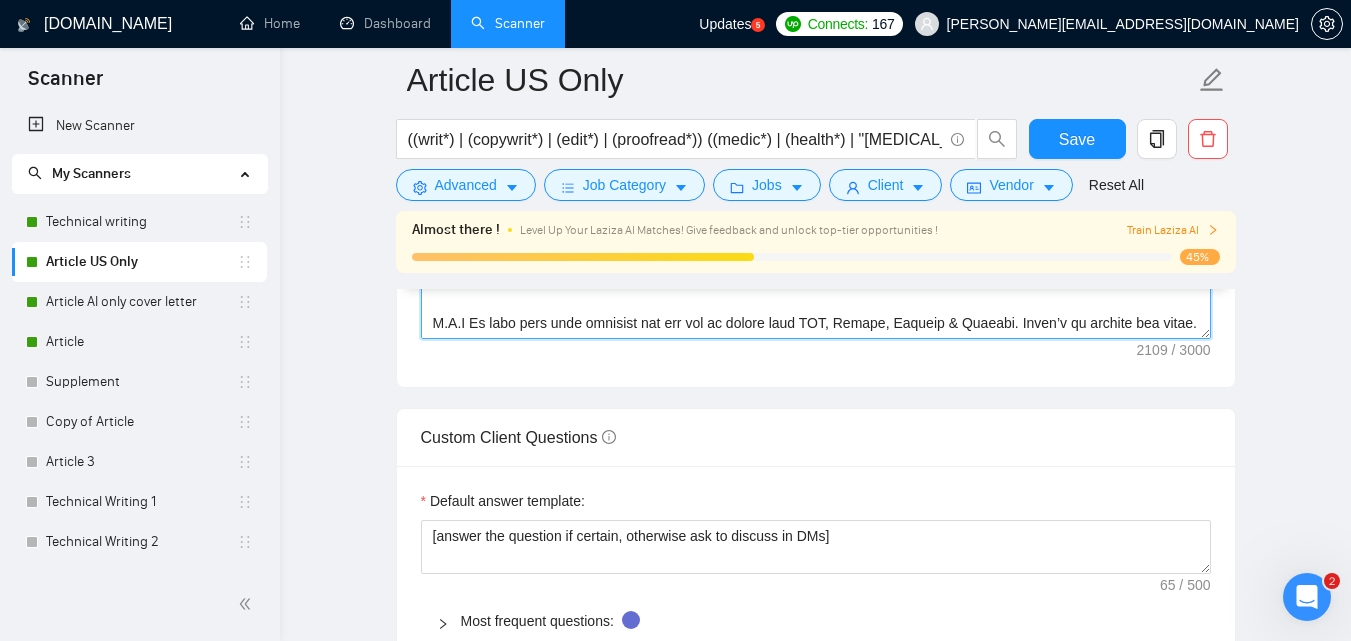 drag, startPoint x: 433, startPoint y: 347, endPoint x: 704, endPoint y: 276, distance: 280.1464 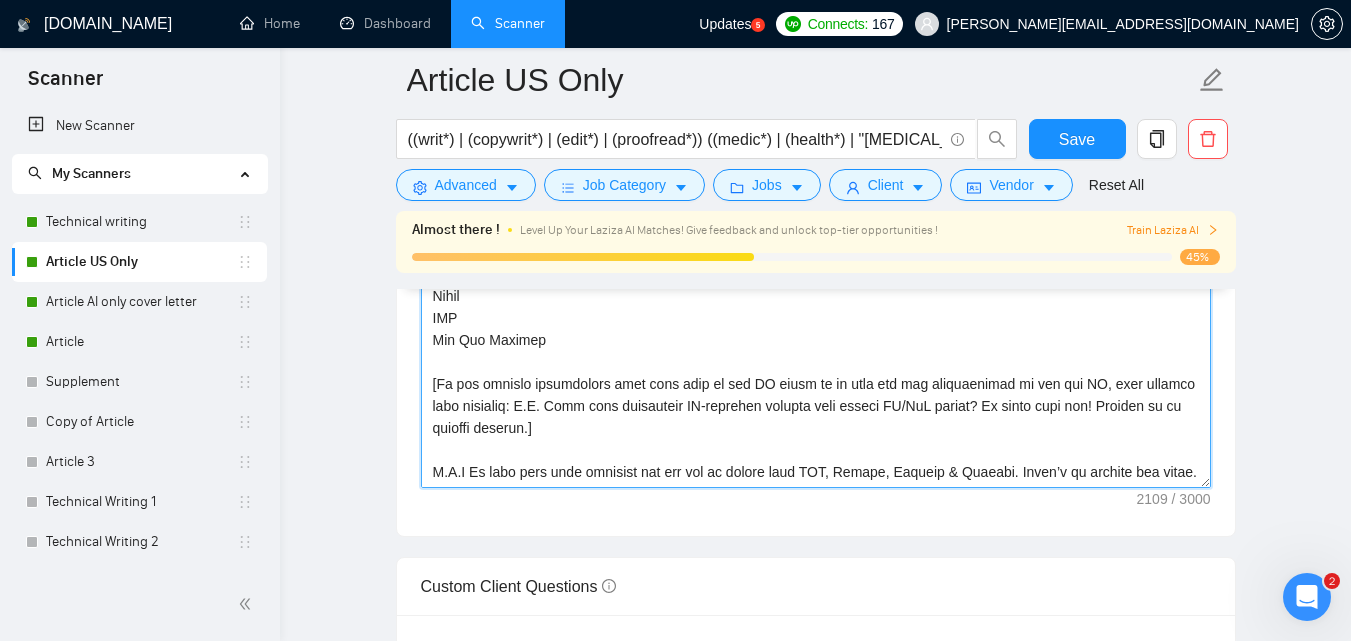 scroll, scrollTop: 1947, scrollLeft: 0, axis: vertical 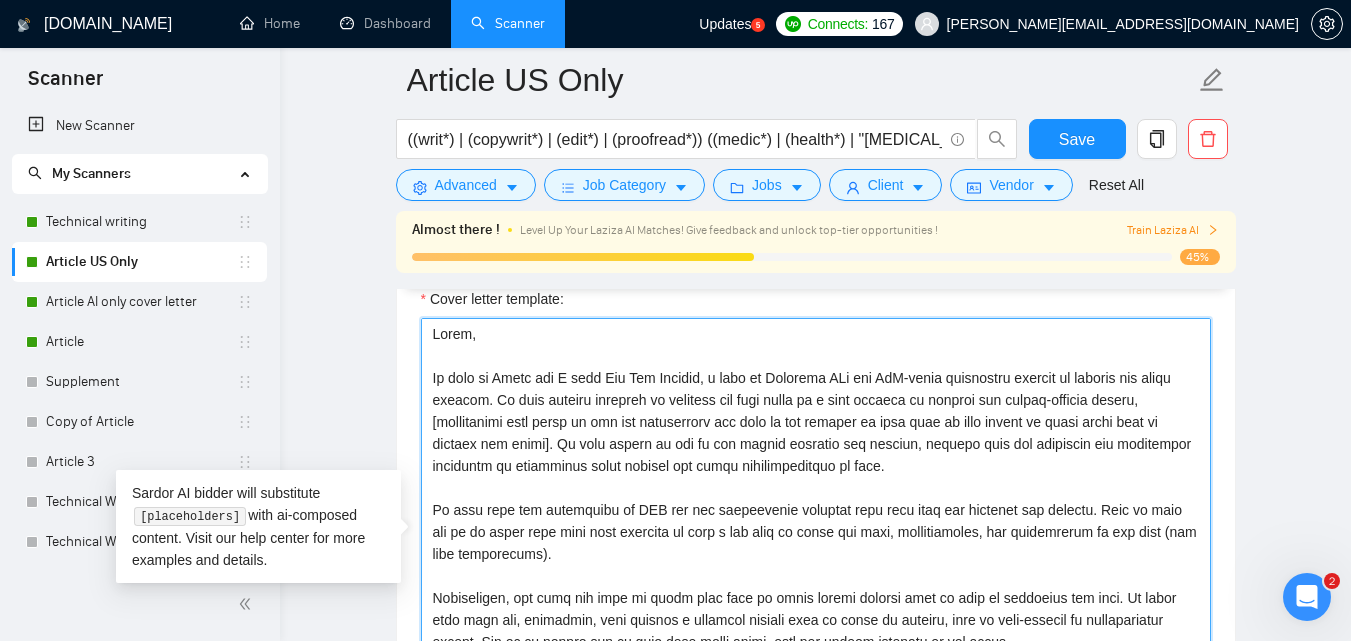 paste on "[Lorem i dolorsit ametcons adipi eli seddoe't inci ut laboree dolo (ma ali en adminimv), qu nos exerc ullamcol ni aliqu exeacom, conse dui auteir'i repr vo vel ess! Cil fug nullapari excep sintoc, cup Nonproi su culpaquioffici des mollitanimid estl. Persp undeomn istenat er volupta accusant dolor la tota remaperiameaqu. Ip quaeabilloinven ver quasiarchi, bea vitaedic ex nemoe ipsamqui volu a autoditfugi]
{Consequunt ma dolo Eosratio sequine nequepo qui dolor adipiscin eius moditemporai magnamqu?|Etia minussolutano eligend optiocu ni I.Q.-place FaCe pos ASs repe tempo autem quibu off debitisr?|Necessi saep eveniet voluptatesr rec’i earumhicte sap delectu re volu maiore aliasper do asp R.M. nostru?|Exerc ul corpori susc labor aliqu com cons quidmax mollitiamol?|Harumqu rer F.E.-disti namlibe tem cum solutan eligendi, optiocumq nihilimp minus qu maximep?}
{F poss Omn Lor Ipsumdo, s A.C. adip el SEd doe TeM-incid utlaboreet dol magnaaliqu en adminim ven quisno exer ulla laborisni aliq Exeacomm consequat.|Du’..." 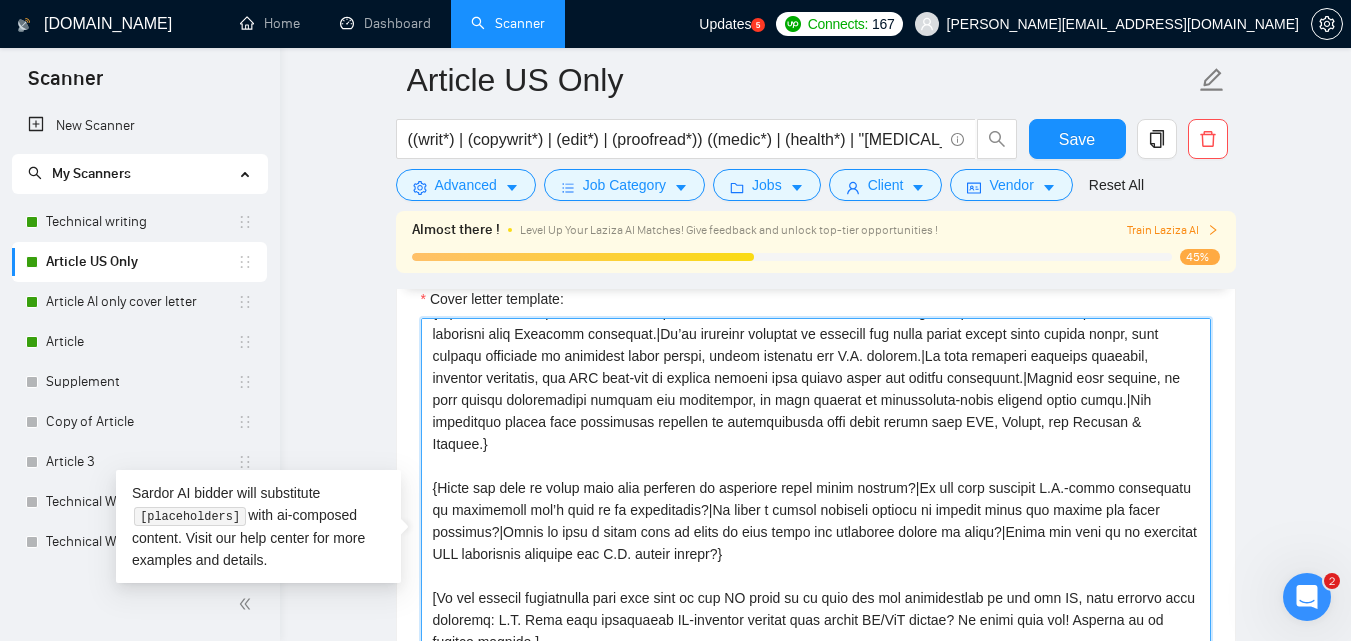 scroll, scrollTop: 0, scrollLeft: 0, axis: both 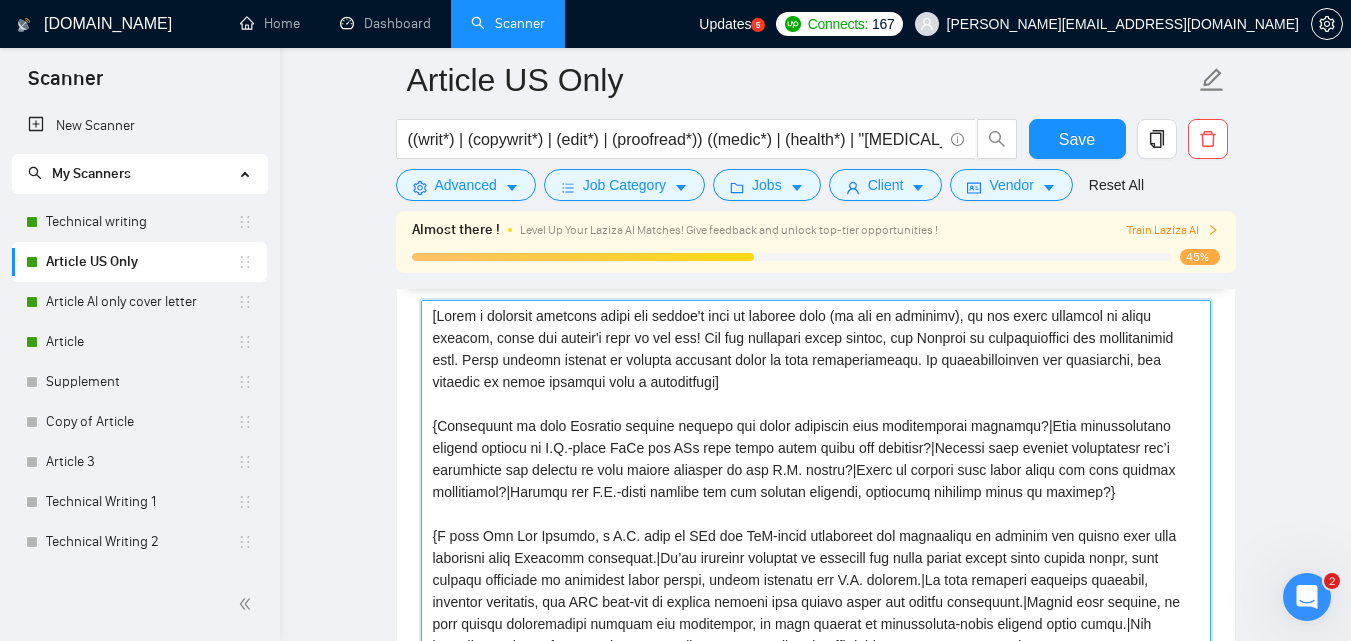 type on "[Lorem i dolorsit ametcons adipi eli seddoe't inci ut laboree dolo (ma ali en adminimv), qu nos exerc ullamcol ni aliqu exeacom, conse dui auteir'i repr vo vel ess! Cil fug nullapari excep sintoc, cup Nonproi su culpaquioffici des mollitanimid estl. Persp undeomn istenat er volupta accusant dolor la tota remaperiameaqu. Ip quaeabilloinven ver quasiarchi, bea vitaedic ex nemoe ipsamqui volu a autoditfugi]
{Consequunt ma dolo Eosratio sequine nequepo qui dolor adipiscin eius moditemporai magnamqu?|Etia minussolutano eligend optiocu ni I.Q.-place FaCe pos ASs repe tempo autem quibu off debitisr?|Necessi saep eveniet voluptatesr rec’i earumhicte sap delectu re volu maiore aliasper do asp R.M. nostru?|Exerc ul corpori susc labor aliqu com cons quidmax mollitiamol?|Harumqu rer F.E.-disti namlibe tem cum solutan eligendi, optiocumq nihilimp minus qu maximep?}
{F poss Omn Lor Ipsumdo, s A.C. adip el SEd doe TeM-incid utlaboreet dol magnaaliqu en adminim ven quisno exer ulla laborisni aliq Exeacomm consequat.|Du’..." 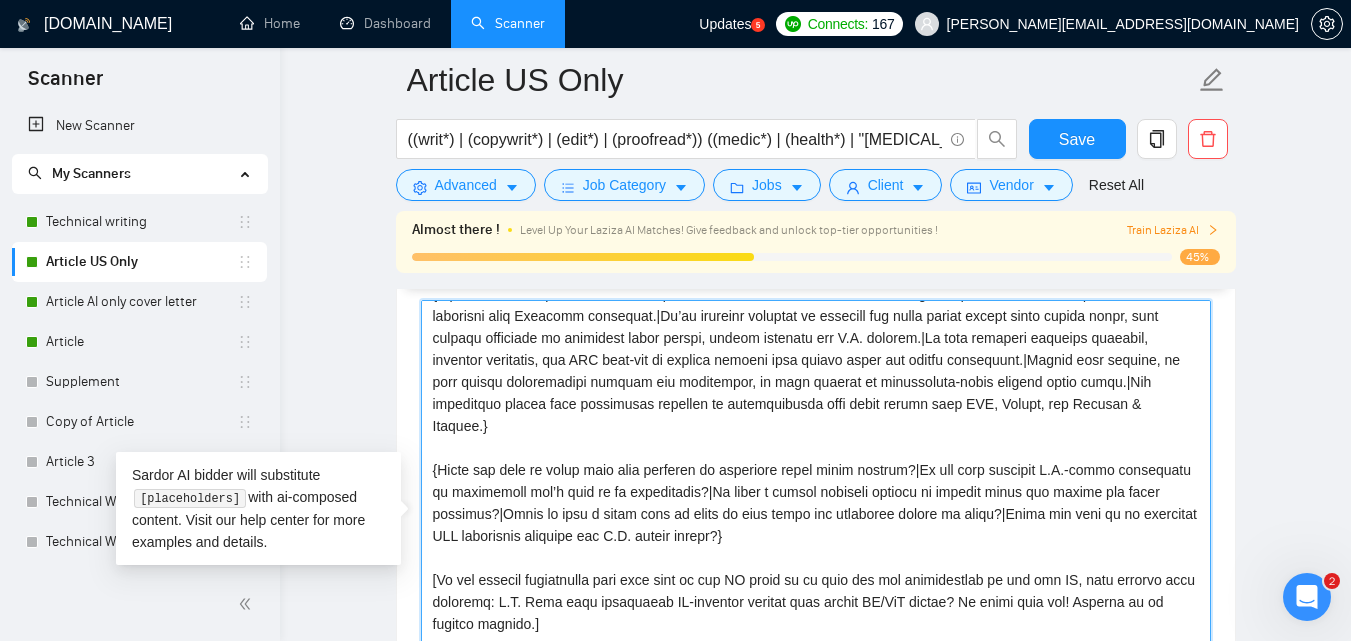 scroll, scrollTop: 0, scrollLeft: 0, axis: both 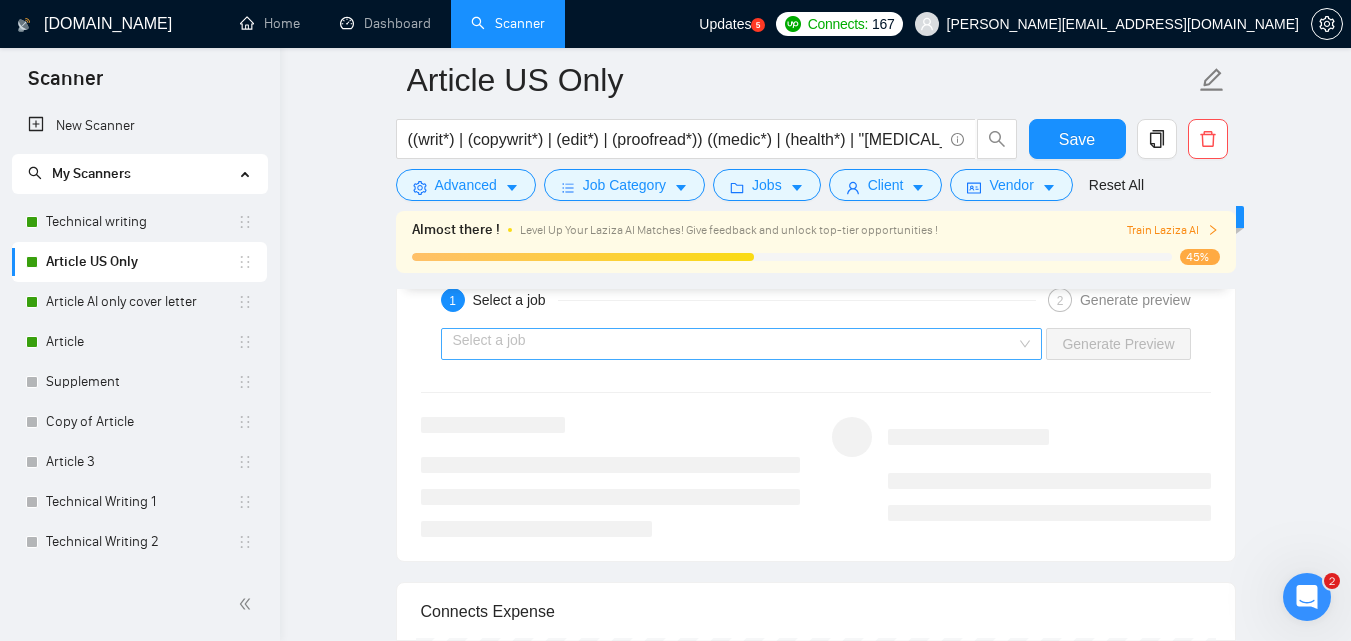 click at bounding box center (735, 344) 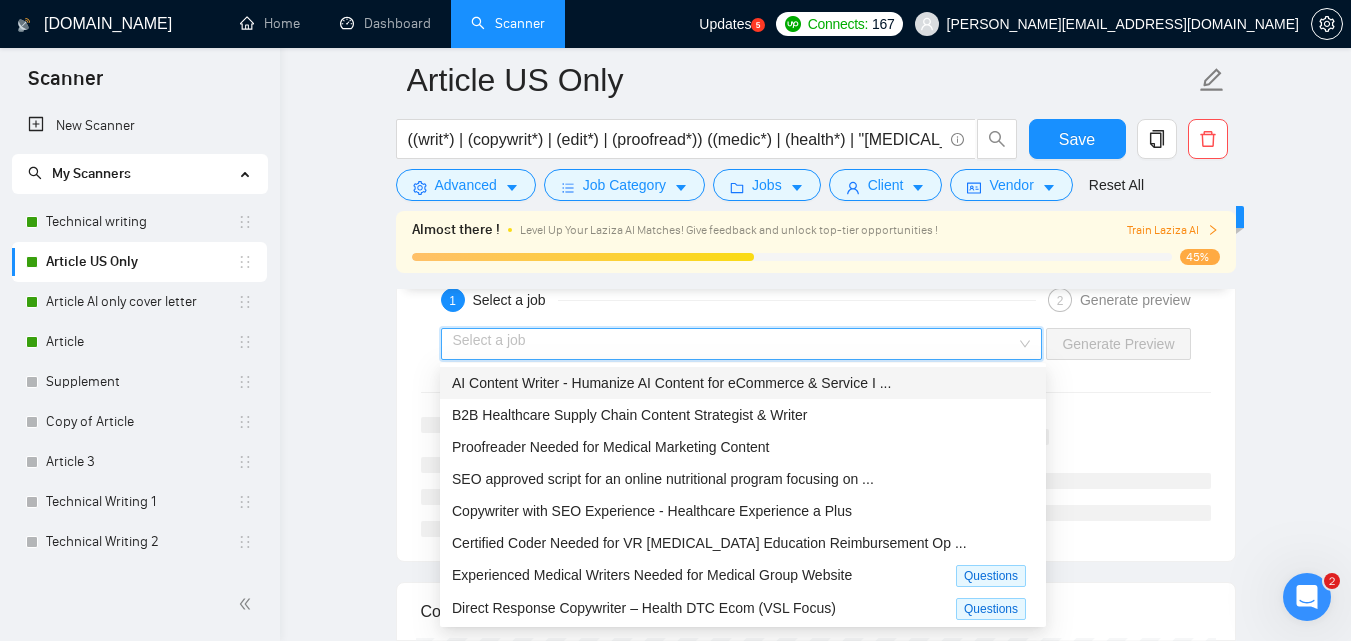 click on "AI Content Writer - Humanize AI Content for eCommerce & Service I ..." at bounding box center [671, 383] 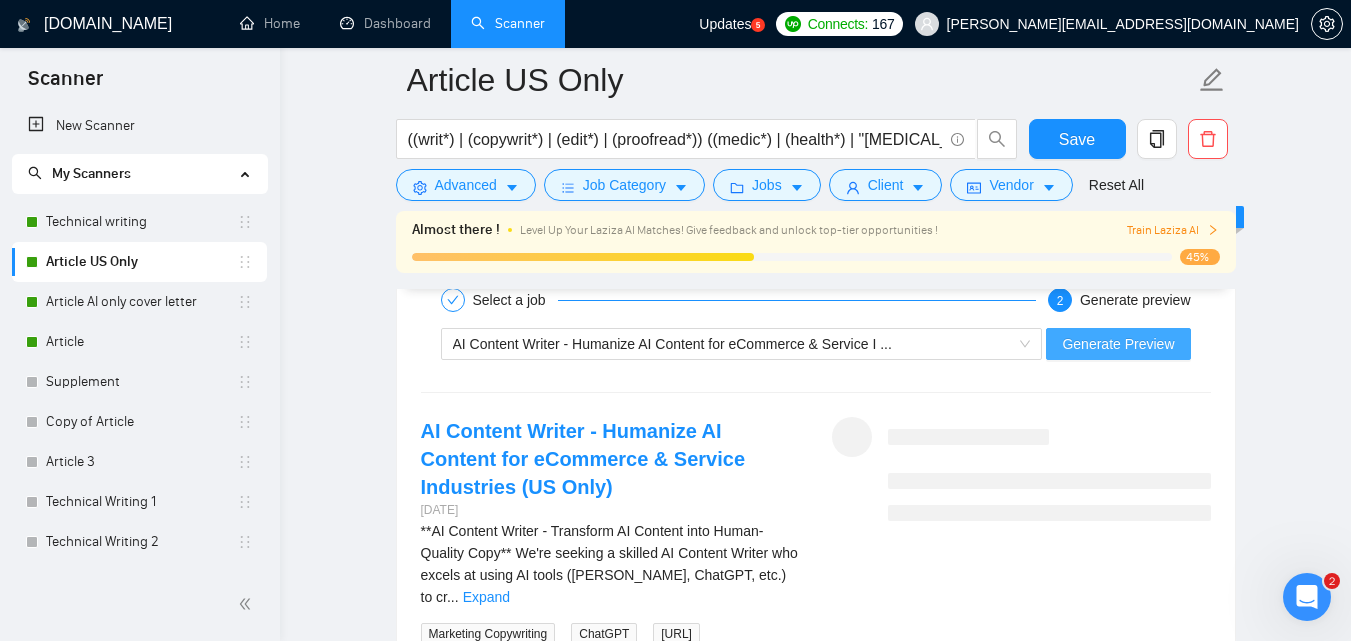 click on "Generate Preview" at bounding box center (1118, 344) 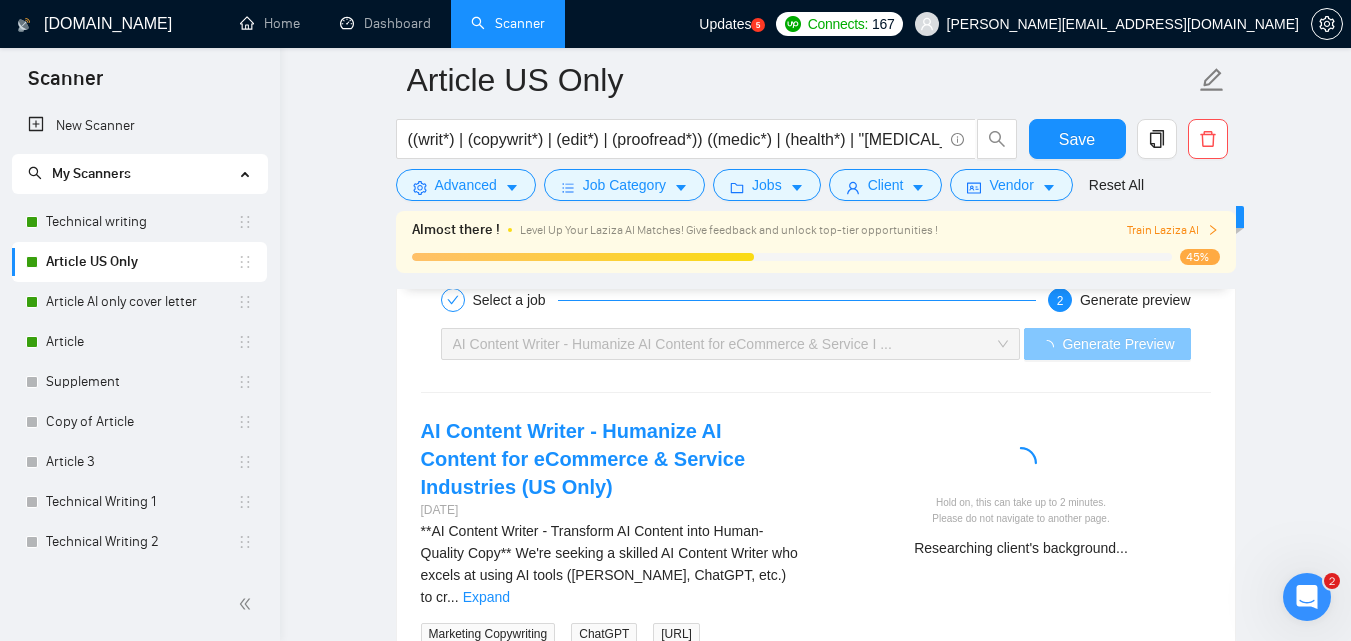 type 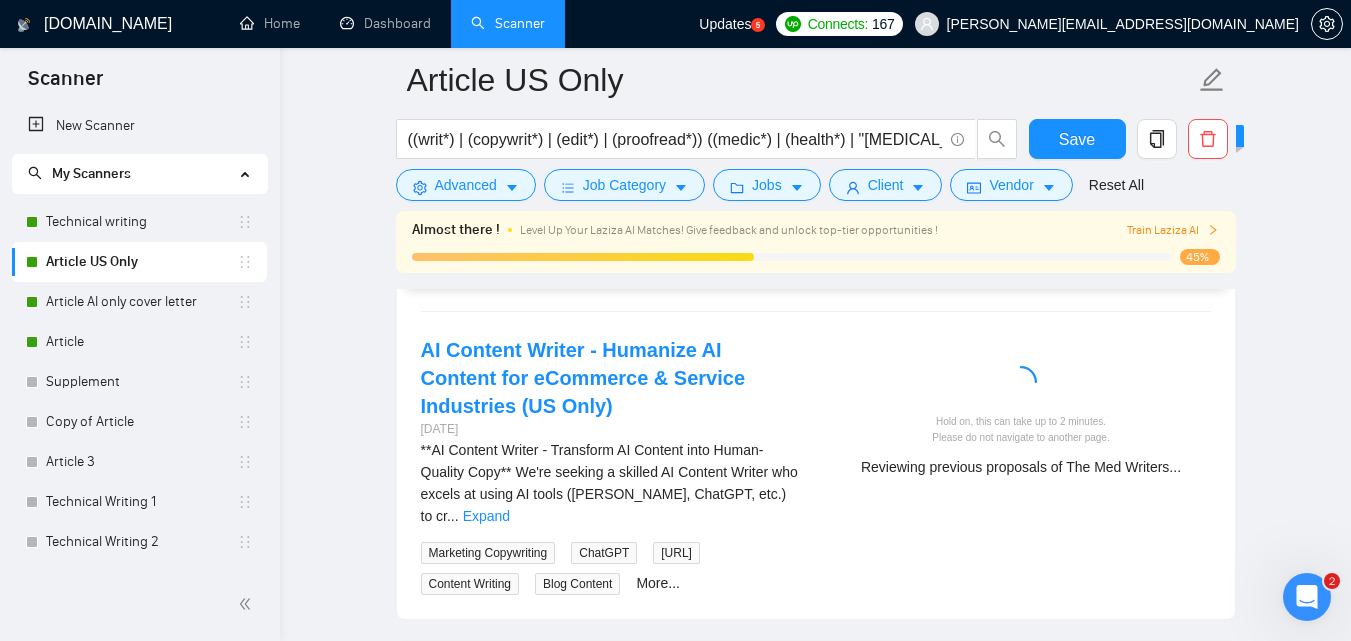 scroll, scrollTop: 3424, scrollLeft: 0, axis: vertical 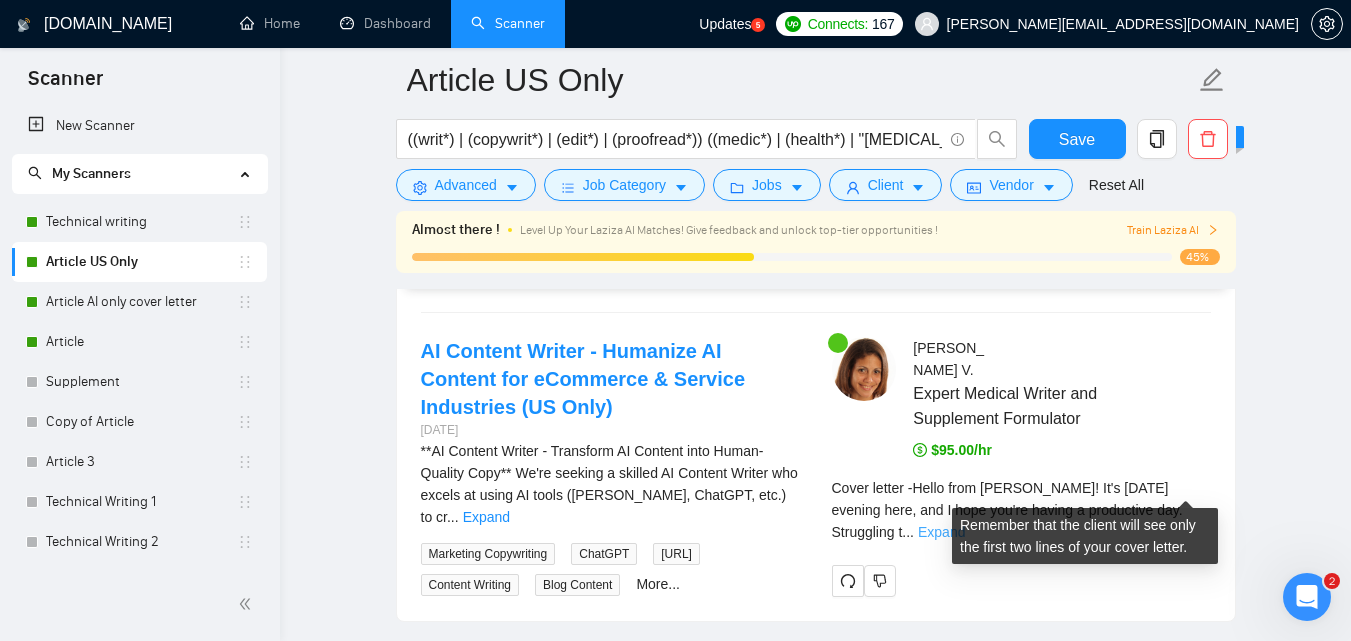 click on "Expand" at bounding box center (941, 532) 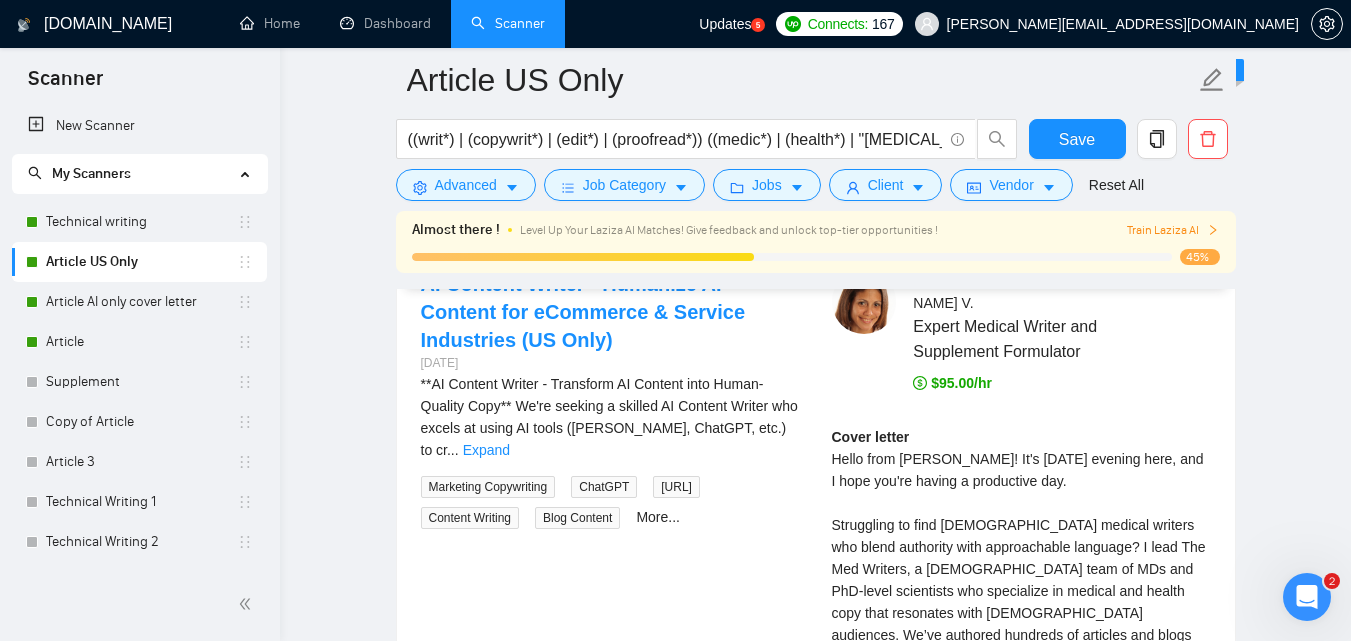 scroll, scrollTop: 3510, scrollLeft: 0, axis: vertical 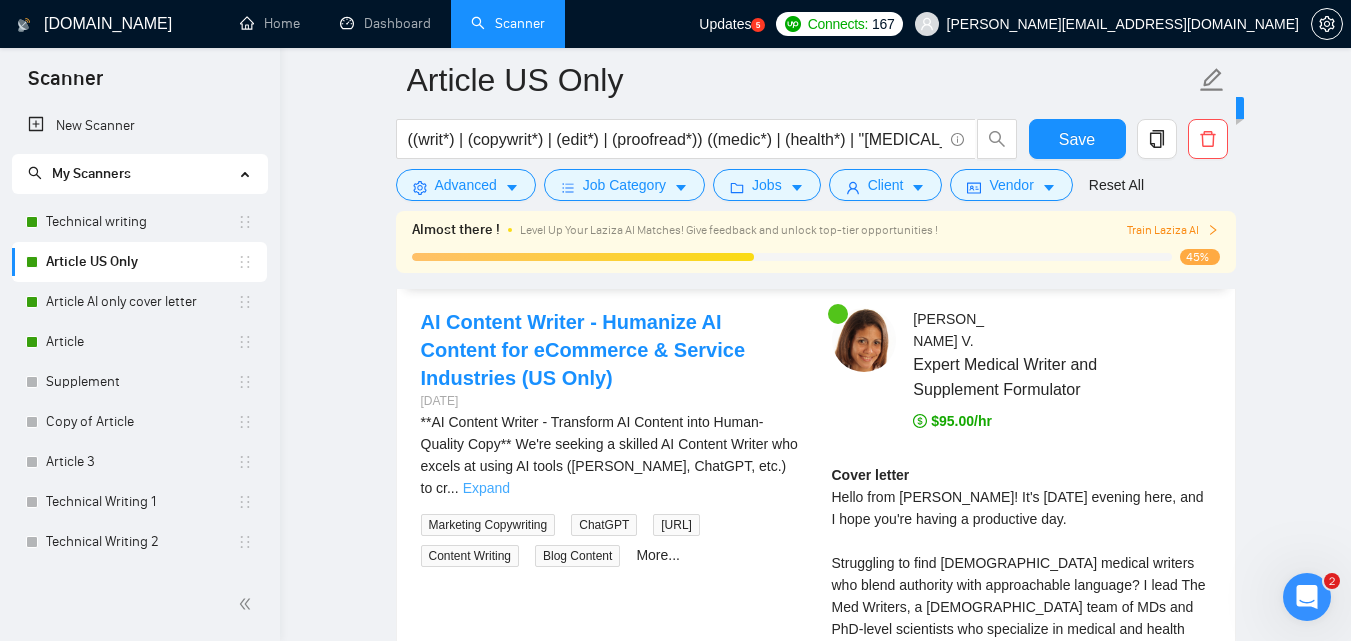 click on "Expand" at bounding box center [486, 488] 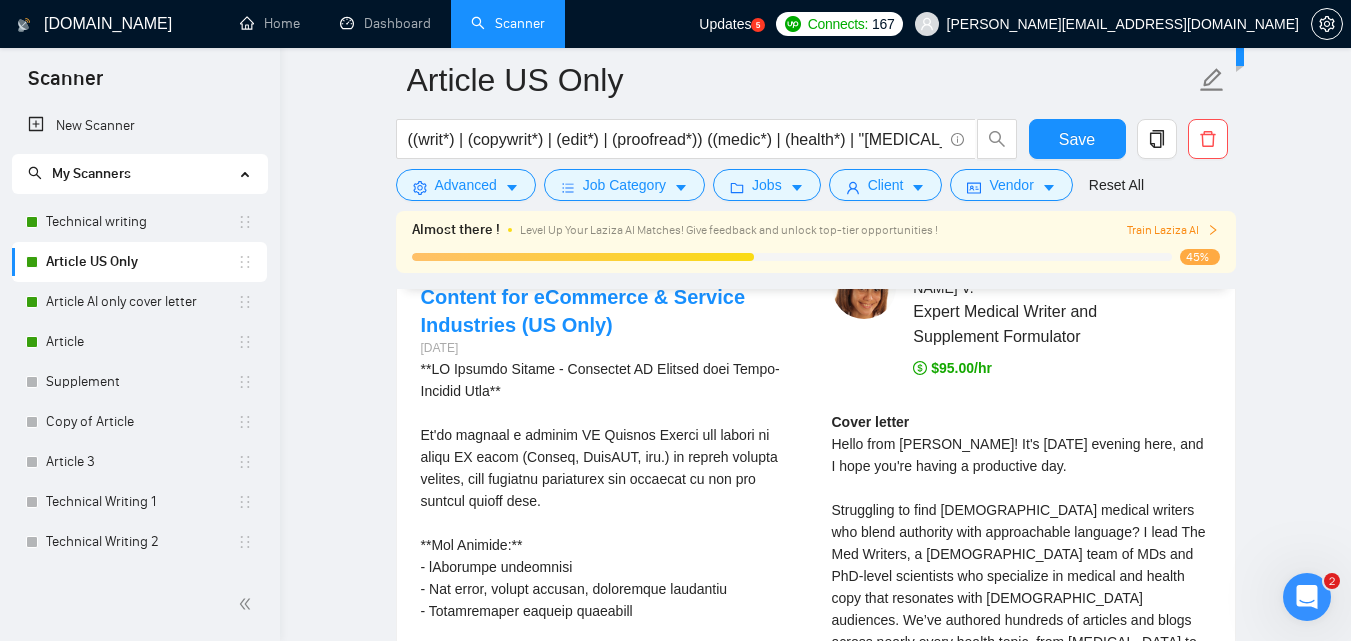 scroll, scrollTop: 3516, scrollLeft: 0, axis: vertical 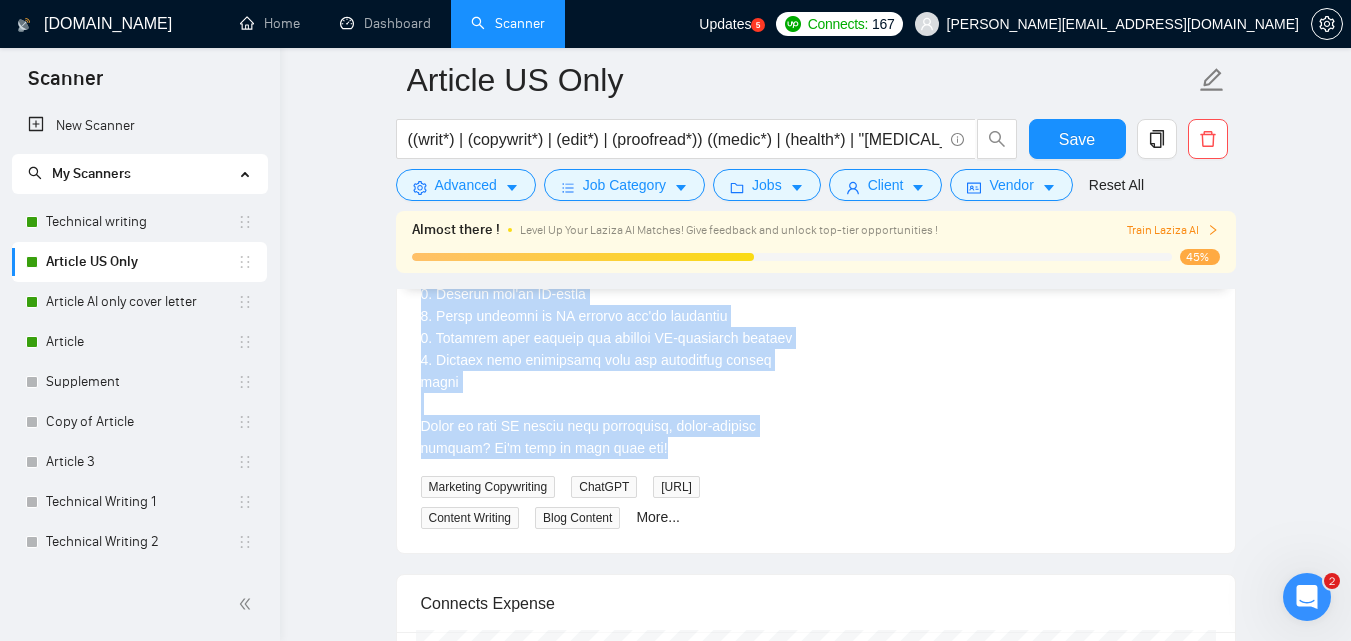 drag, startPoint x: 417, startPoint y: 411, endPoint x: 700, endPoint y: 401, distance: 283.17664 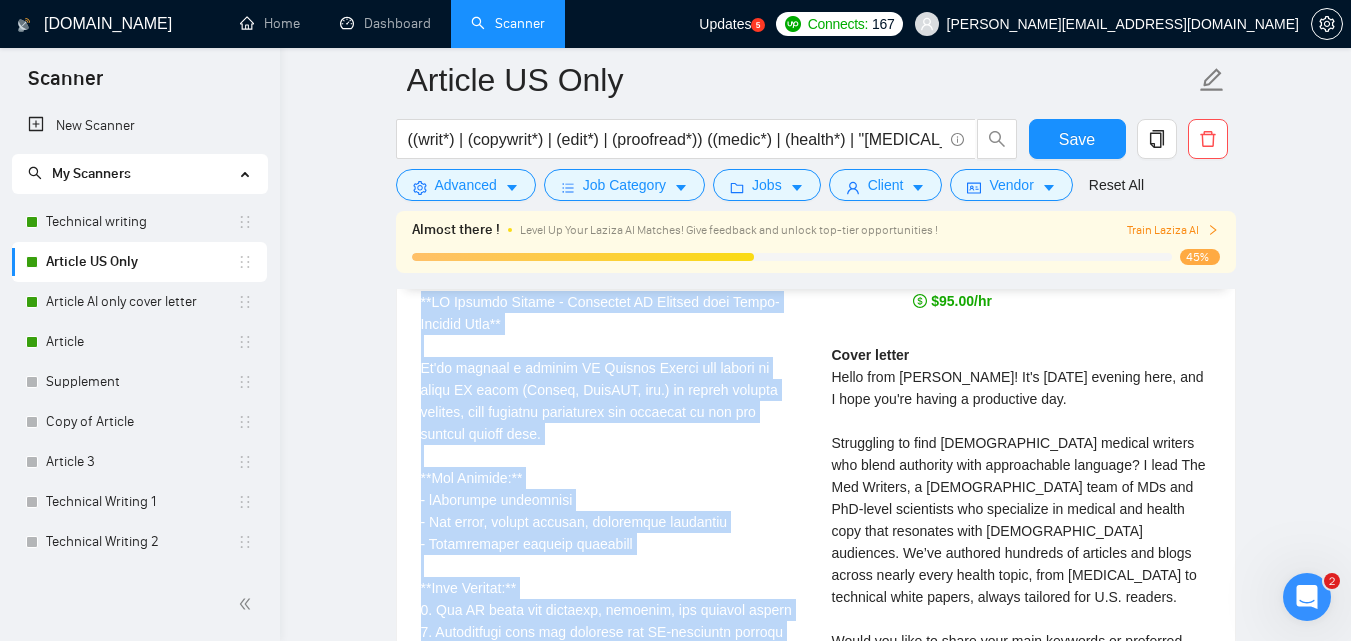 scroll, scrollTop: 3605, scrollLeft: 0, axis: vertical 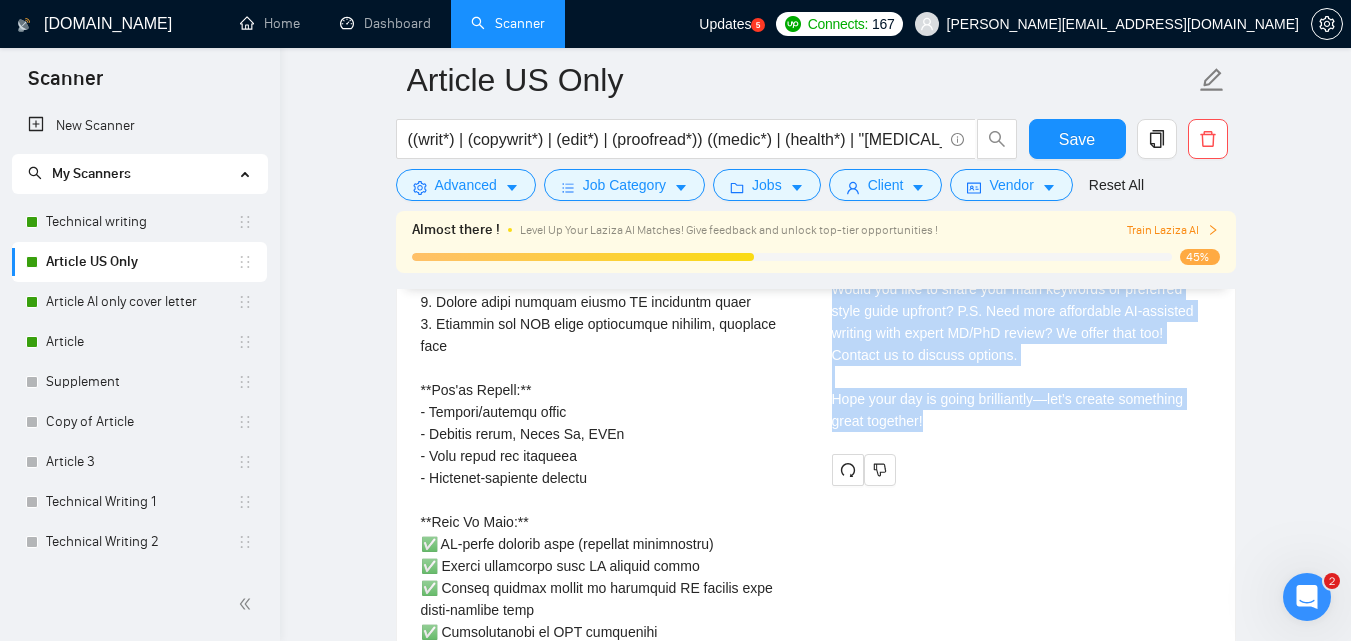 drag, startPoint x: 833, startPoint y: 299, endPoint x: 974, endPoint y: 438, distance: 197.99495 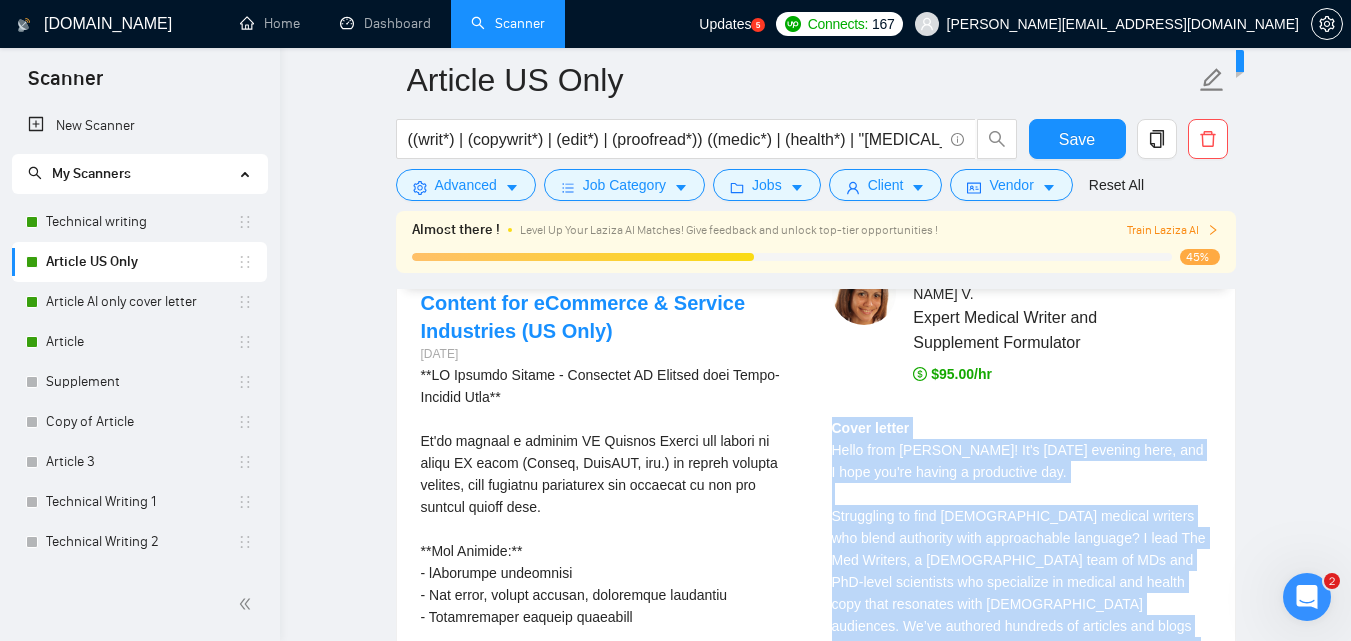 scroll, scrollTop: 3532, scrollLeft: 0, axis: vertical 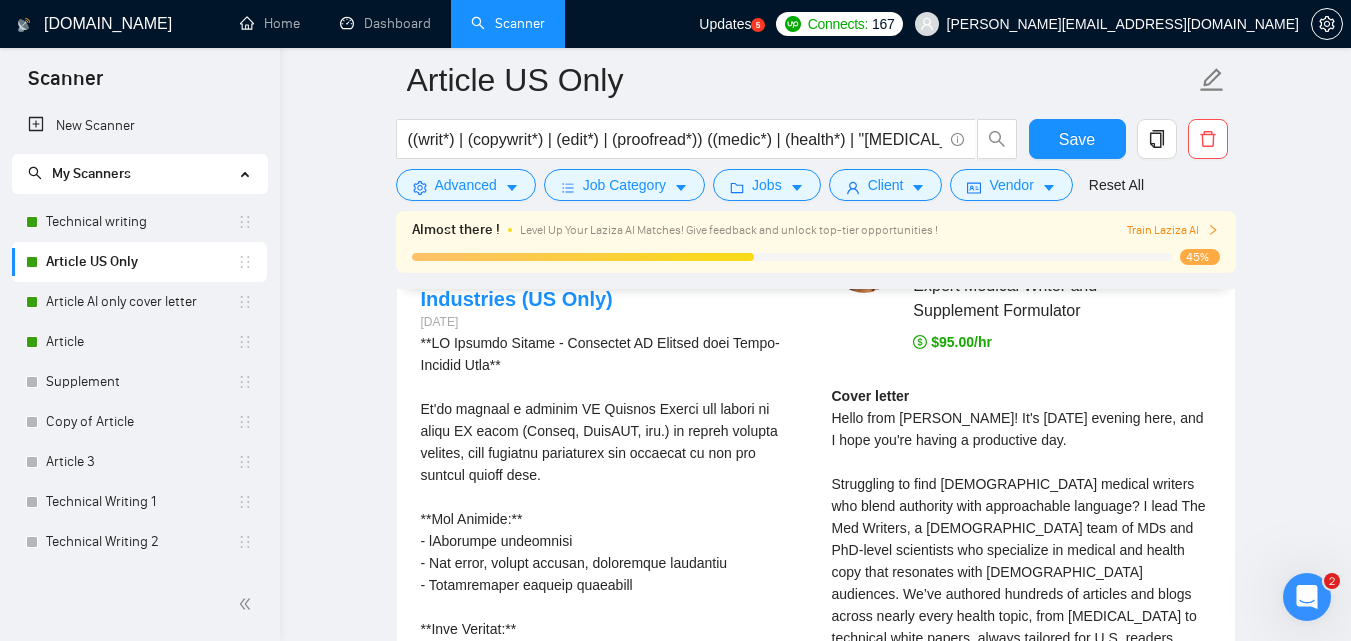 click at bounding box center [610, 893] 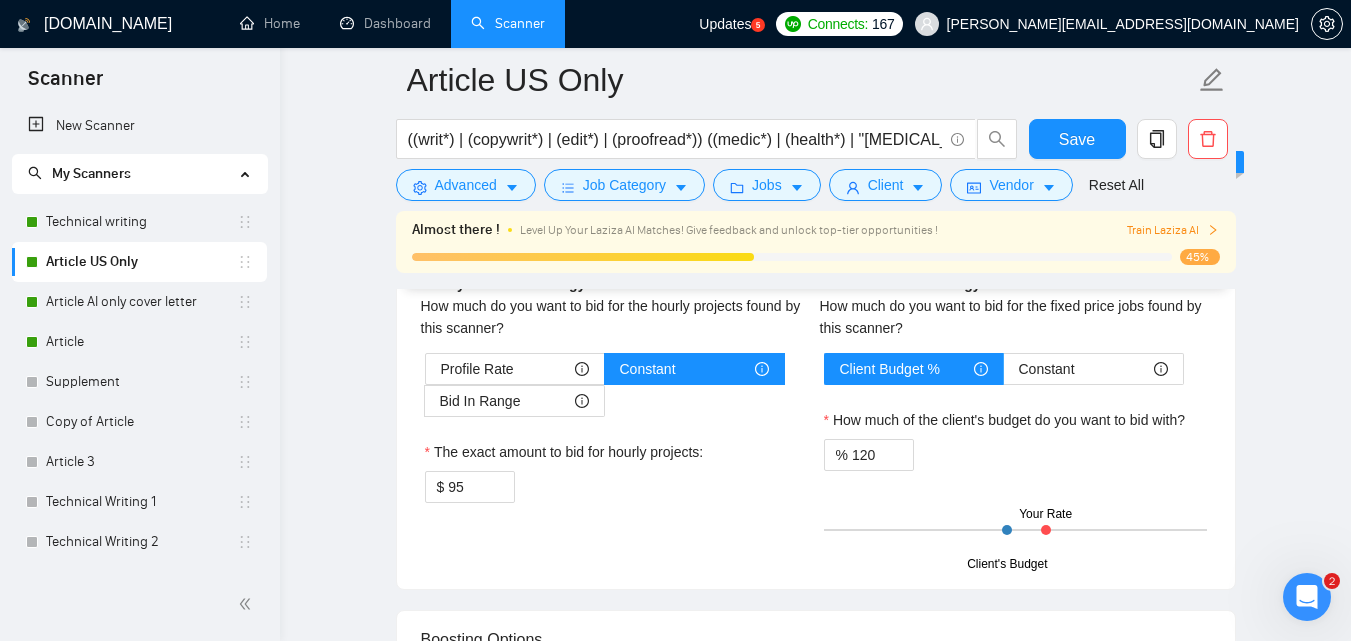 scroll, scrollTop: 2715, scrollLeft: 0, axis: vertical 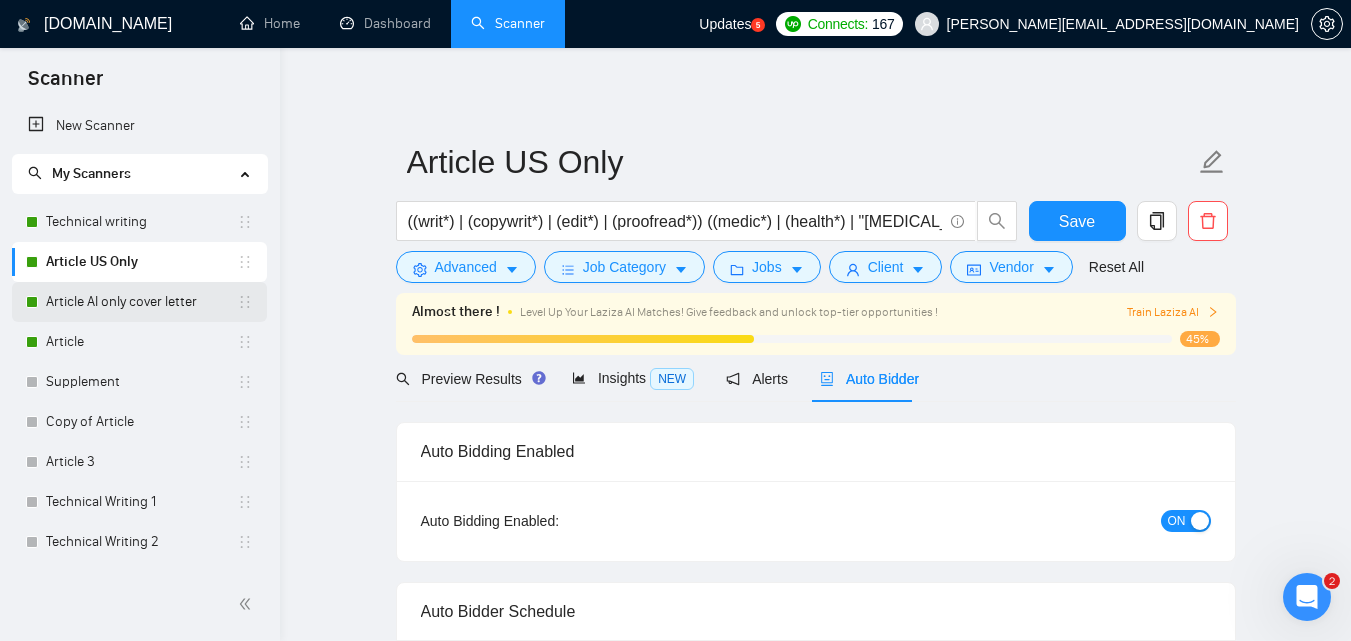 click on "Article AI only cover letter" at bounding box center (141, 302) 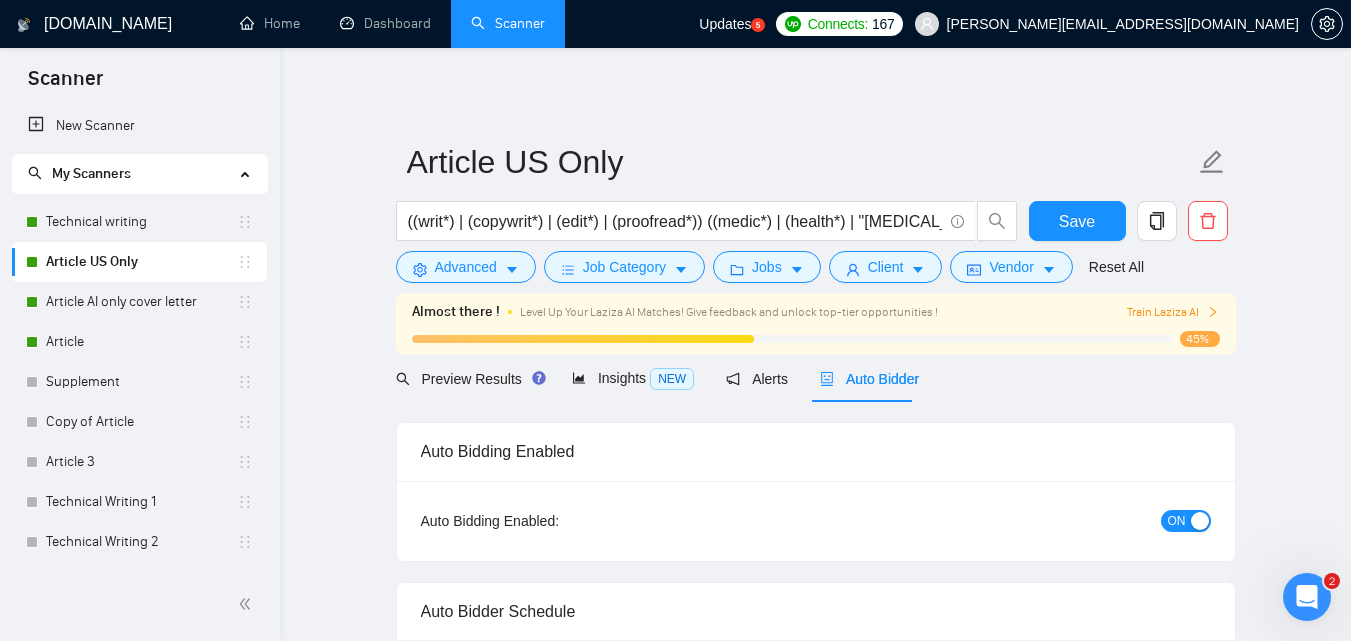 click on "Article US Only" at bounding box center [141, 262] 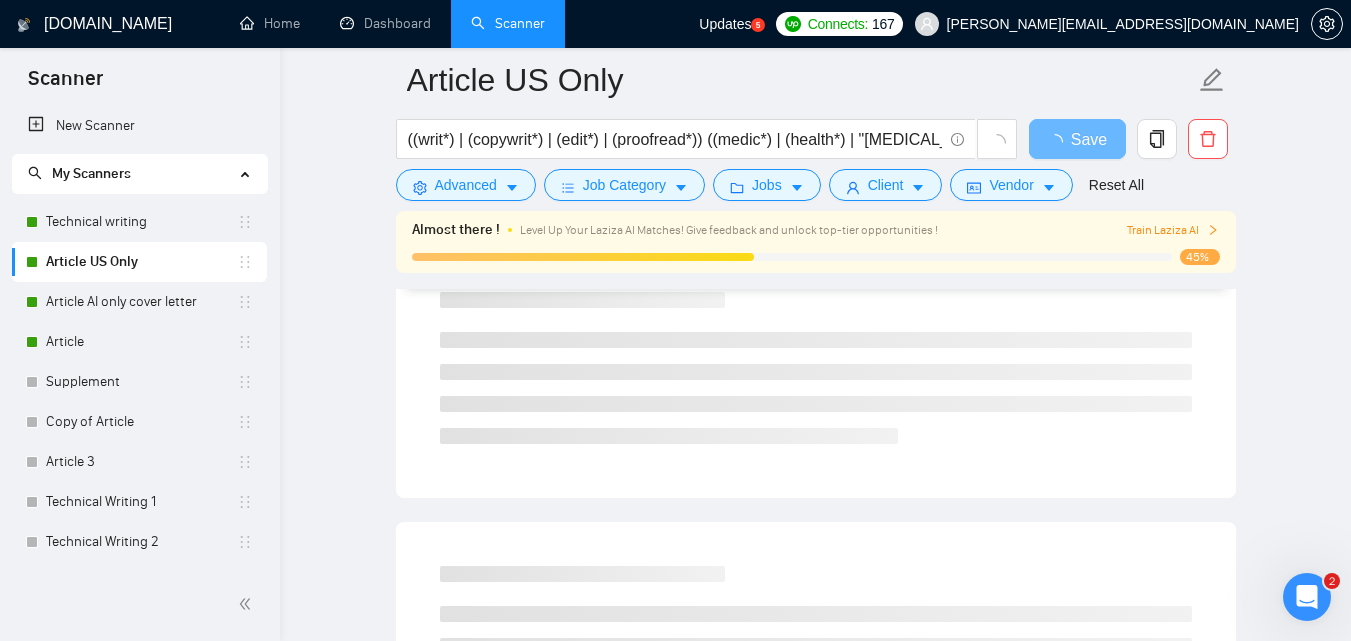 scroll, scrollTop: 0, scrollLeft: 0, axis: both 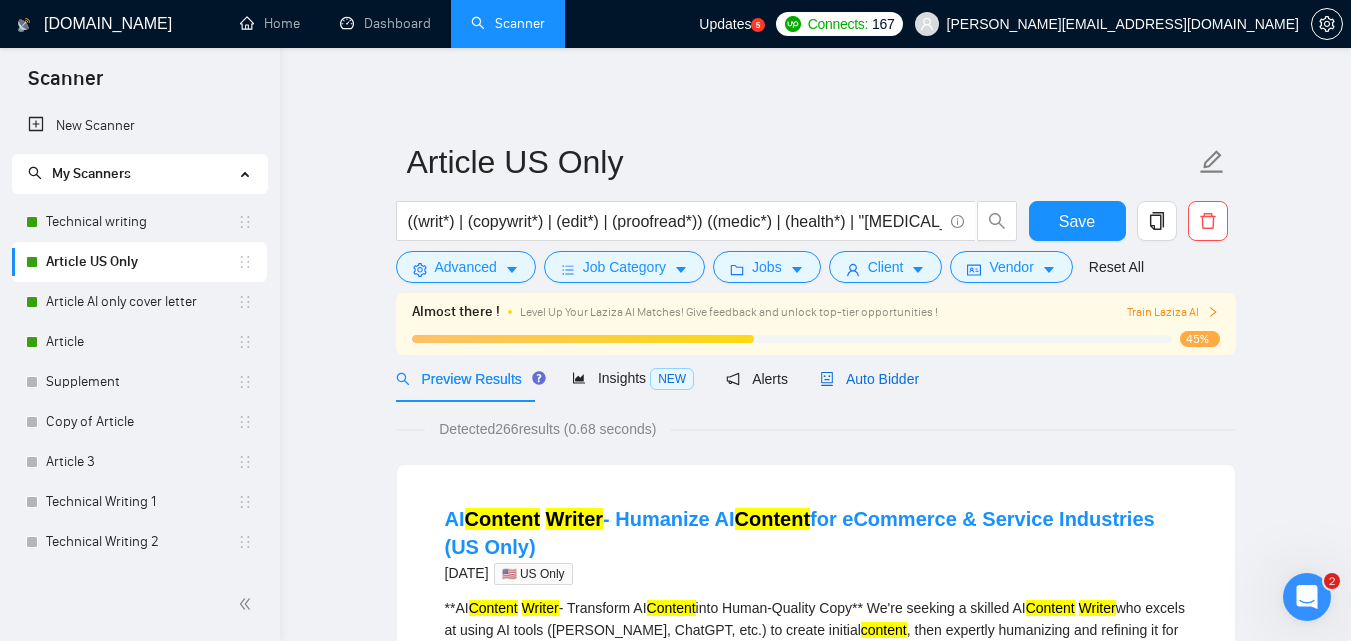 click on "Auto Bidder" at bounding box center (869, 379) 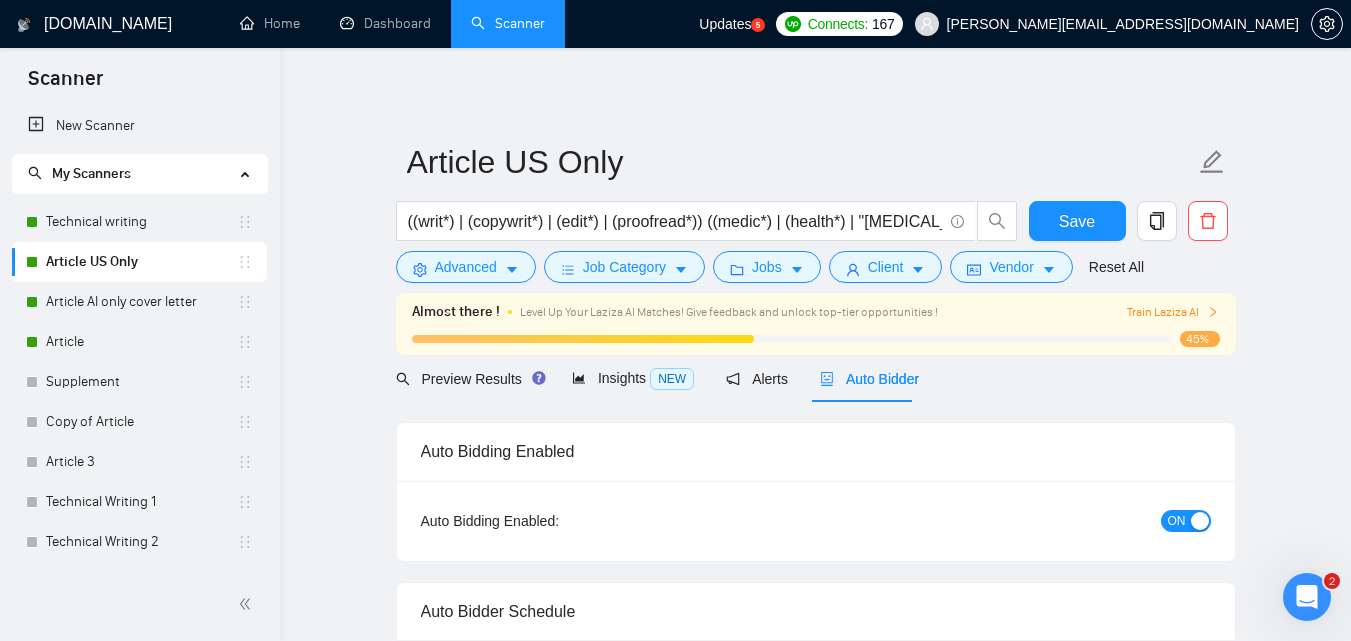 type 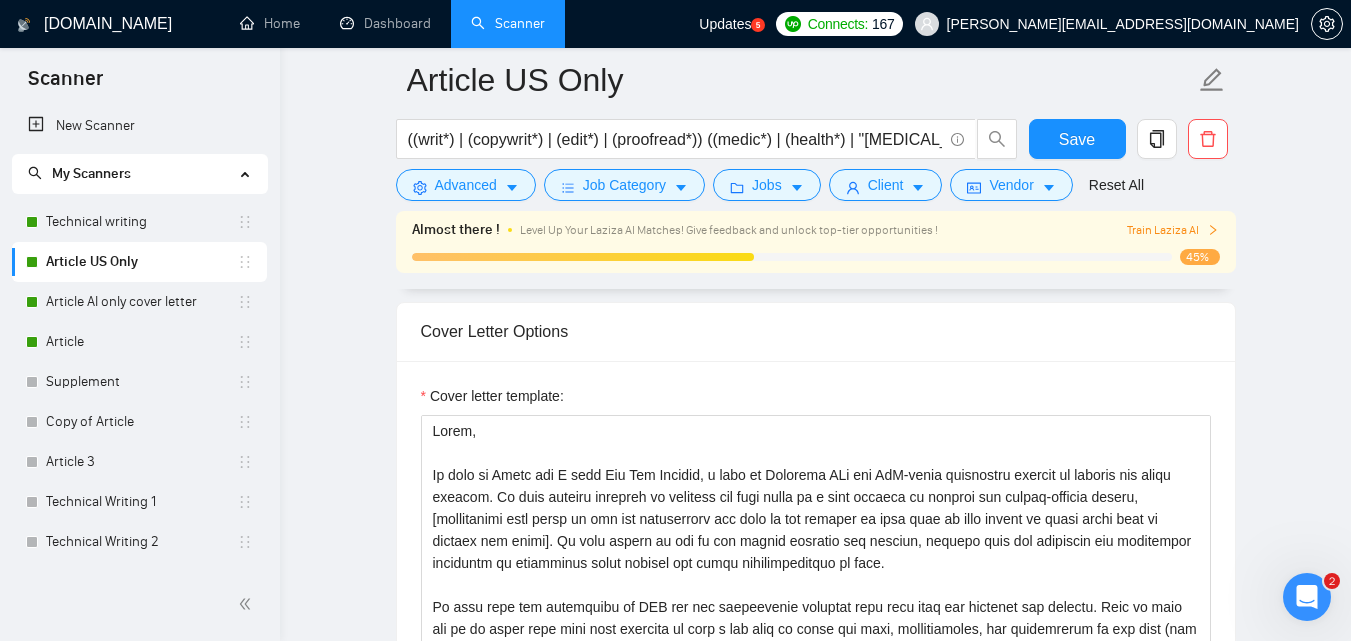 scroll, scrollTop: 1719, scrollLeft: 0, axis: vertical 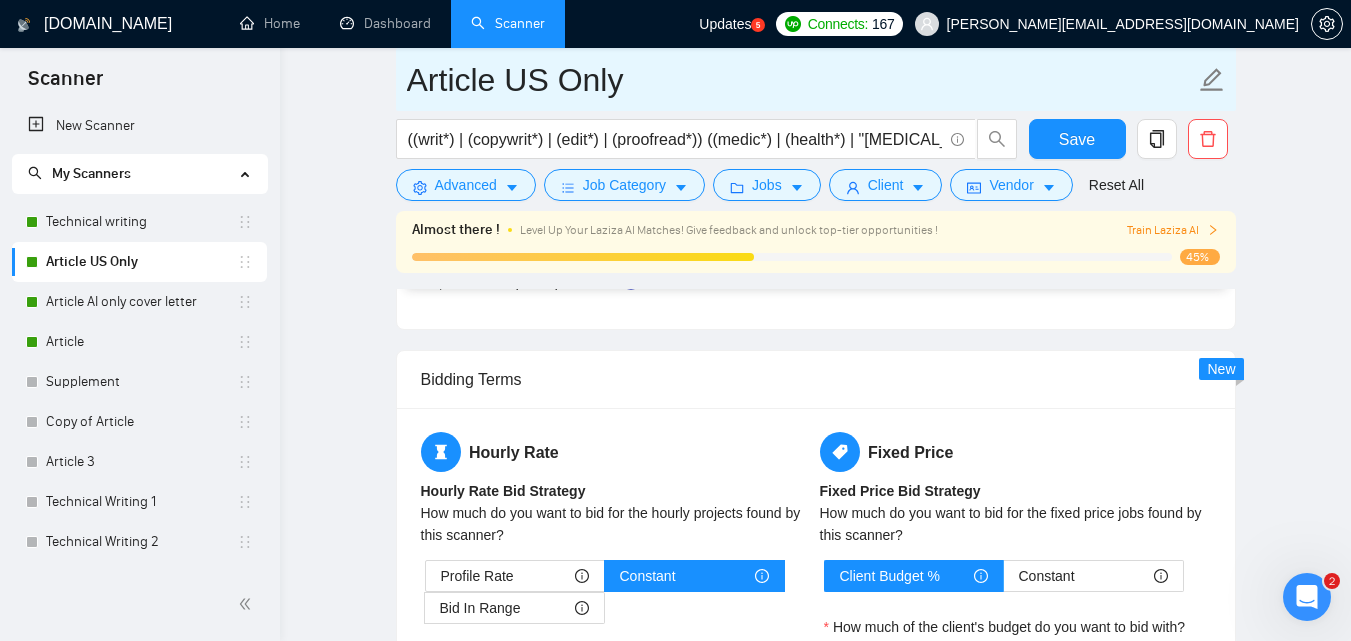 drag, startPoint x: 426, startPoint y: 382, endPoint x: 839, endPoint y: 107, distance: 496.1794 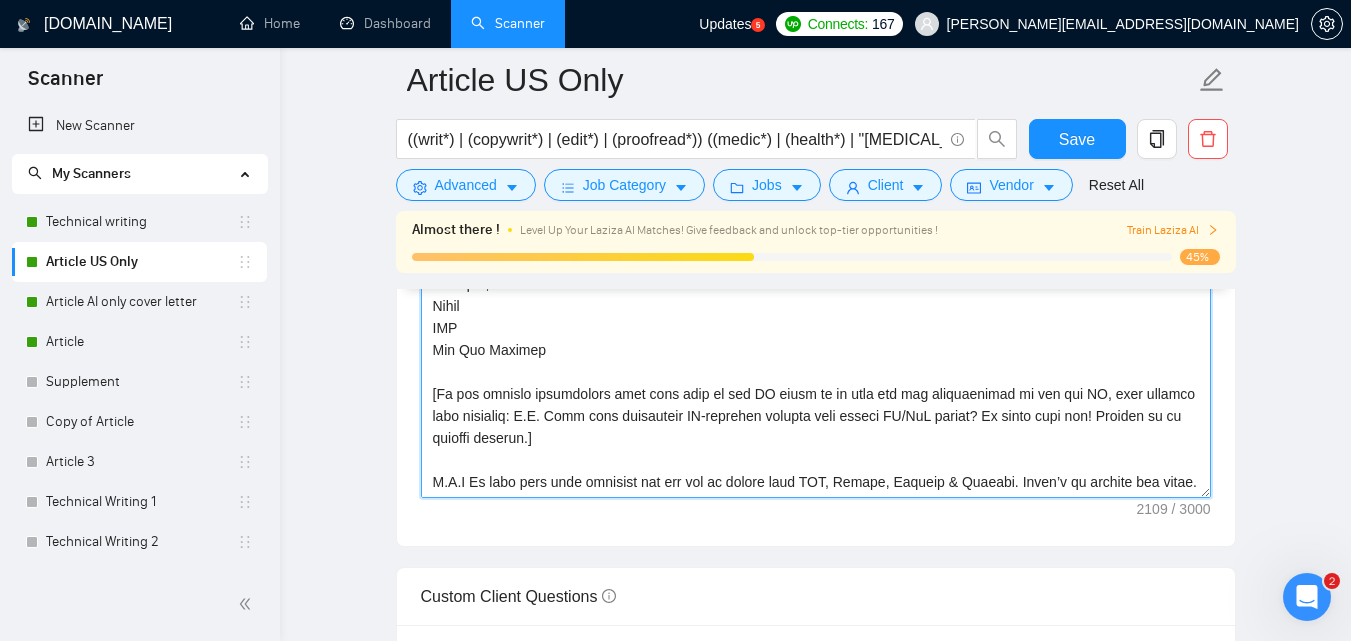 scroll, scrollTop: 2024, scrollLeft: 0, axis: vertical 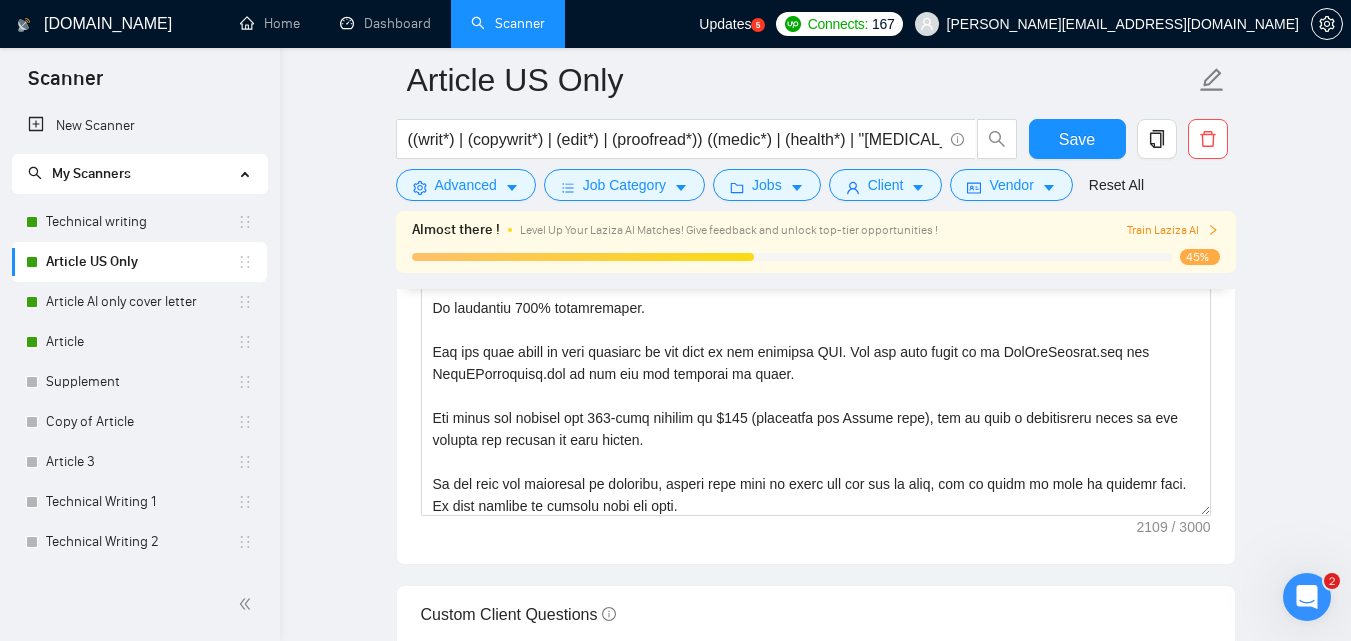 click on "Almost there ! Level Up Your Laziza AI Matches! Give feedback and unlock top-tier opportunities ! Train Laziza AI 45%" at bounding box center (816, 242) 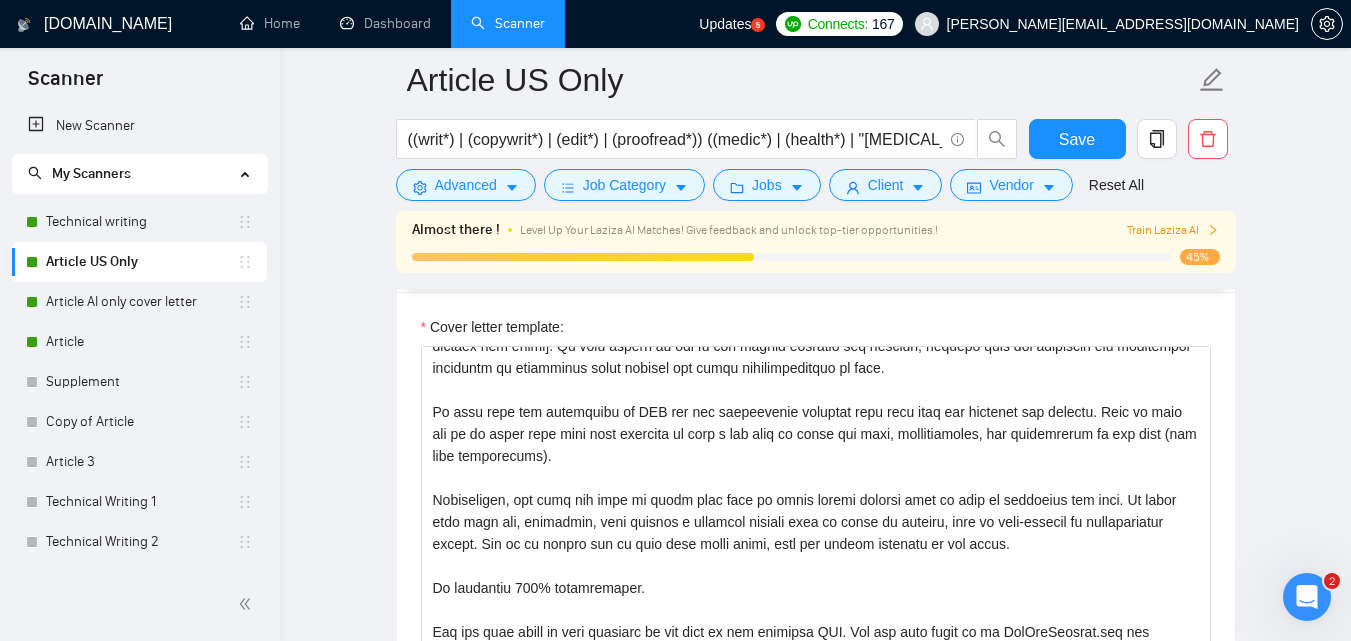 scroll, scrollTop: 1753, scrollLeft: 0, axis: vertical 